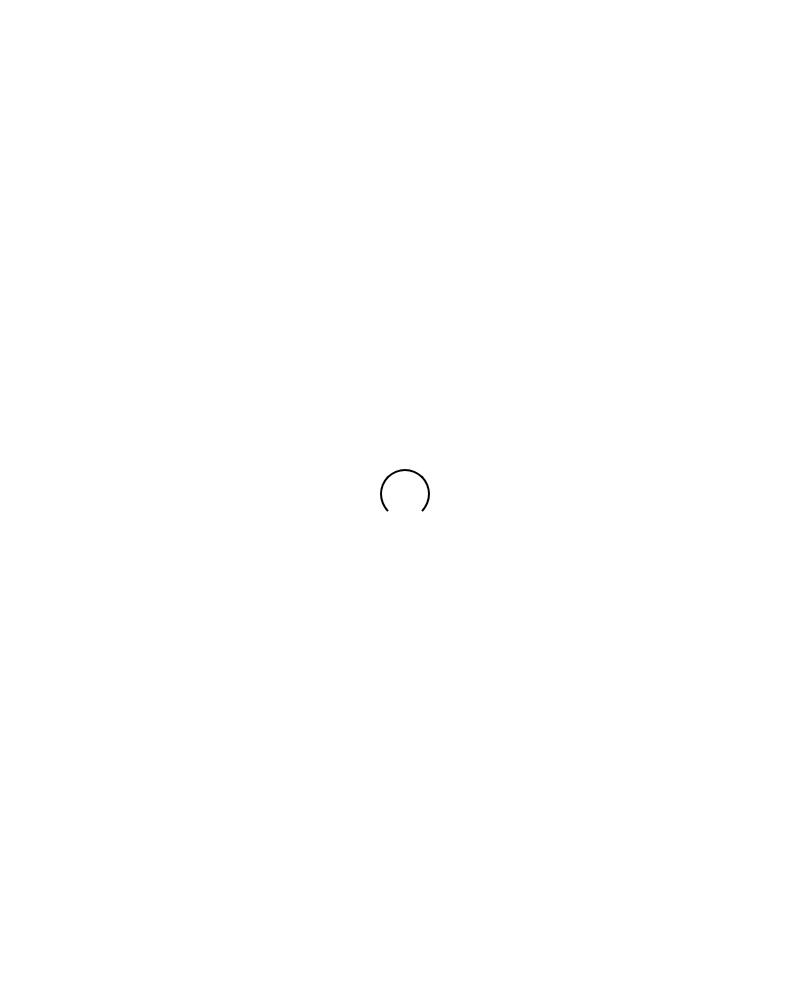scroll, scrollTop: 0, scrollLeft: 0, axis: both 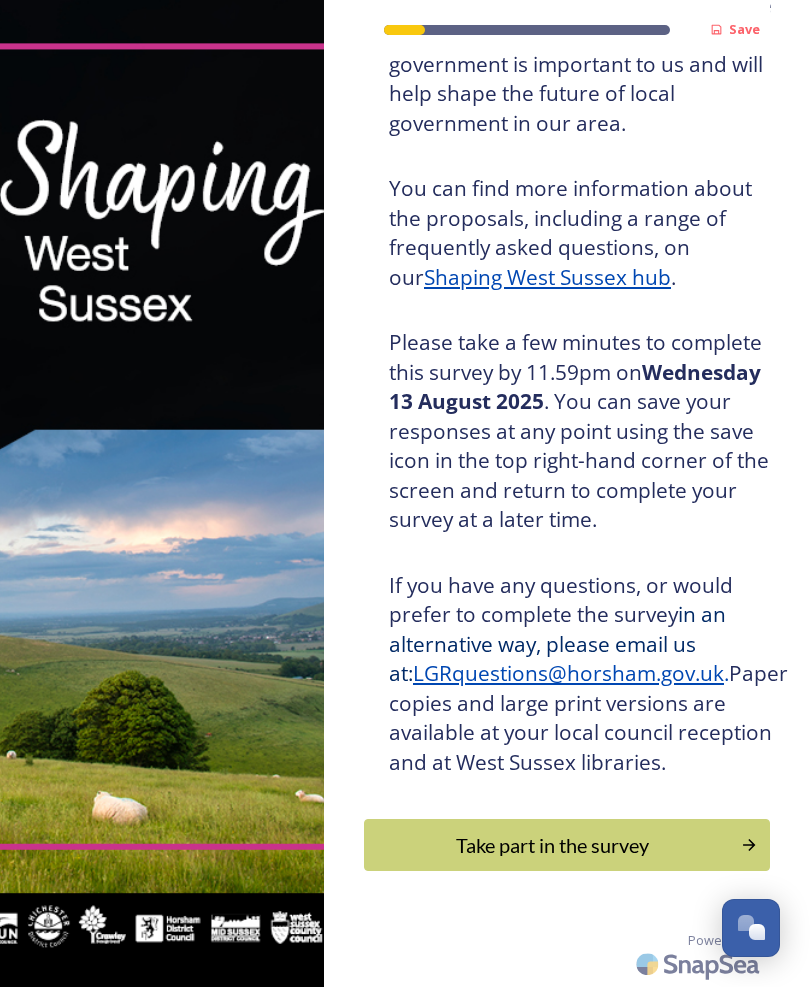 click on "Take part in the survey" at bounding box center (552, 845) 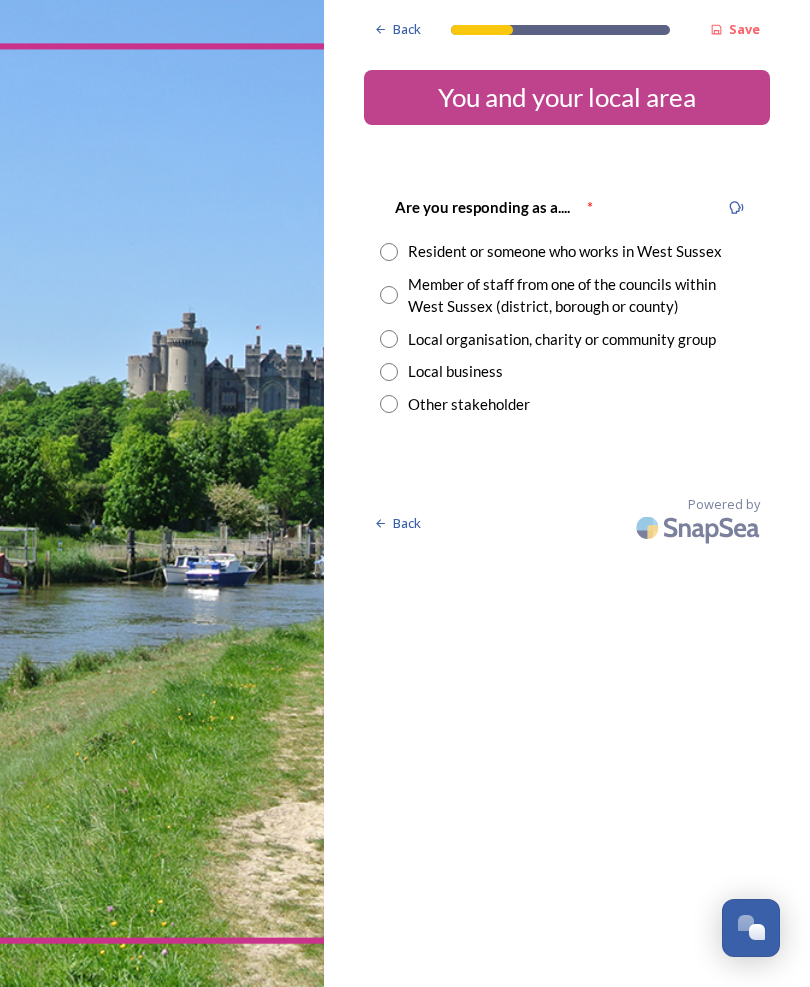 scroll, scrollTop: 0, scrollLeft: 0, axis: both 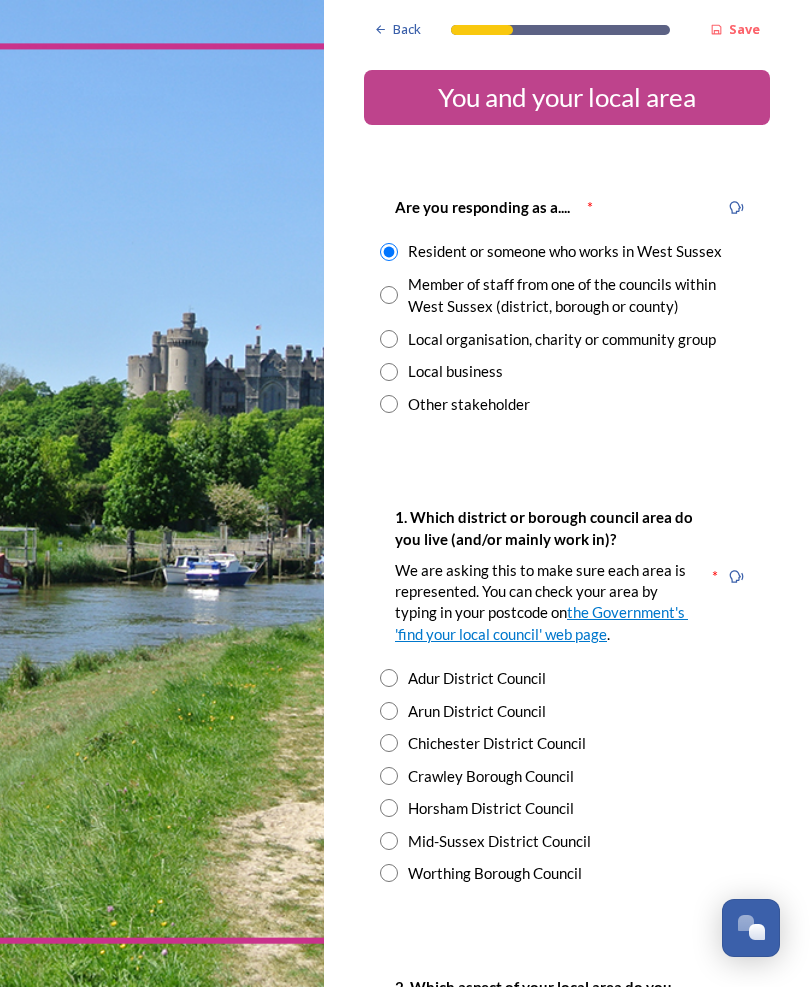 click at bounding box center (389, 841) 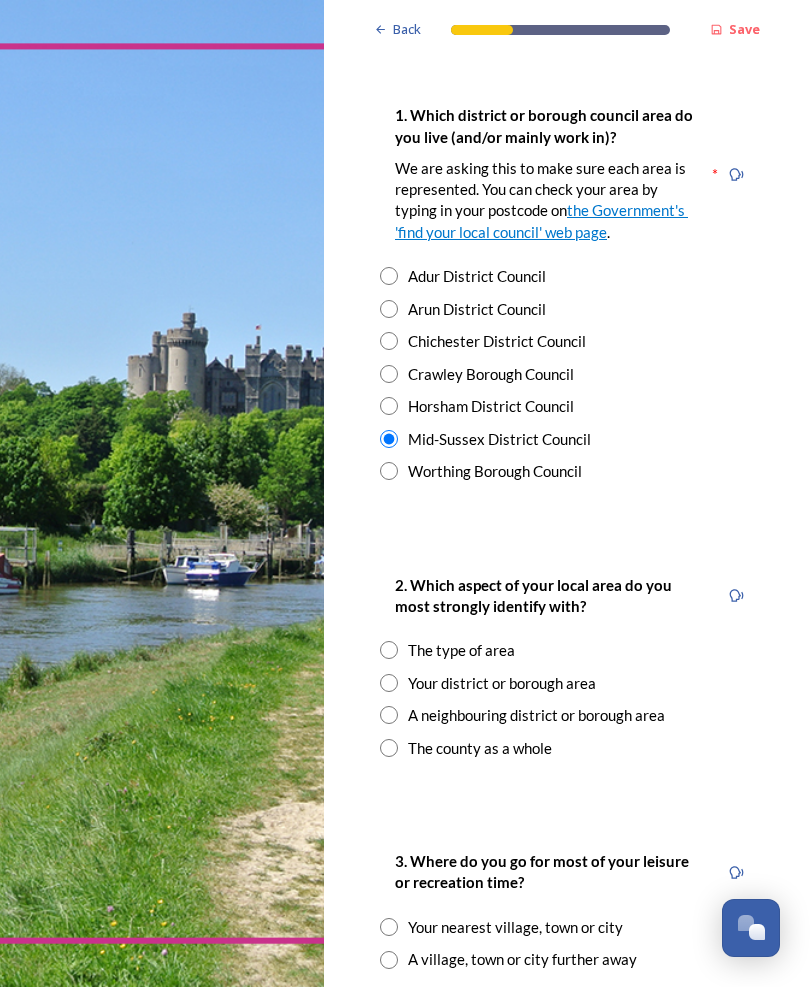 scroll, scrollTop: 404, scrollLeft: 0, axis: vertical 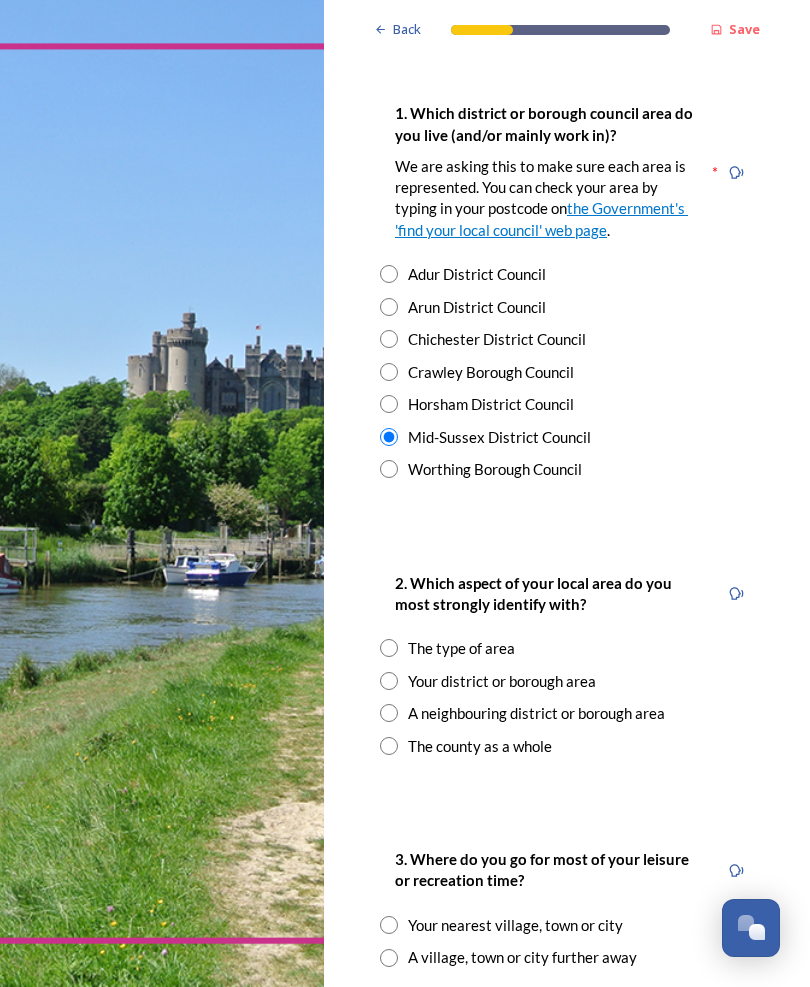 click on "The county as a whole" at bounding box center [480, 746] 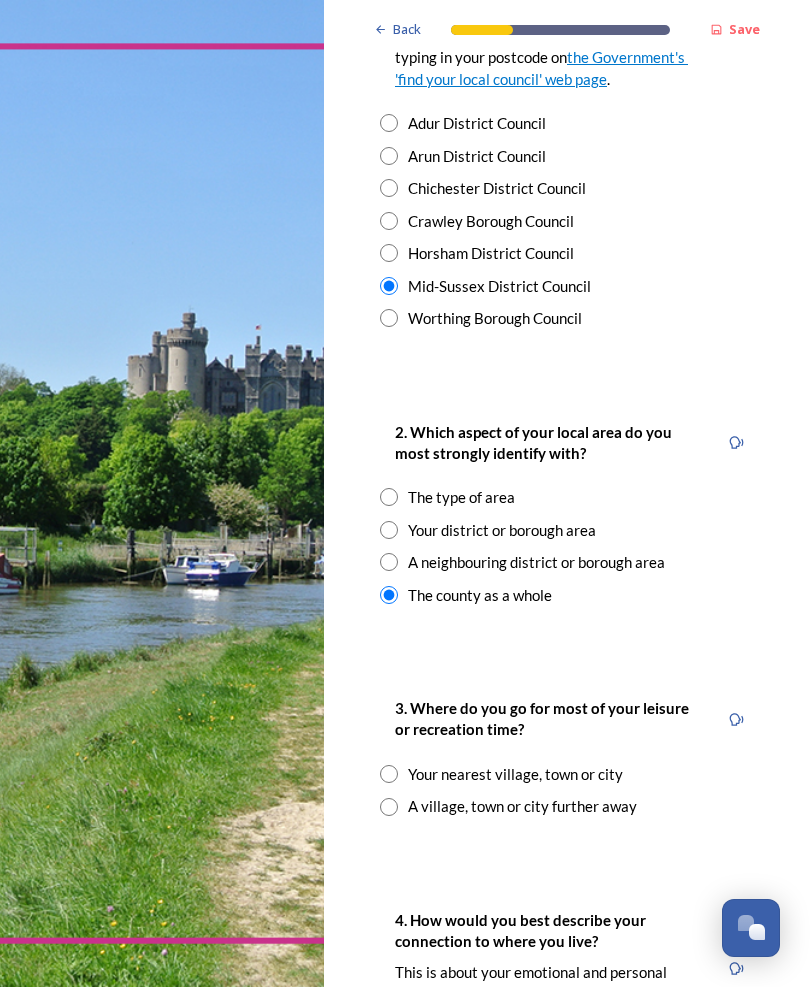 scroll, scrollTop: 558, scrollLeft: 0, axis: vertical 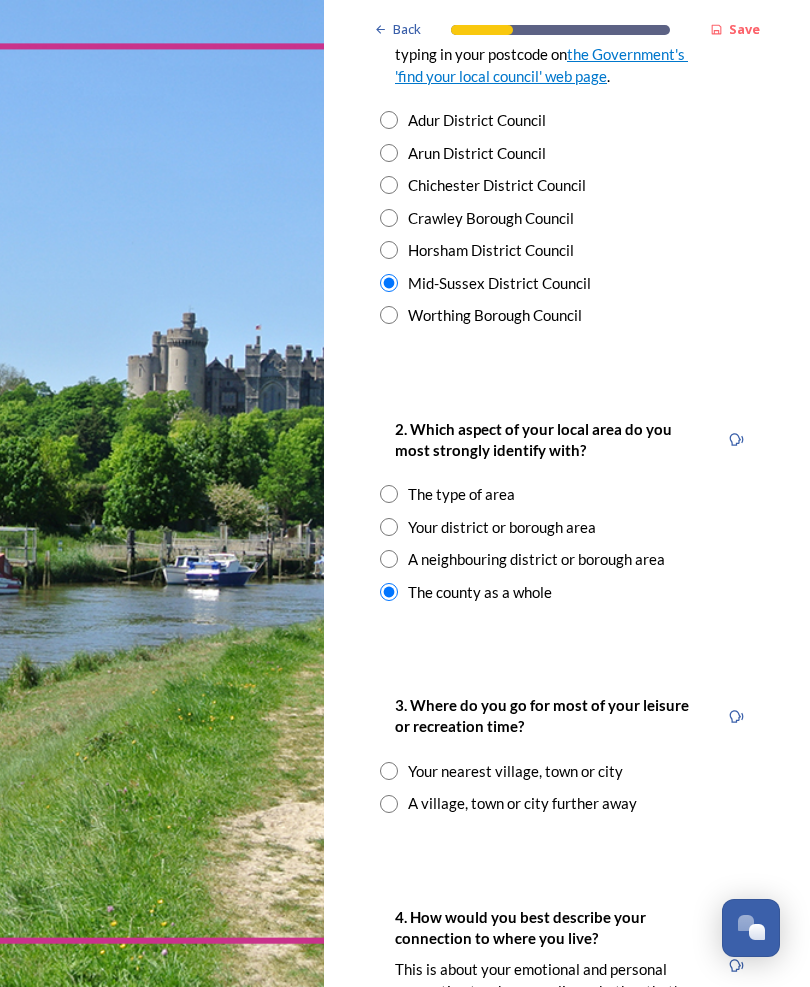 click on "Your nearest village, town or city" at bounding box center (567, 771) 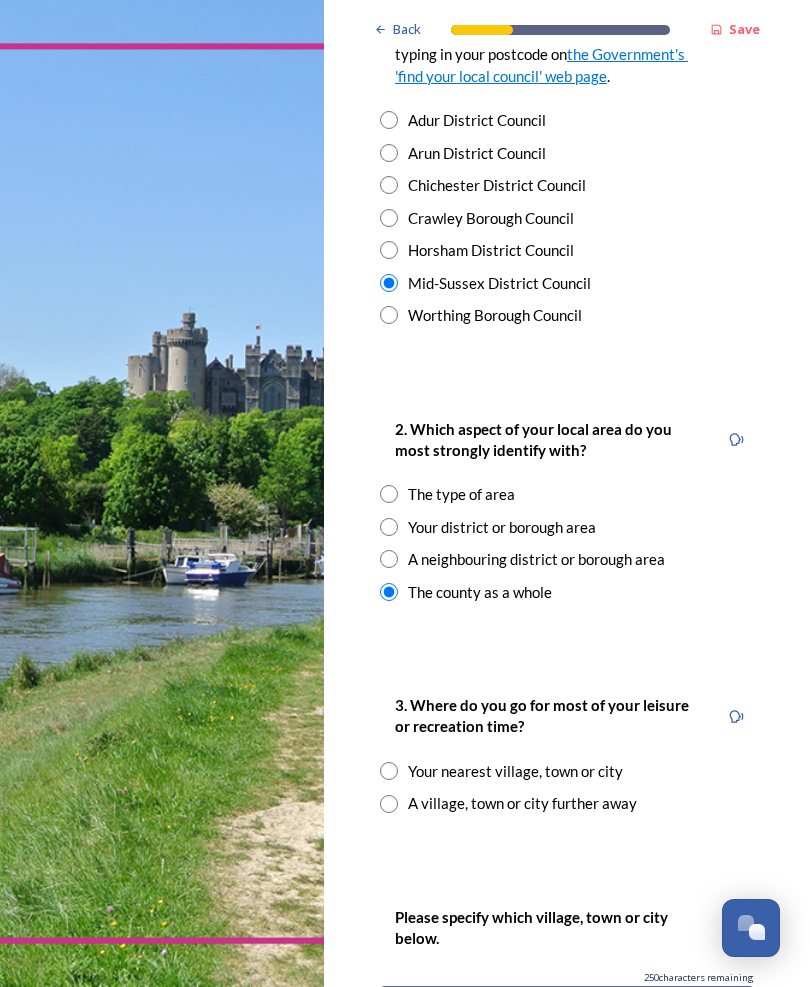 radio on "true" 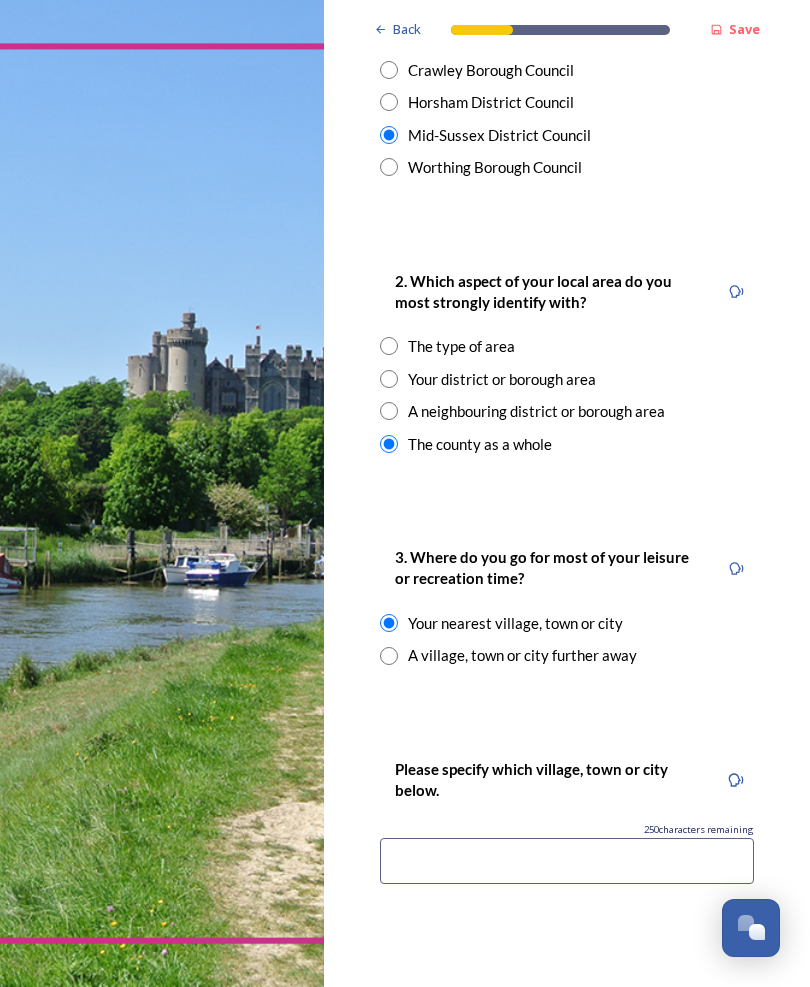 scroll, scrollTop: 708, scrollLeft: 0, axis: vertical 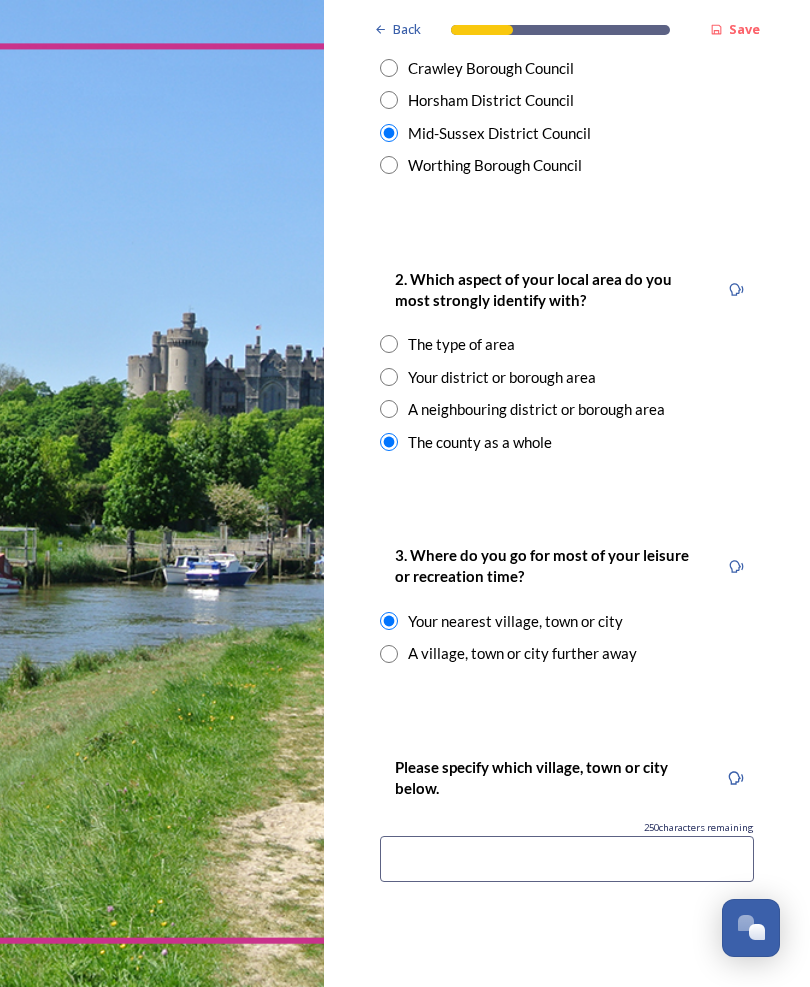 click at bounding box center (567, 859) 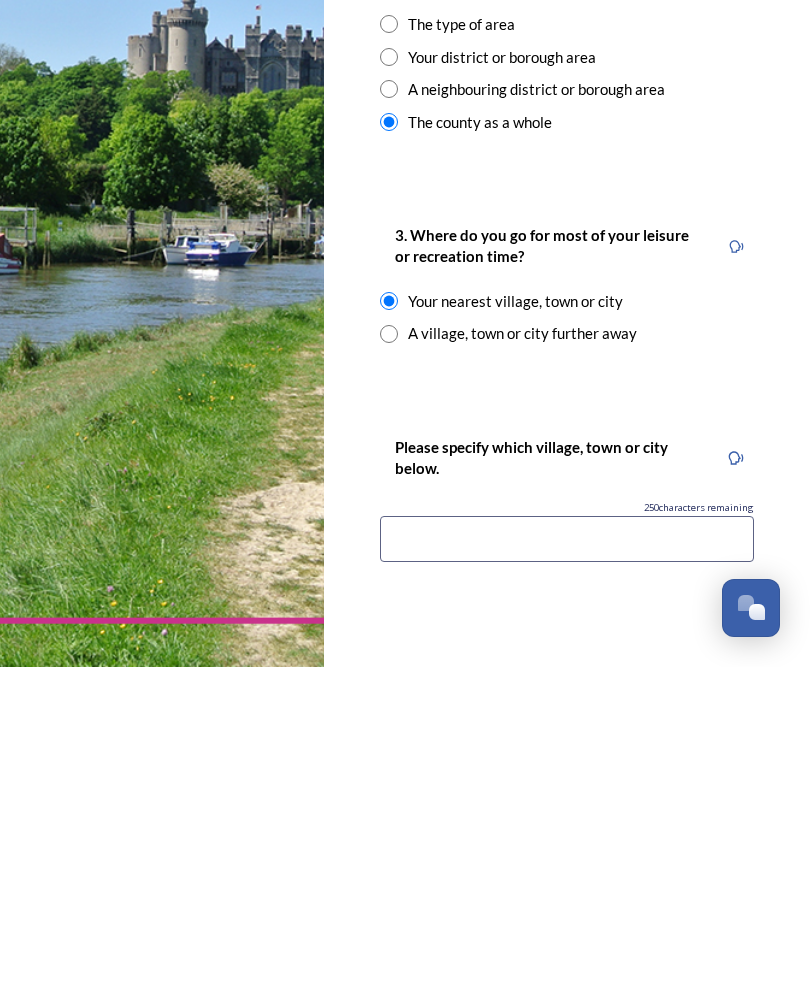 type on "[CITY]" 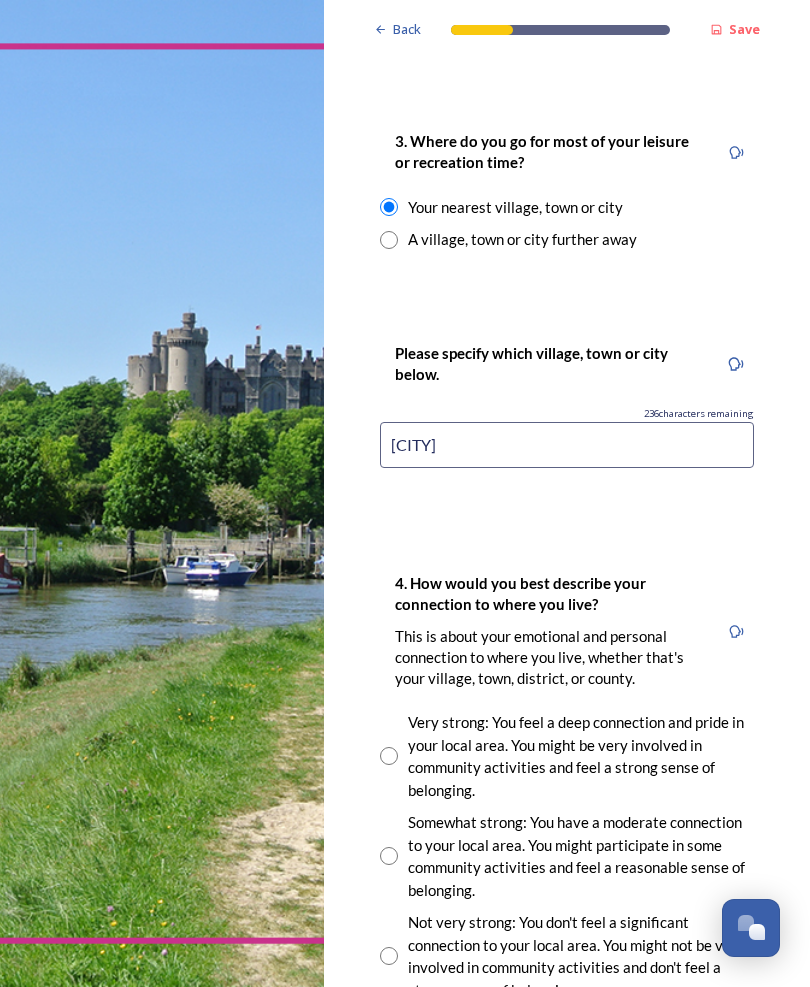 scroll, scrollTop: 1122, scrollLeft: 0, axis: vertical 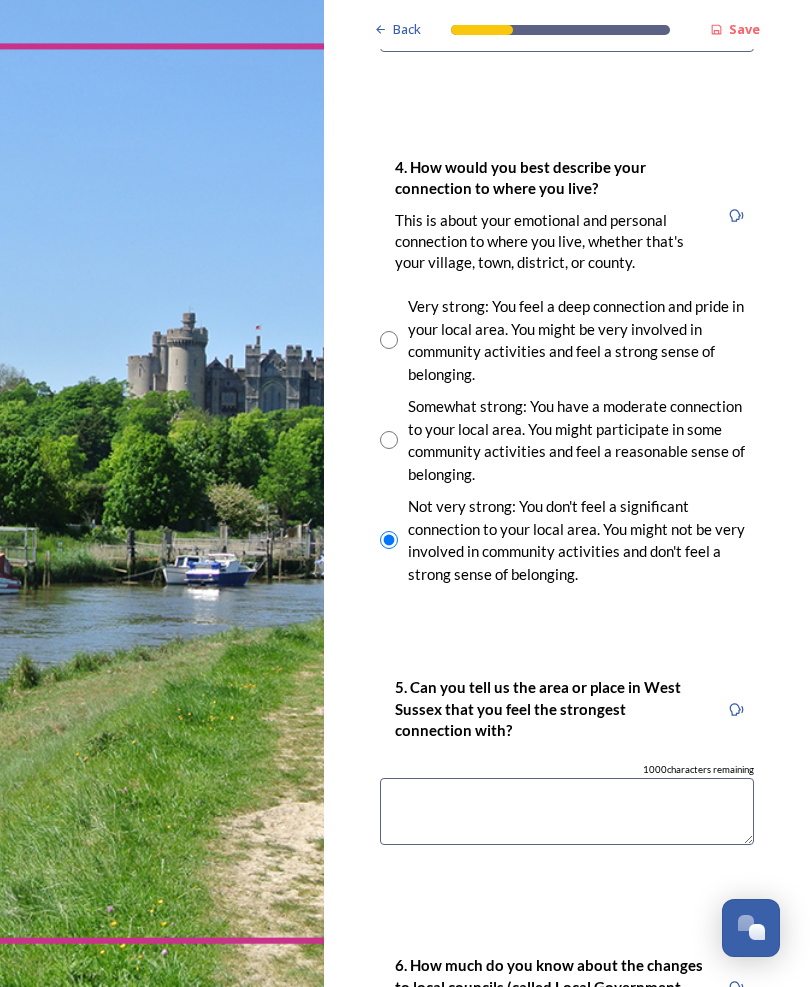 click at bounding box center [567, 811] 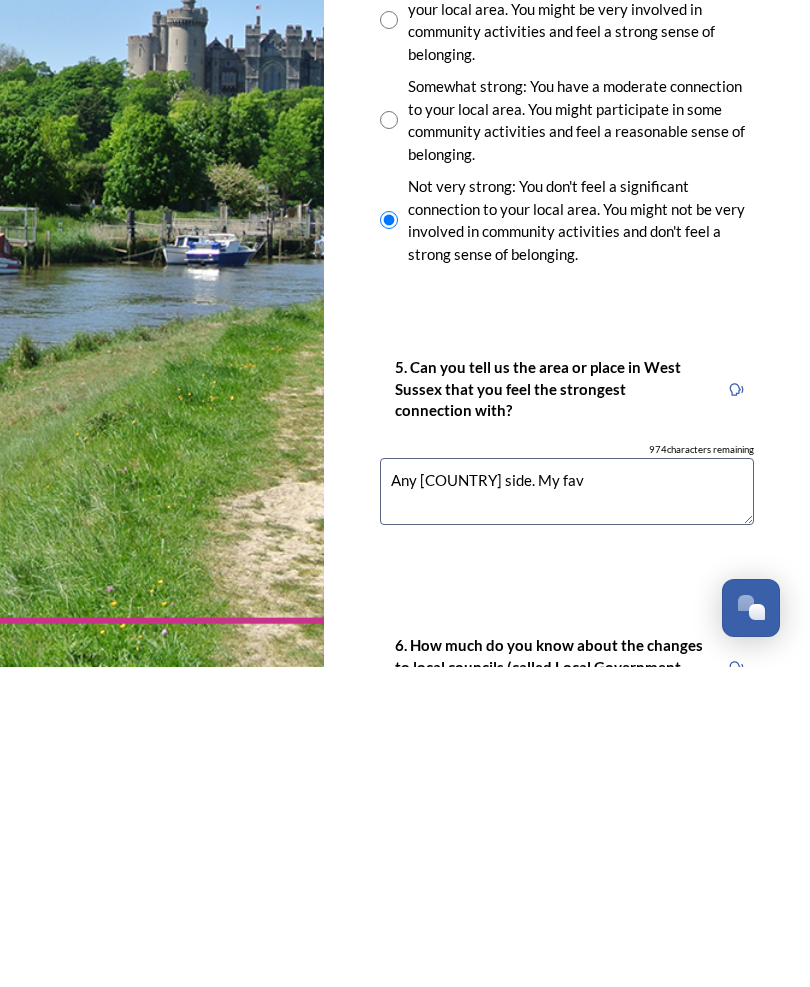 click on "Any [COUNTRY] side. My fav" at bounding box center [567, 811] 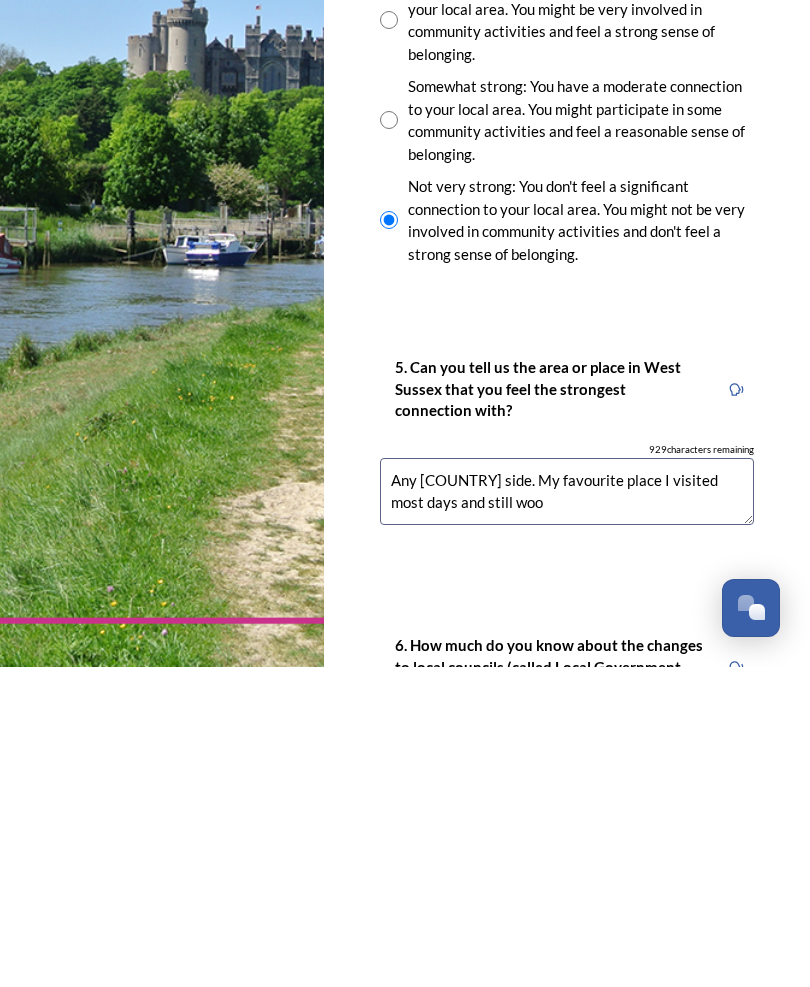scroll, scrollTop: 10, scrollLeft: 0, axis: vertical 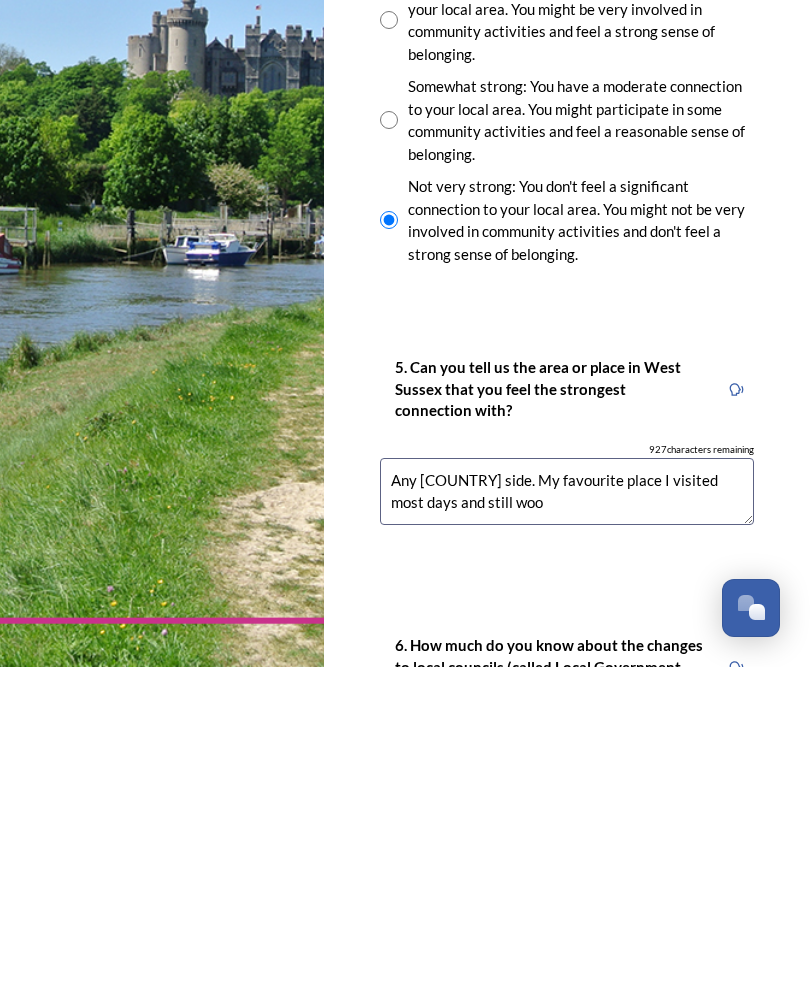 click on "Any [COUNTRY] side. My favourite place I visited most days and still woo" at bounding box center (567, 811) 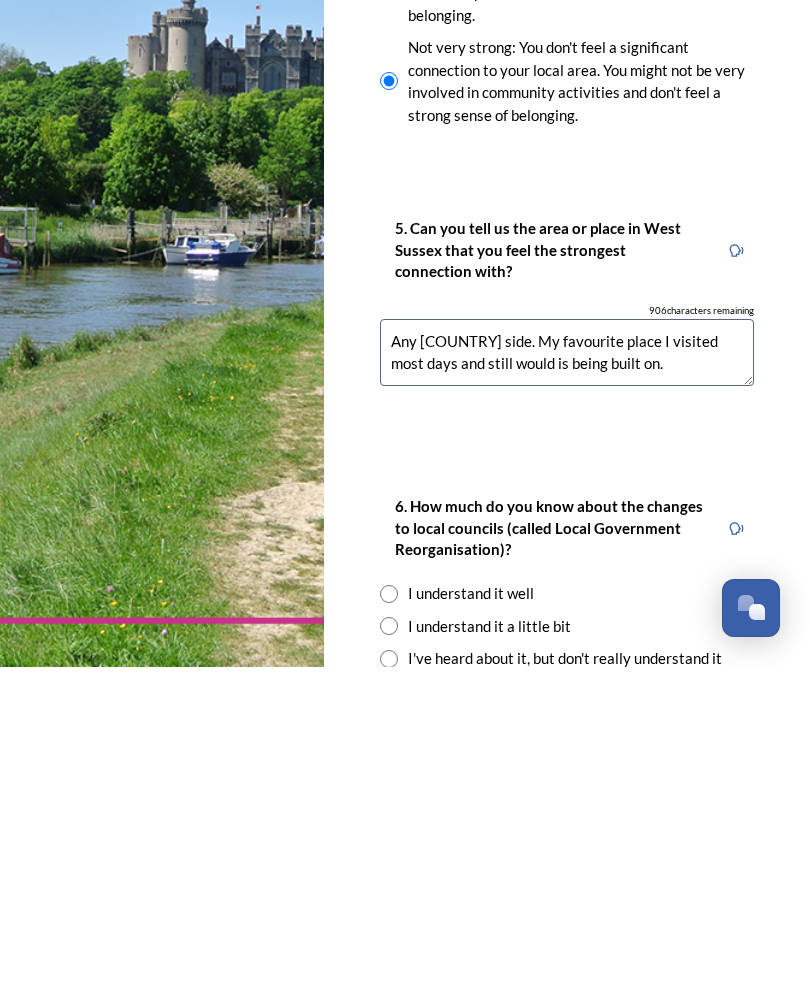 scroll, scrollTop: 1677, scrollLeft: 0, axis: vertical 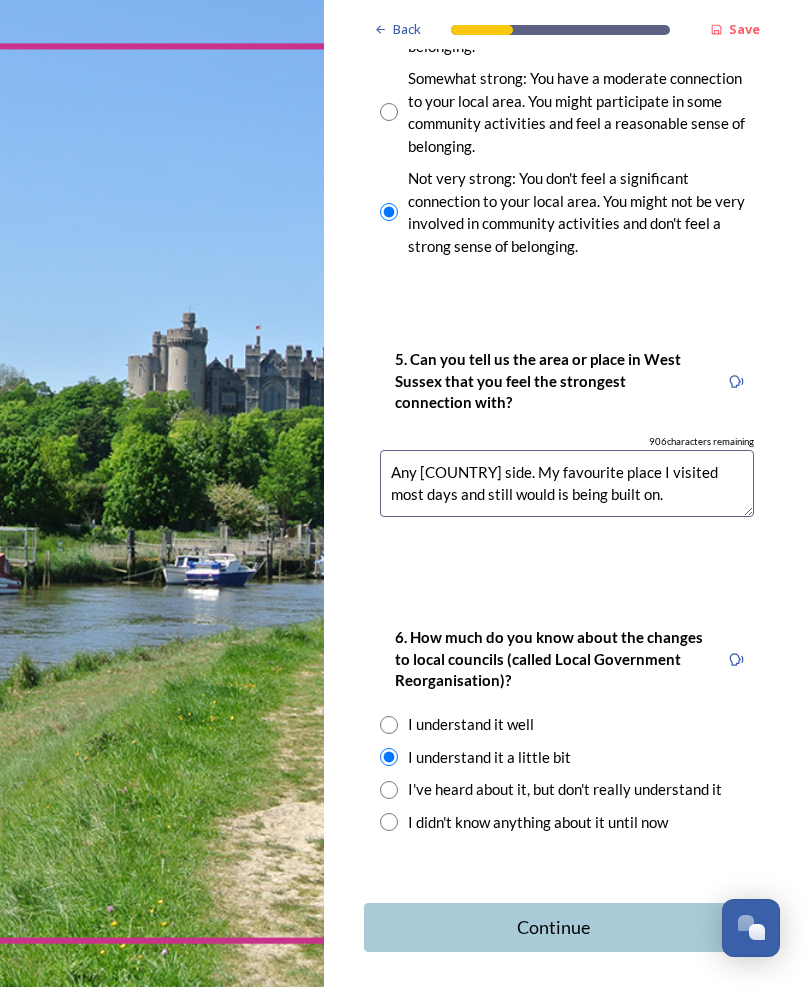 click on "Continue" at bounding box center (553, 927) 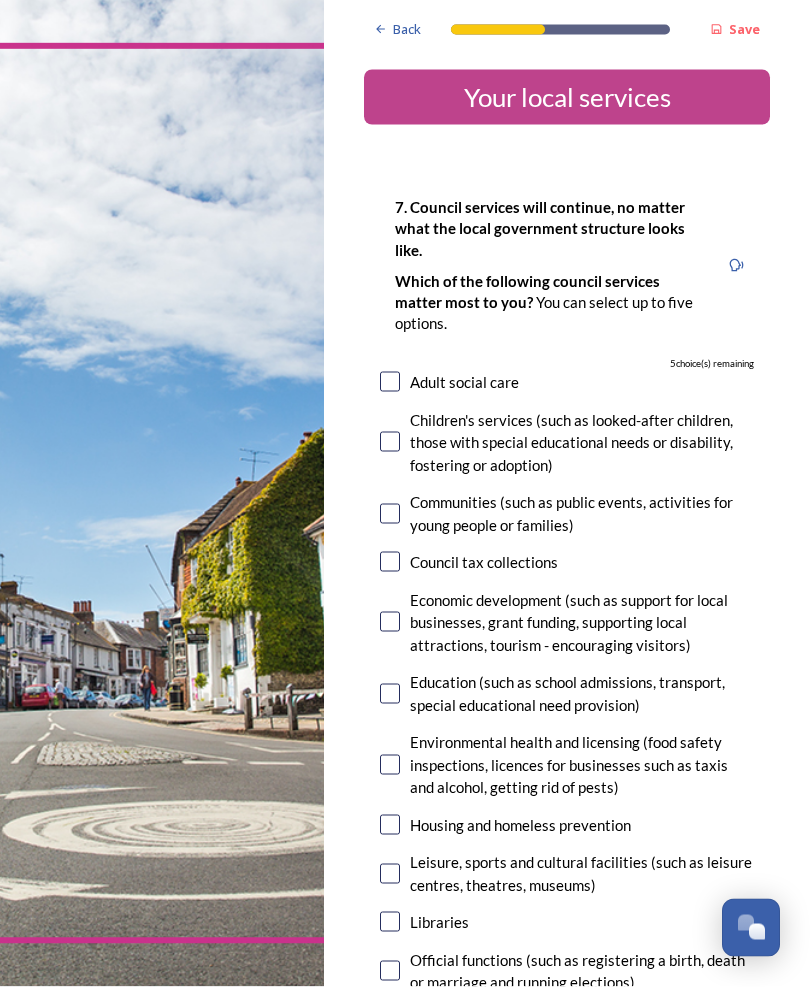 scroll, scrollTop: 0, scrollLeft: 0, axis: both 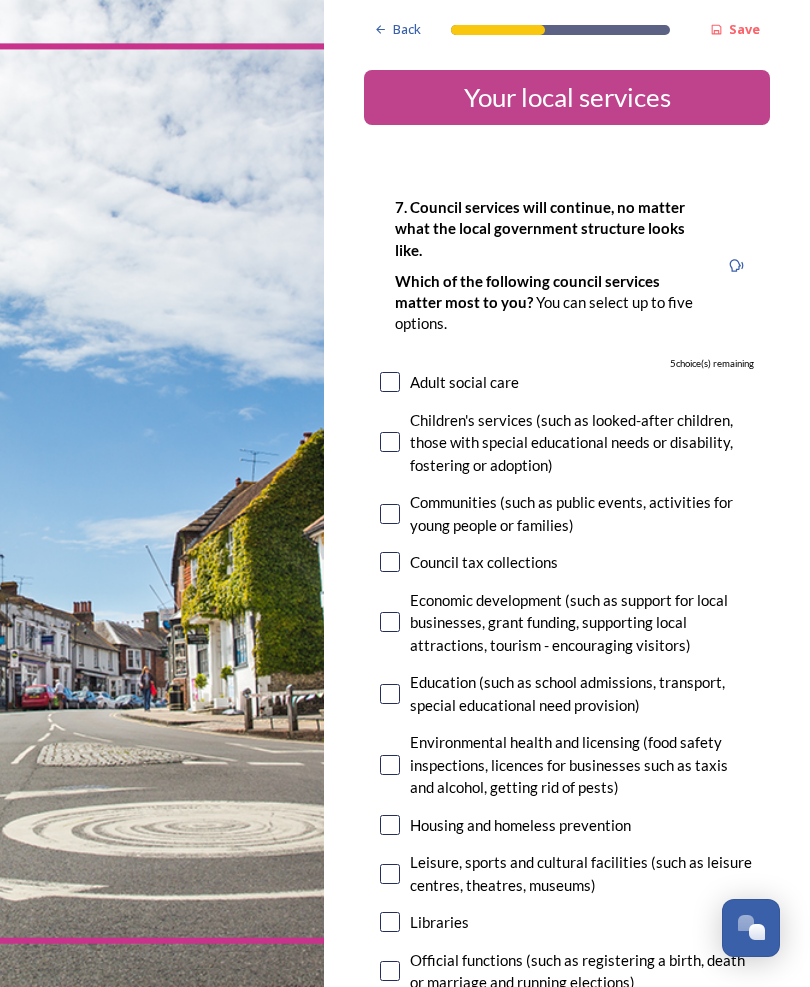 click at bounding box center [390, 442] 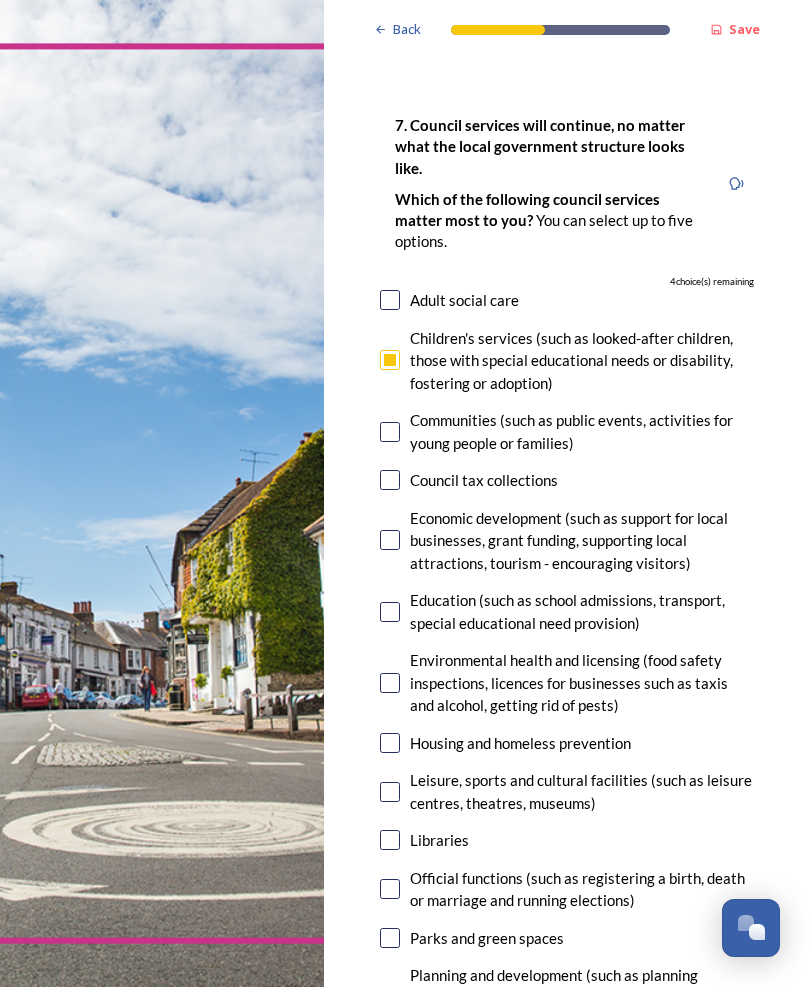 scroll, scrollTop: 82, scrollLeft: 0, axis: vertical 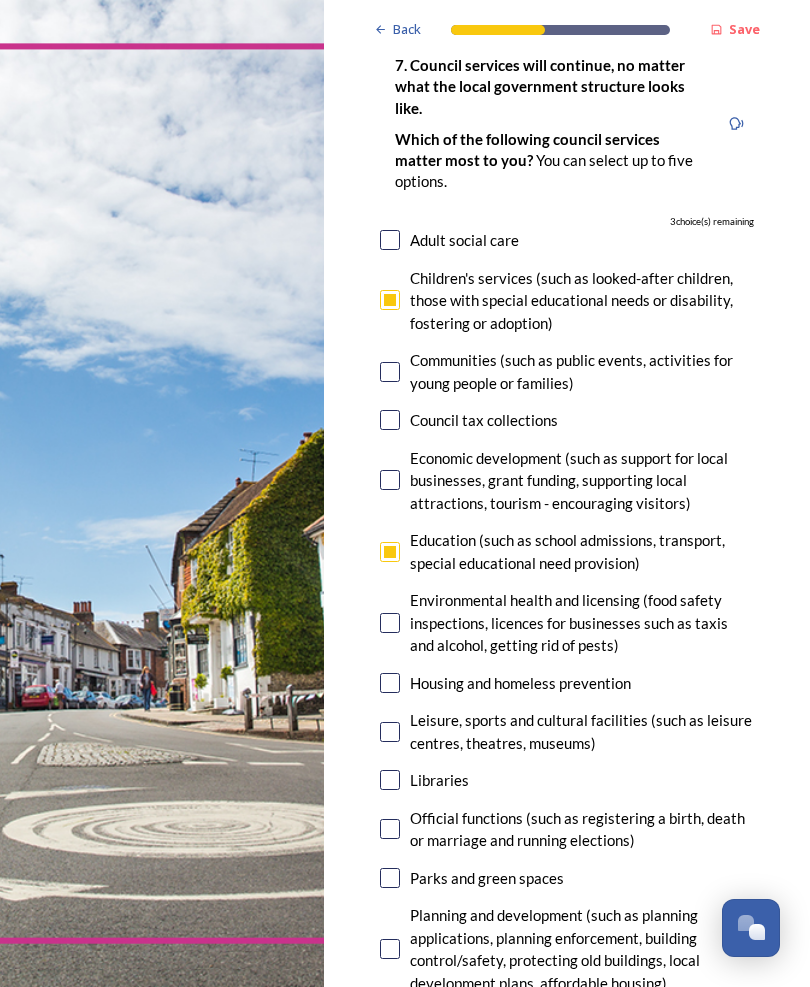 click at bounding box center [390, 623] 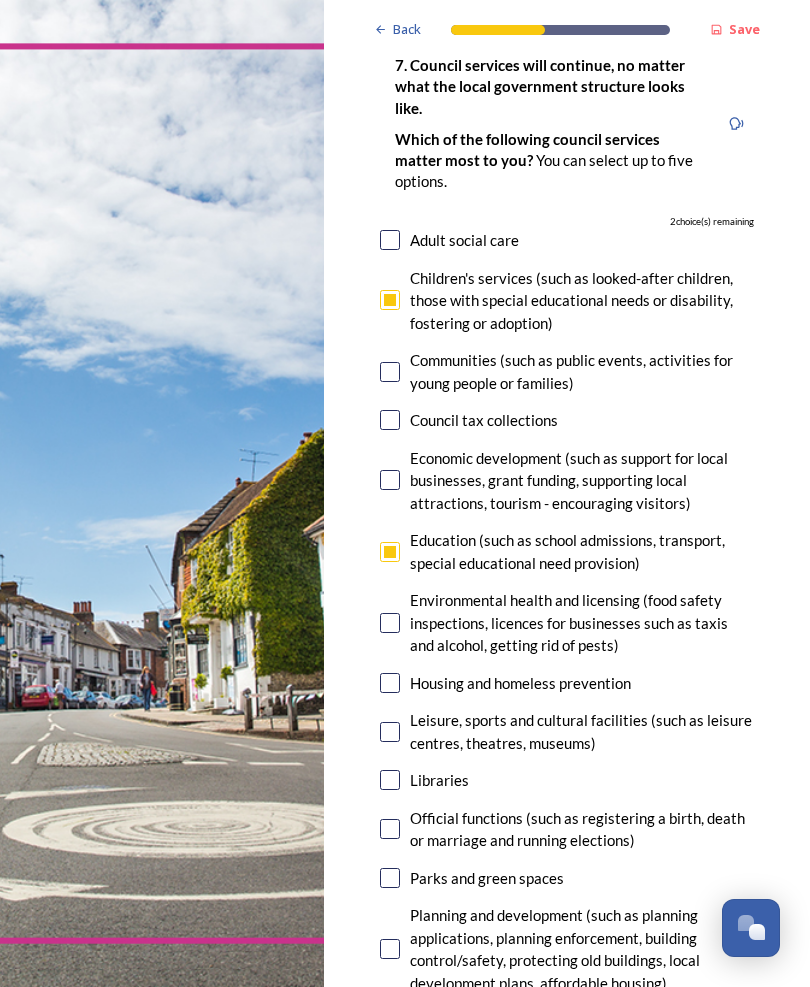 checkbox on "true" 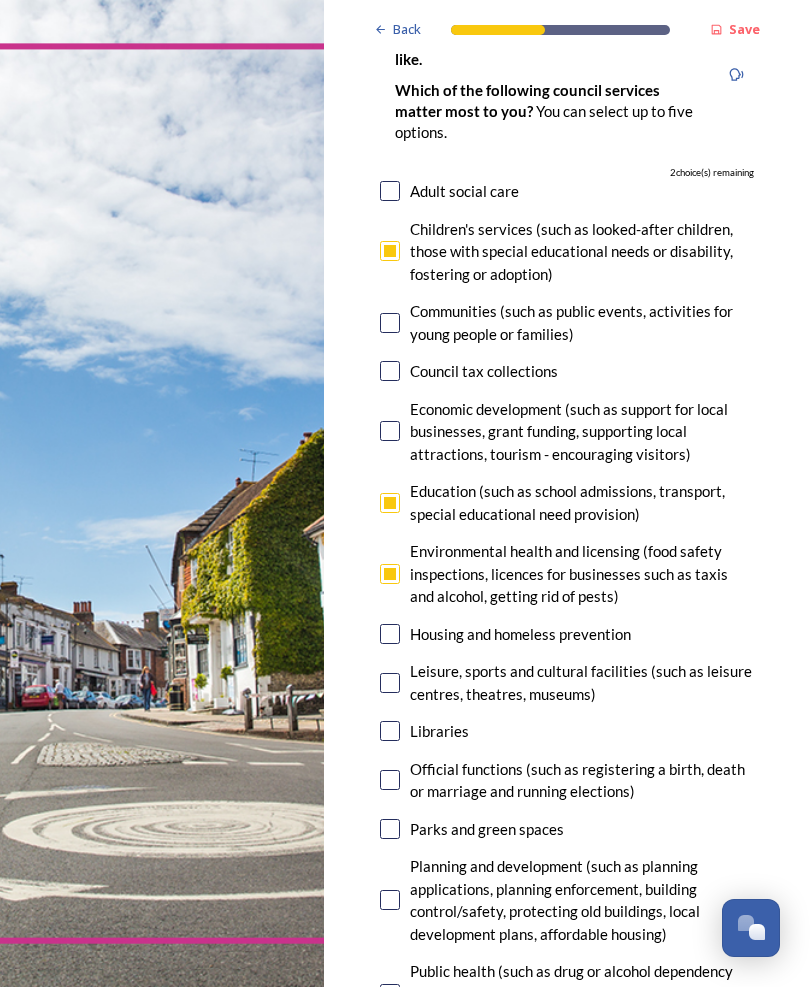 scroll, scrollTop: 194, scrollLeft: 0, axis: vertical 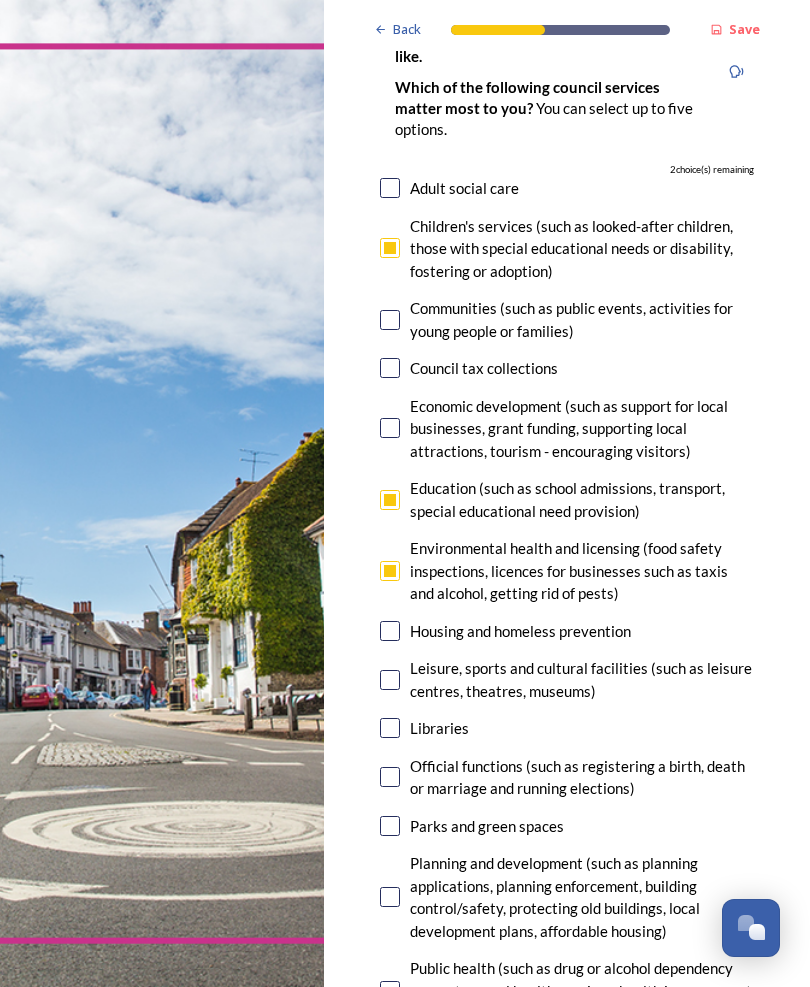 click at bounding box center [390, 631] 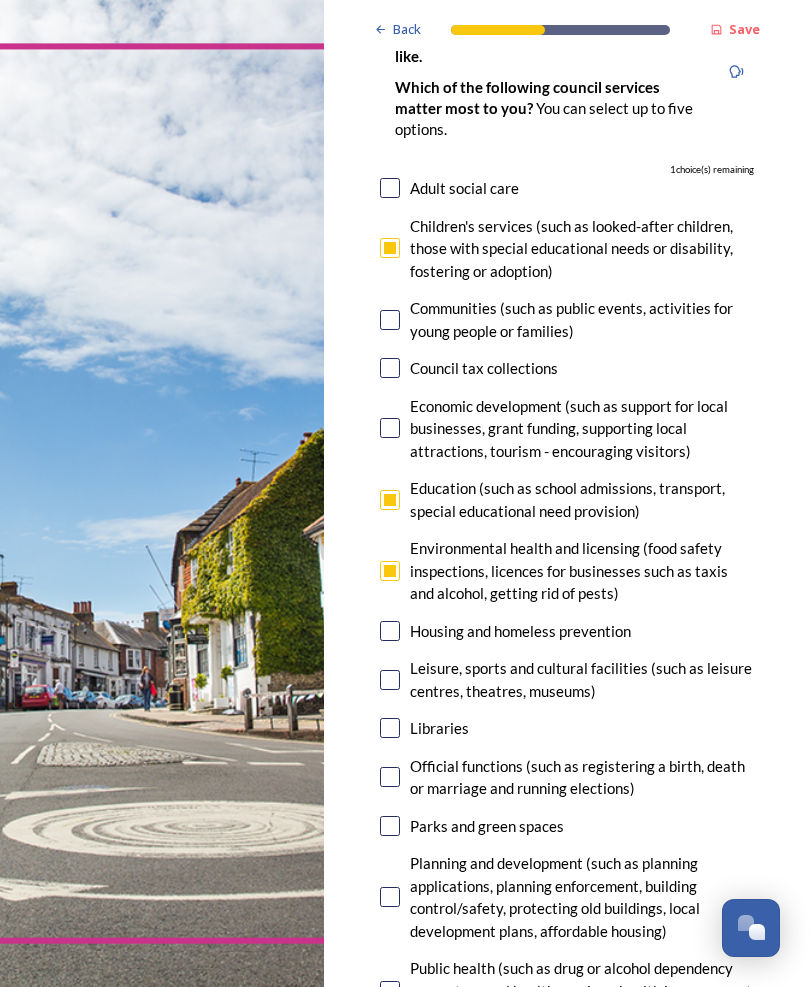 checkbox on "true" 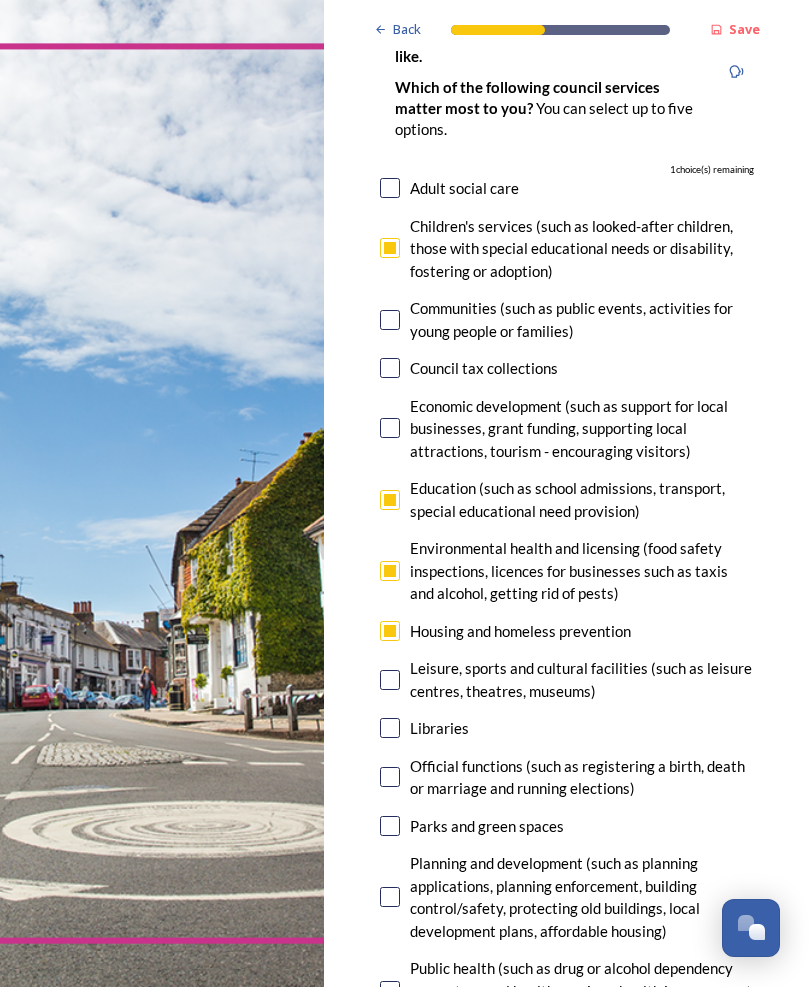 scroll, scrollTop: 224, scrollLeft: 0, axis: vertical 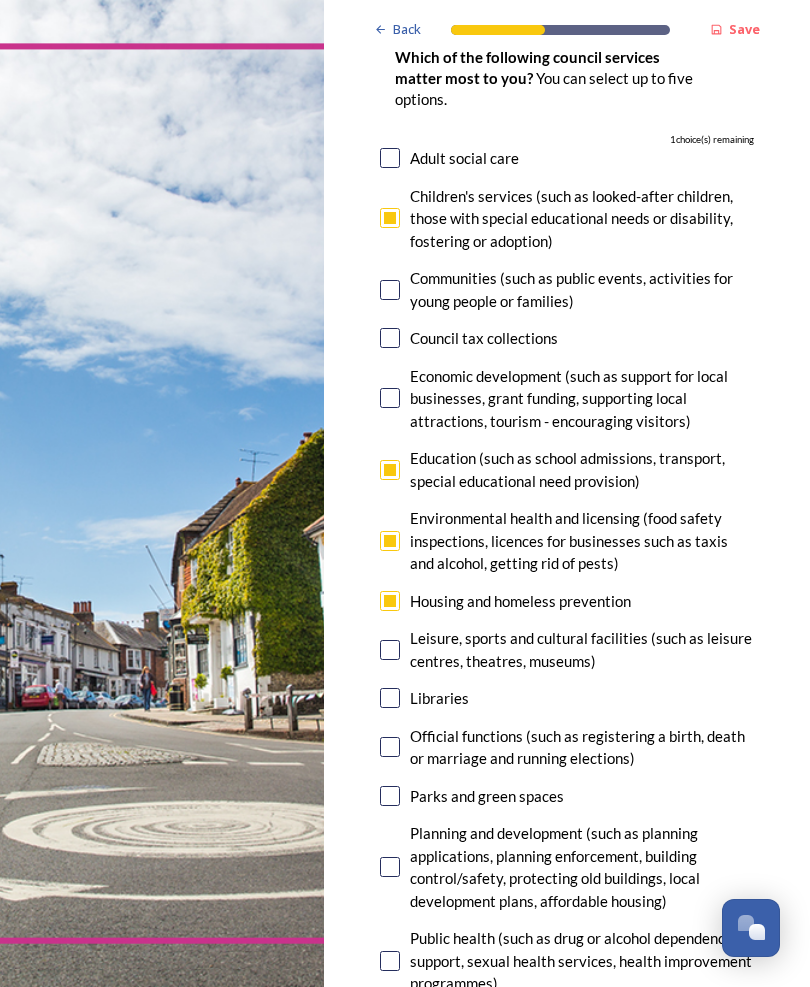 click at bounding box center (390, 650) 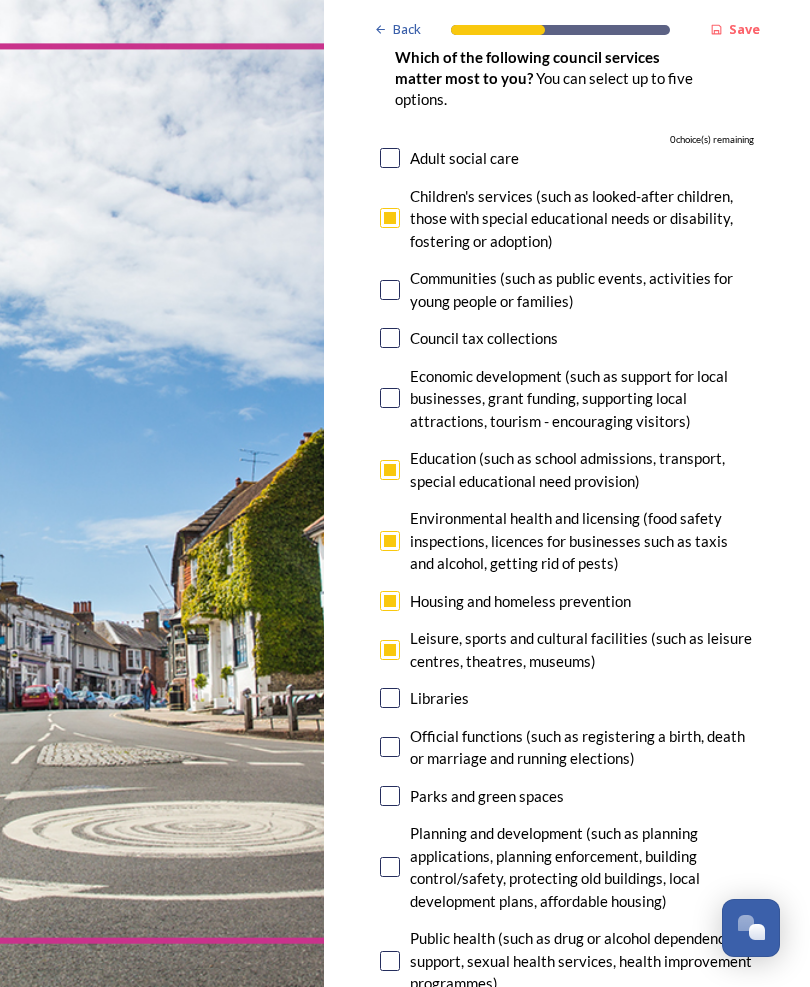 click at bounding box center [390, 698] 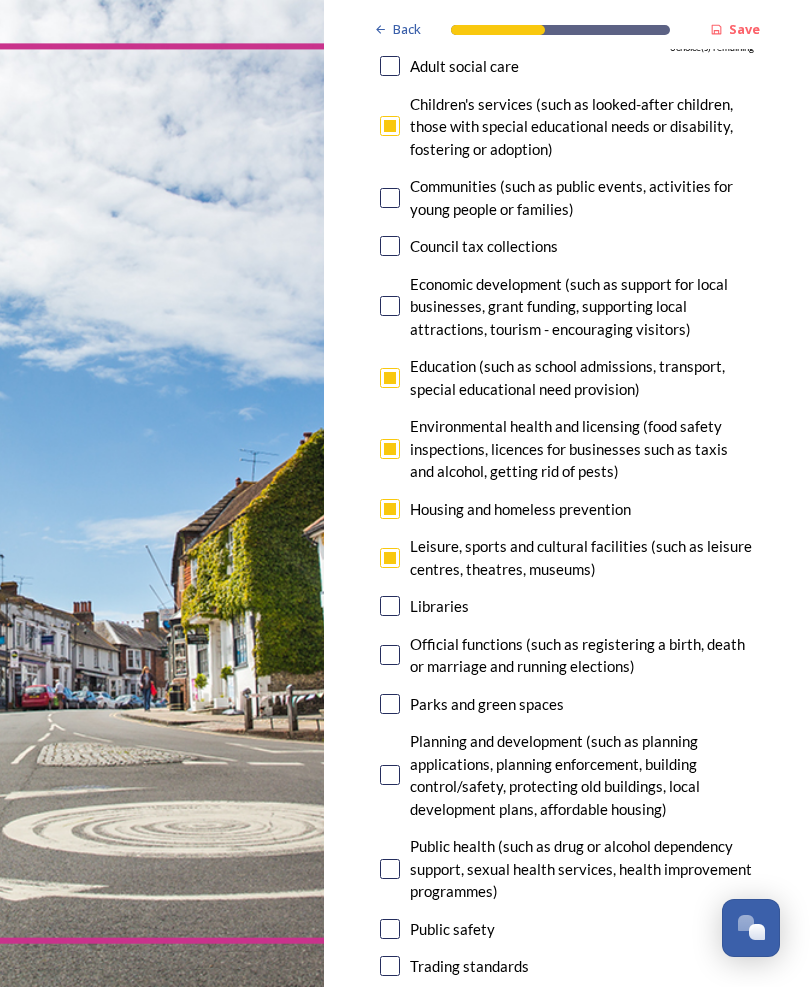 scroll, scrollTop: 324, scrollLeft: 0, axis: vertical 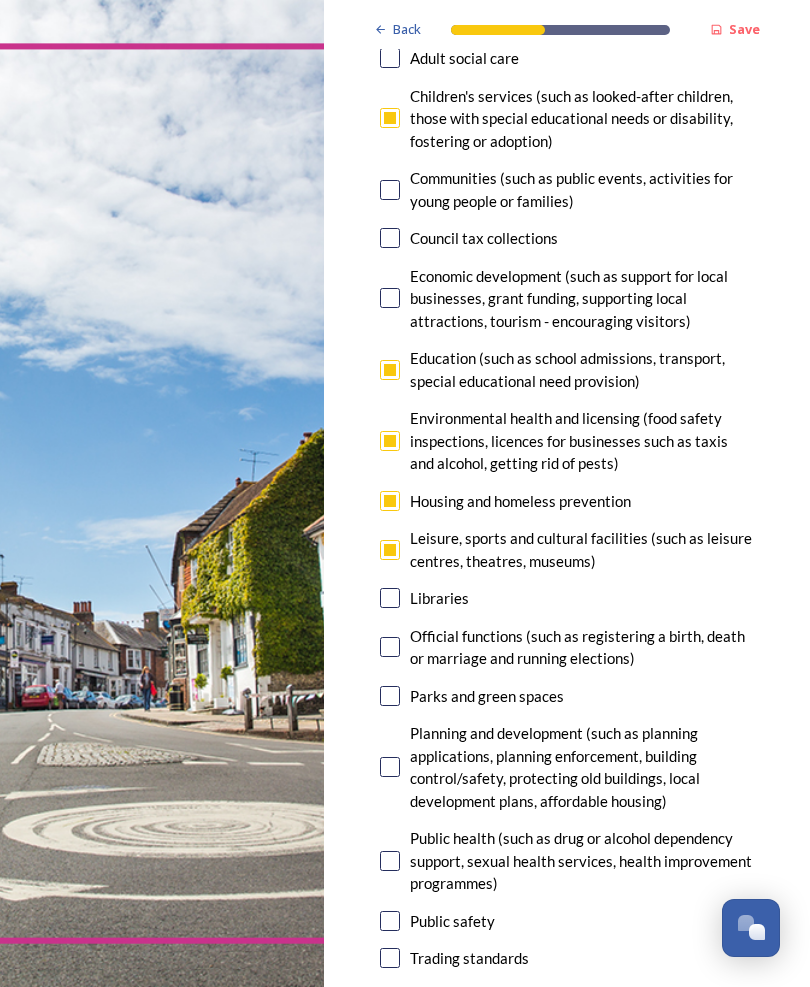 click at bounding box center [390, 696] 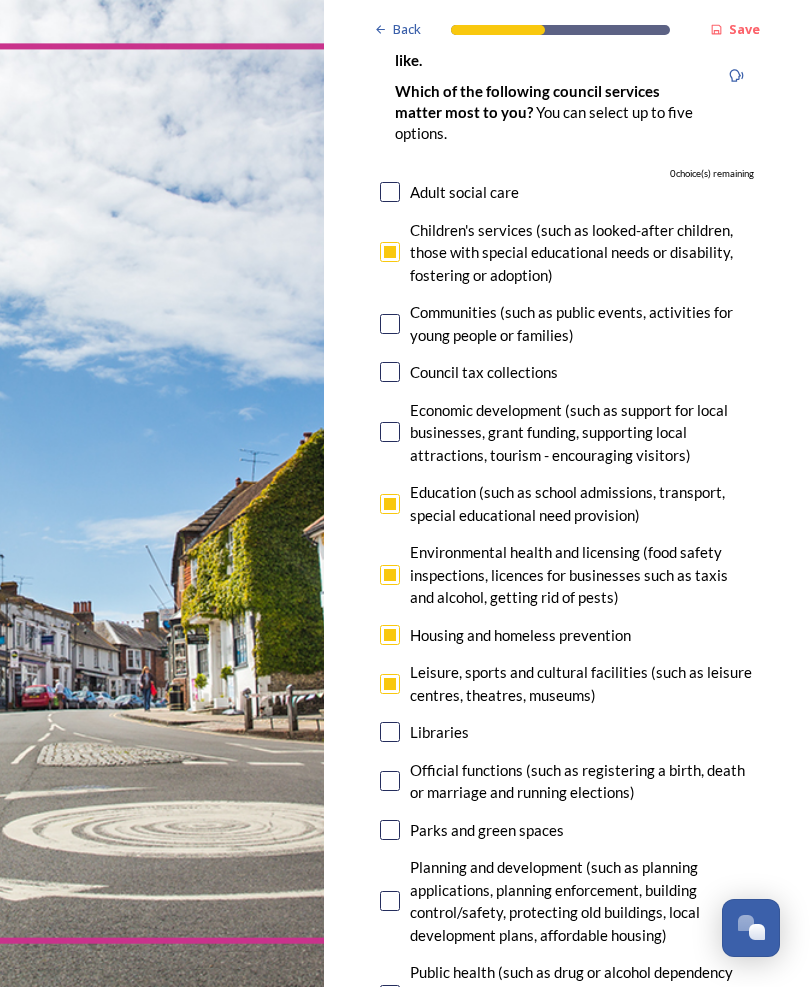 scroll, scrollTop: 226, scrollLeft: 0, axis: vertical 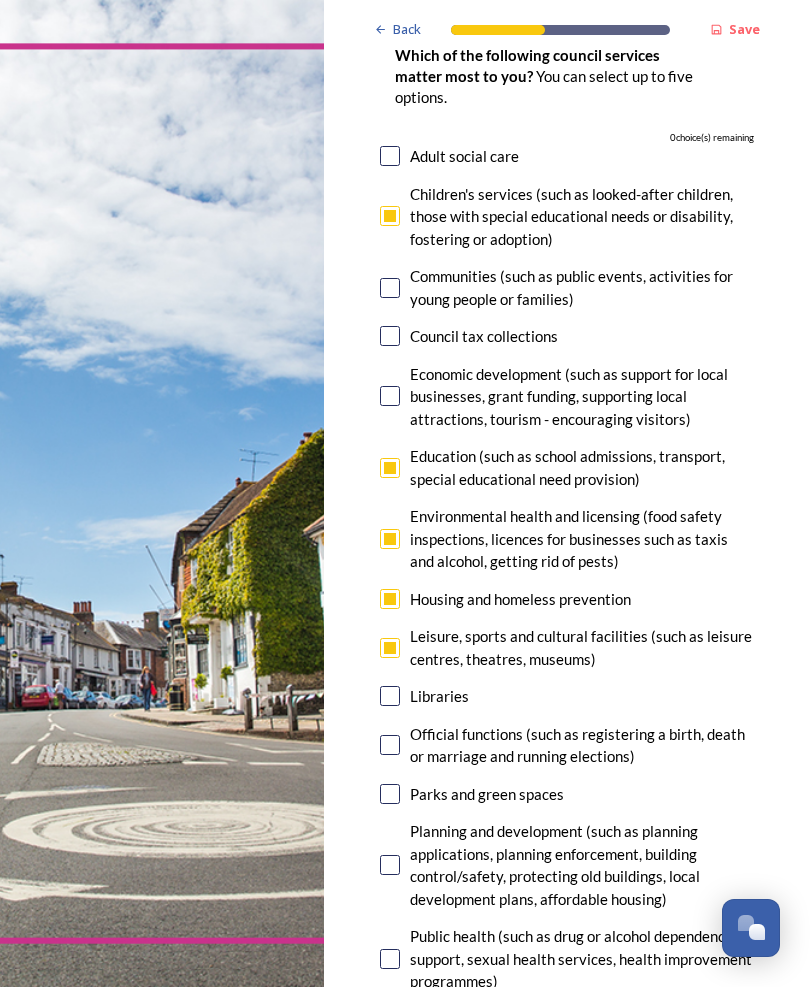 click at bounding box center (390, 794) 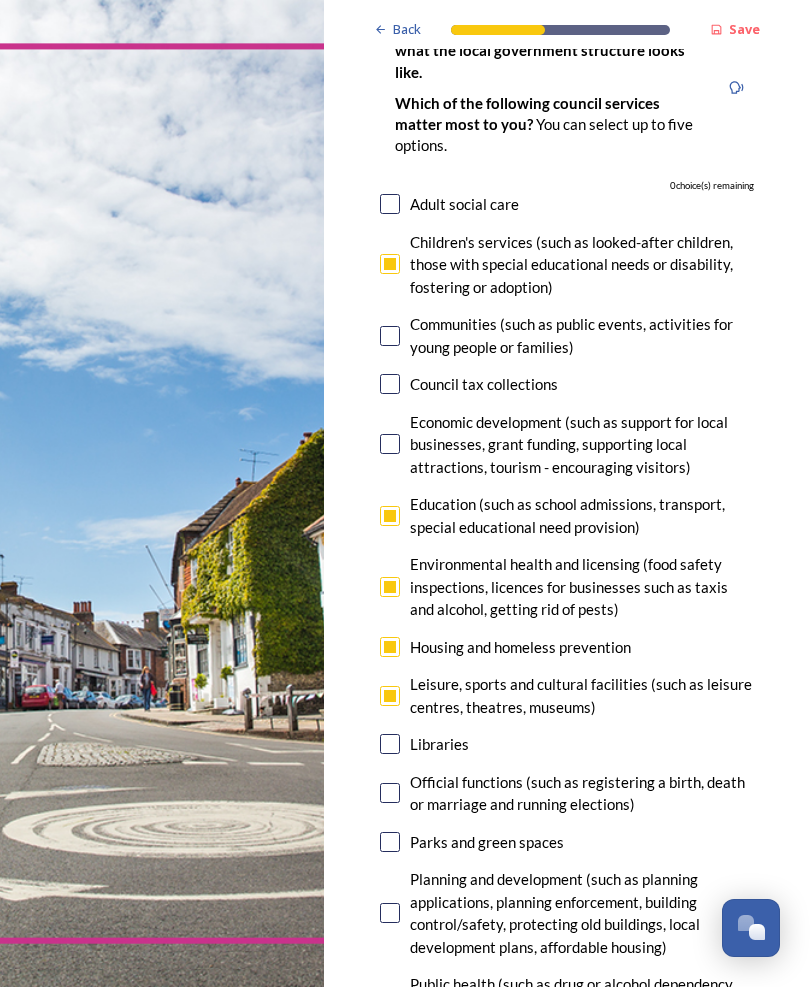 scroll, scrollTop: 178, scrollLeft: 0, axis: vertical 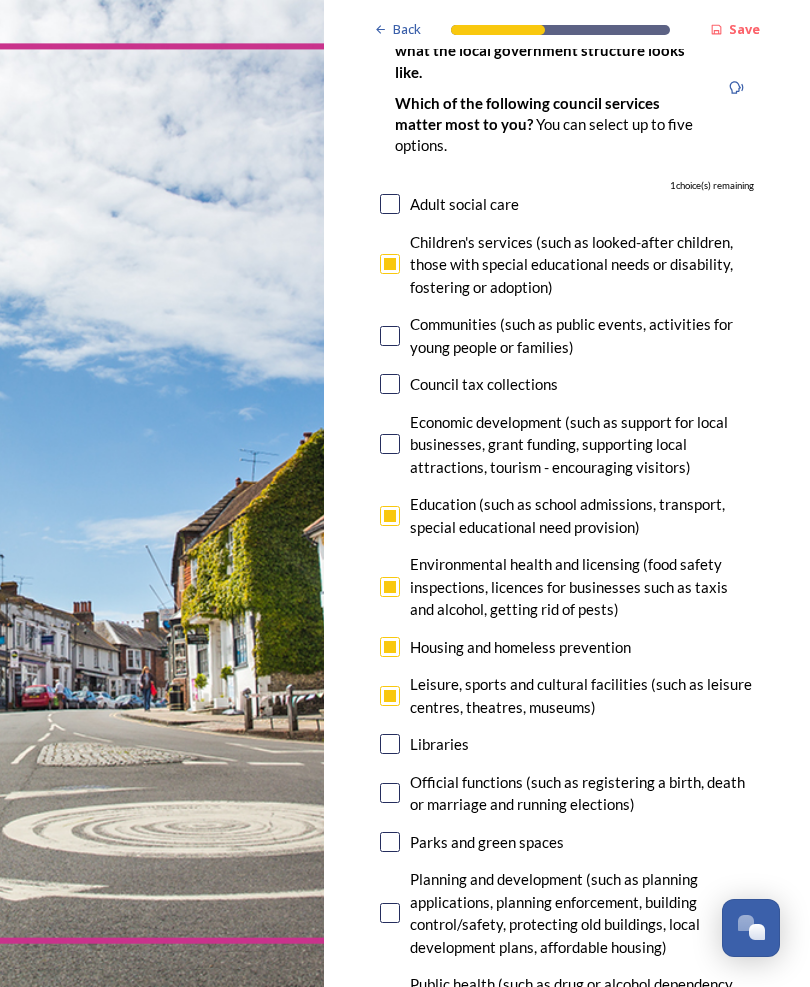 checkbox on "false" 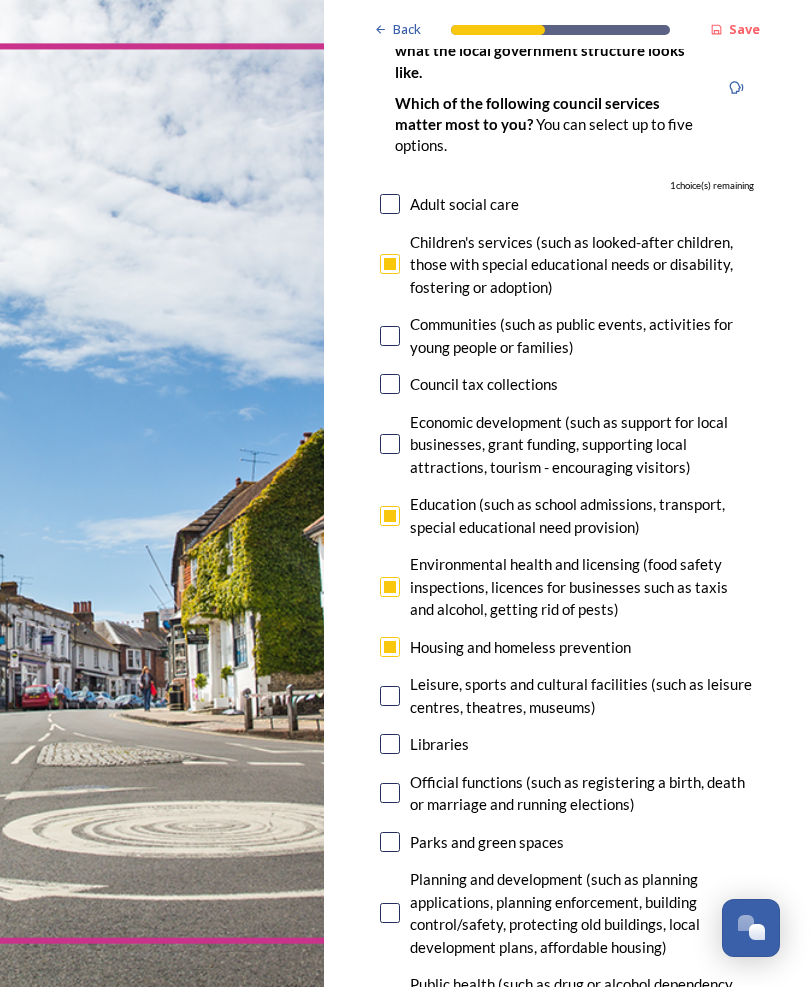 click at bounding box center [390, 842] 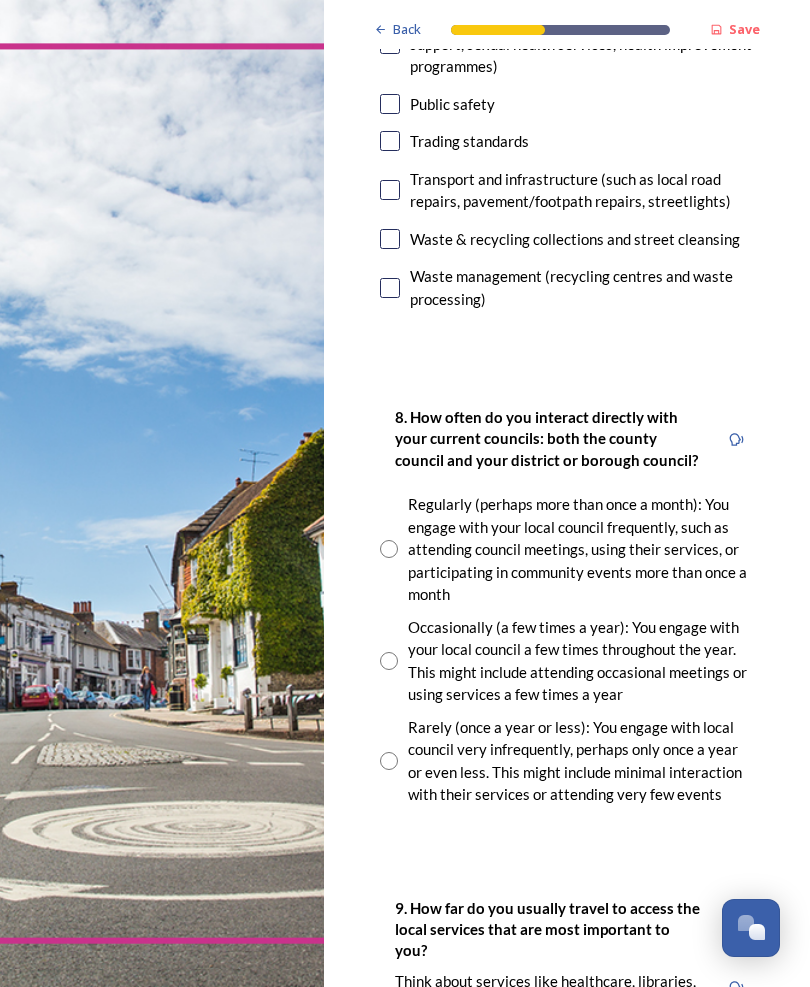 scroll, scrollTop: 1143, scrollLeft: 0, axis: vertical 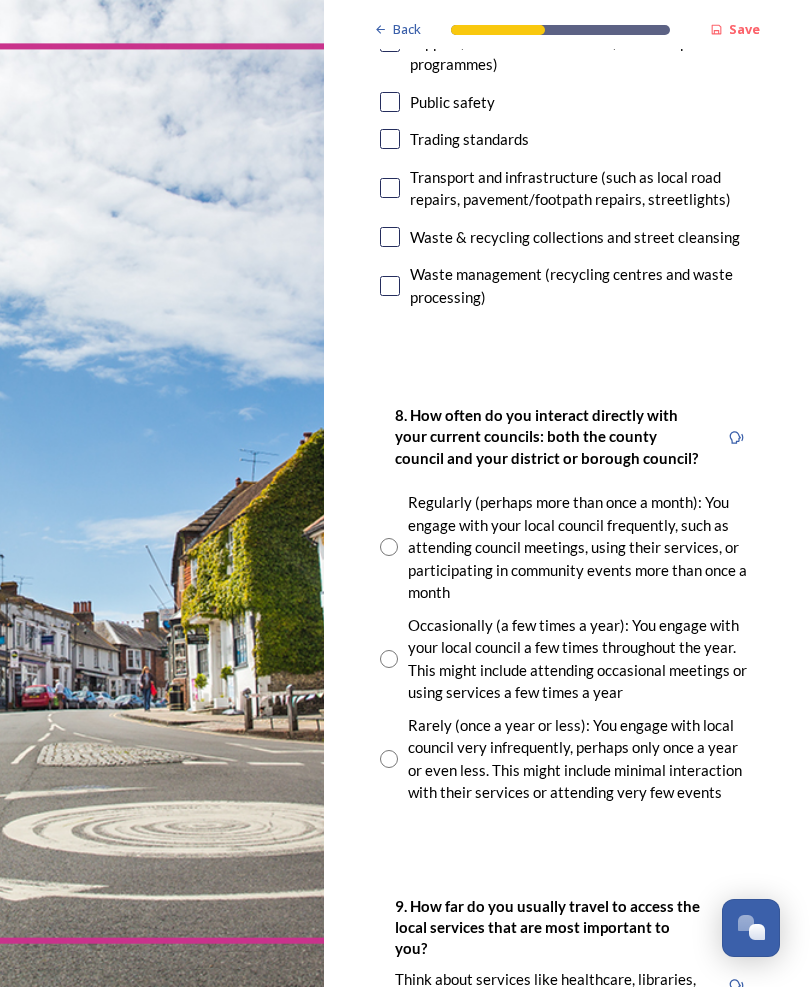 click at bounding box center (389, 759) 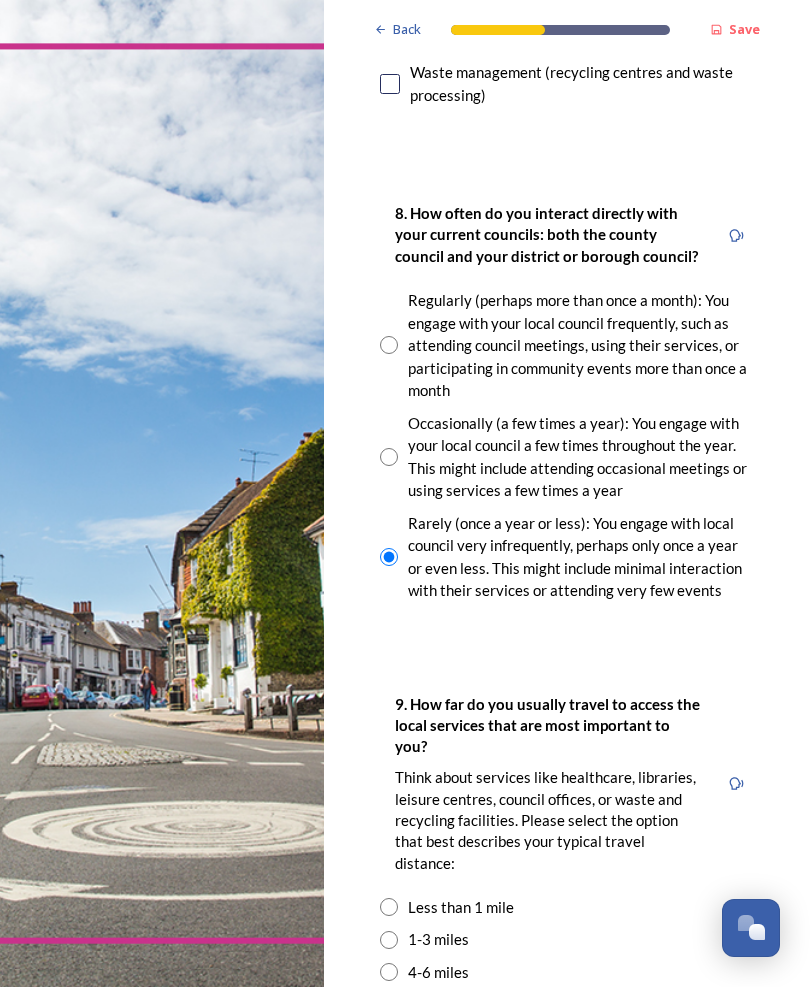 scroll, scrollTop: 1368, scrollLeft: 0, axis: vertical 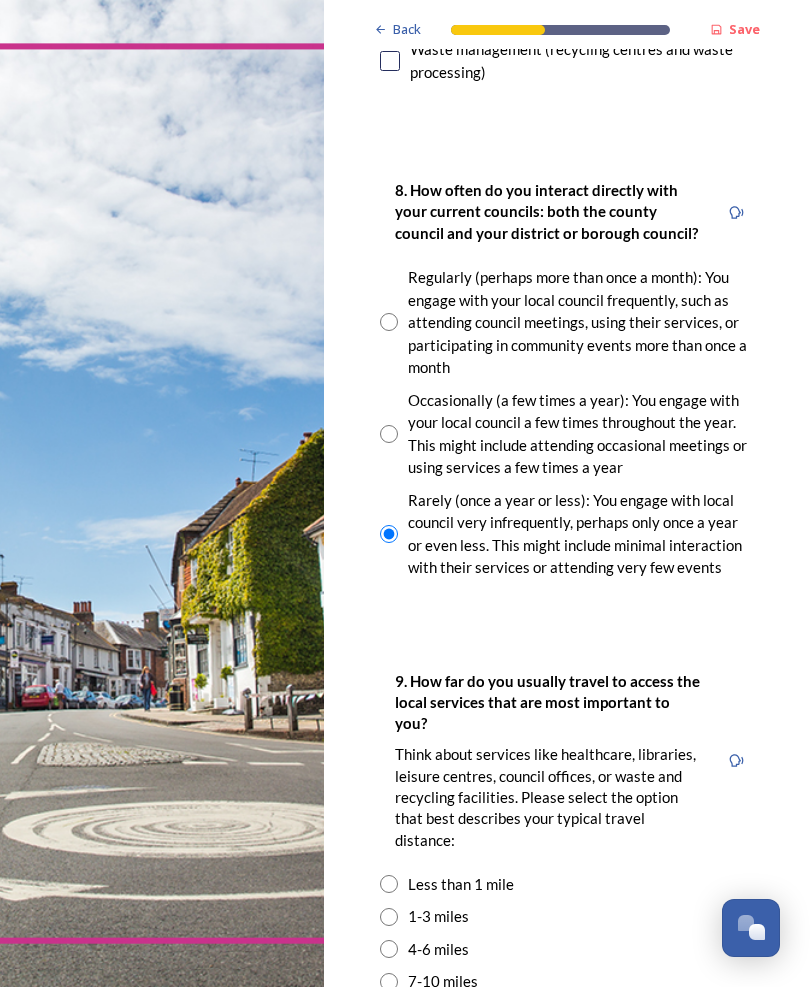 click at bounding box center (389, 884) 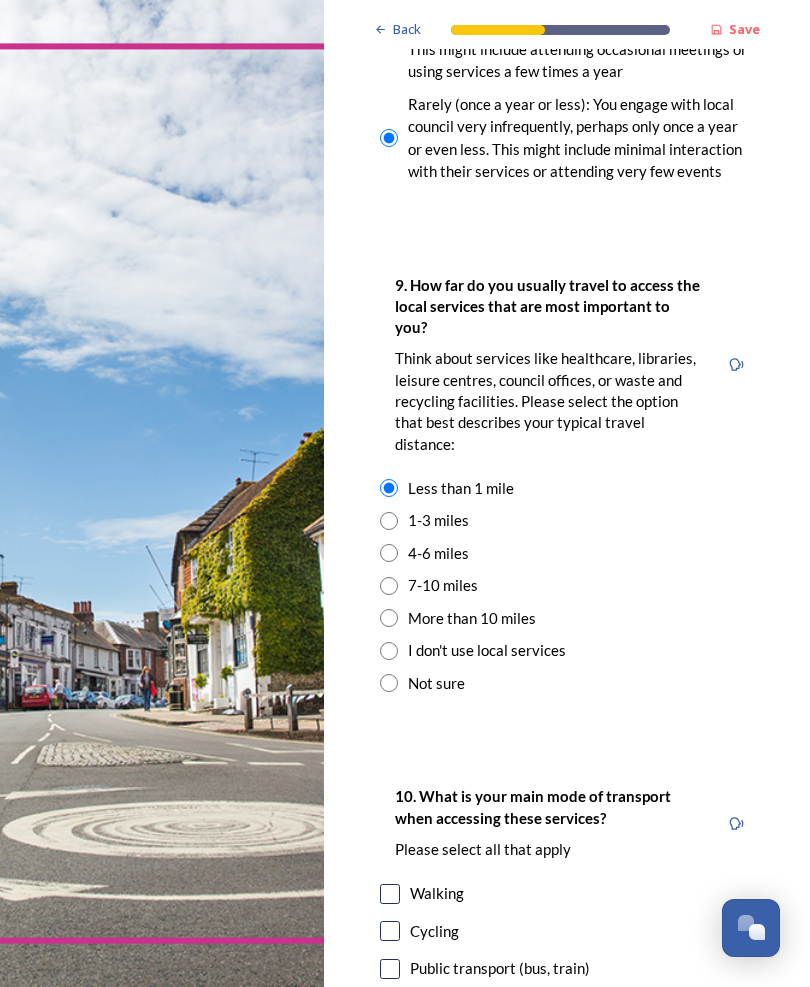 scroll, scrollTop: 1764, scrollLeft: 0, axis: vertical 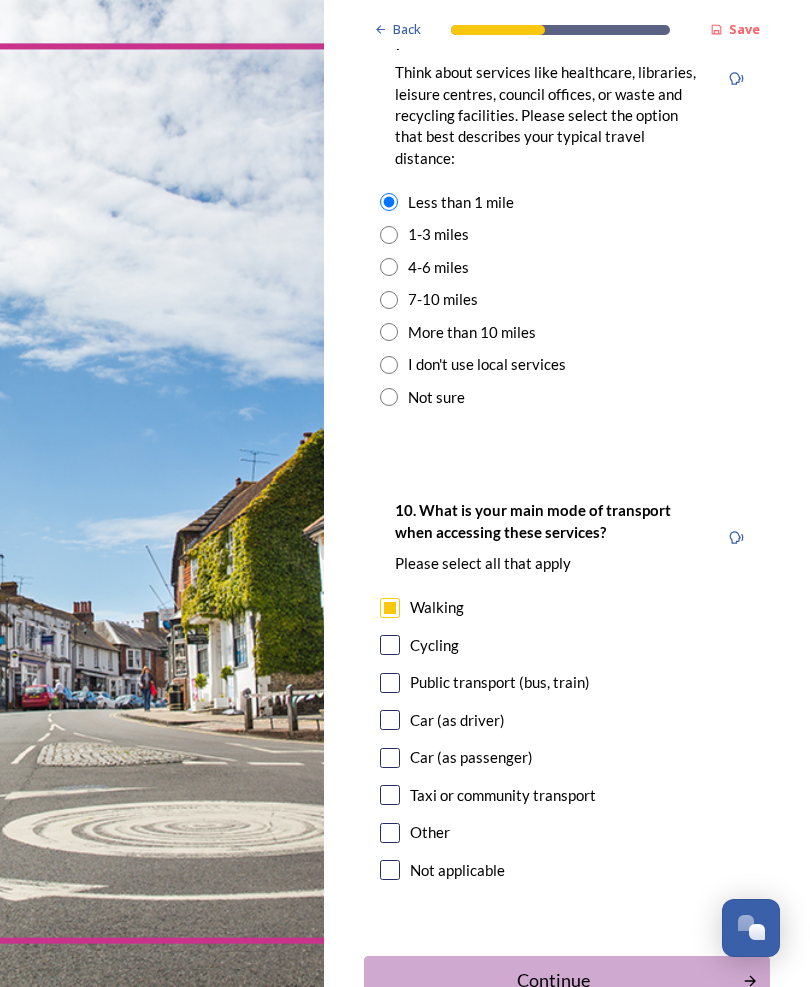 click on "Continue" at bounding box center [553, 980] 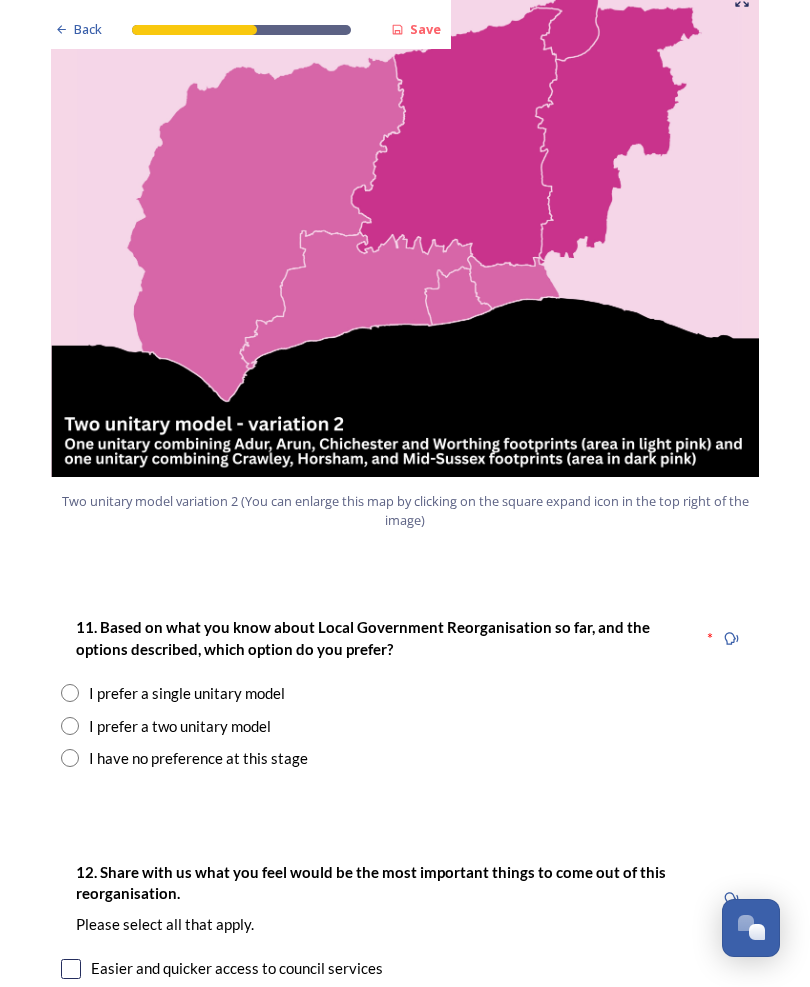 scroll, scrollTop: 2130, scrollLeft: 0, axis: vertical 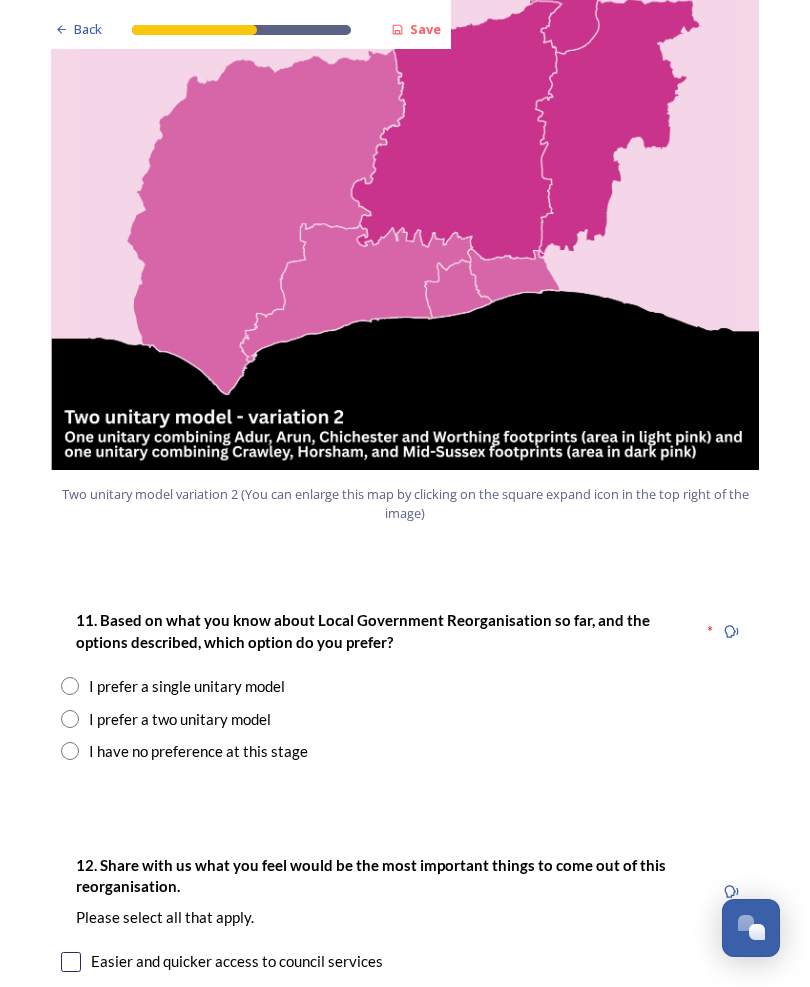 click at bounding box center (70, 719) 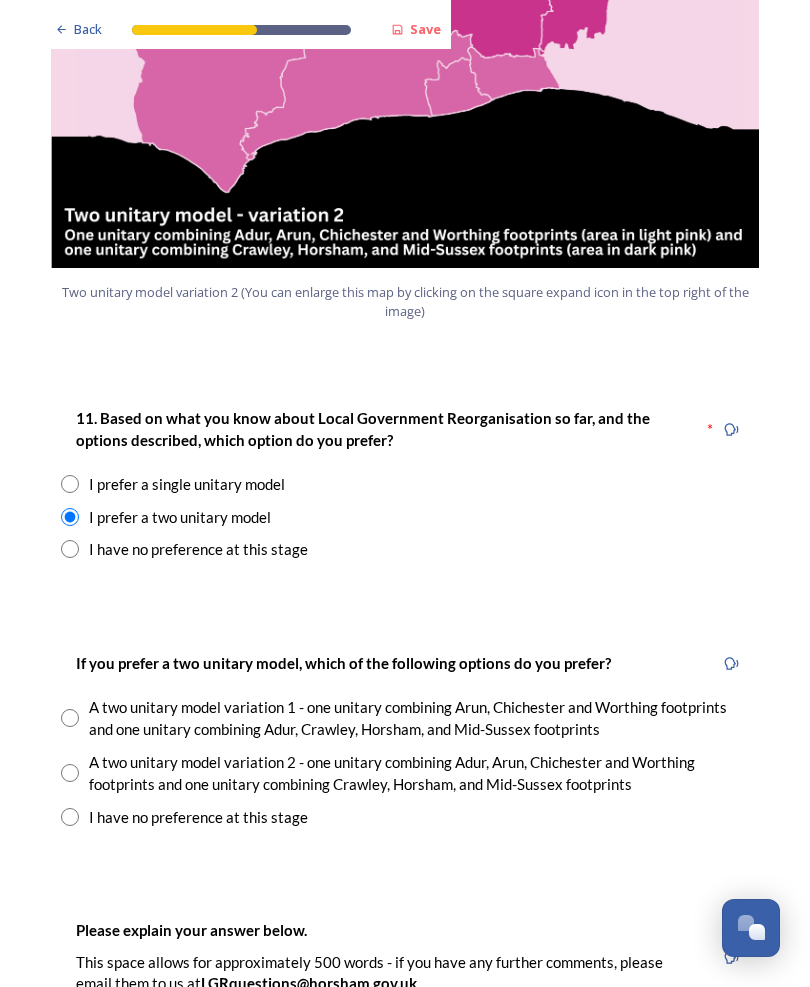 scroll, scrollTop: 2340, scrollLeft: 0, axis: vertical 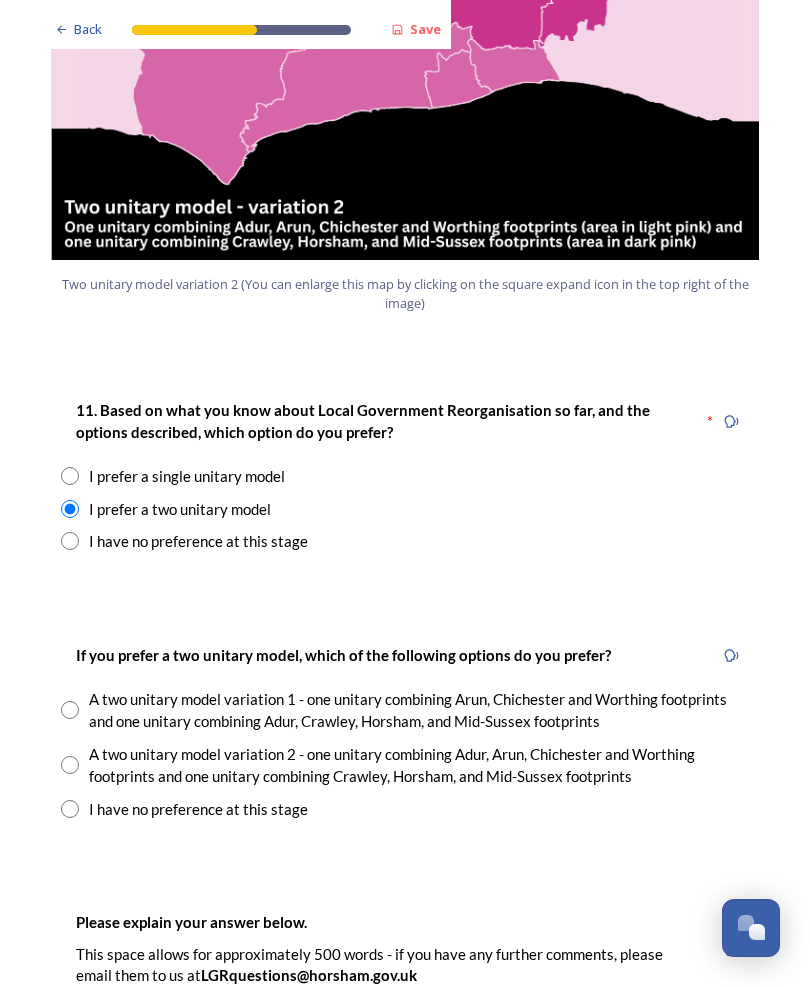 click at bounding box center (70, 765) 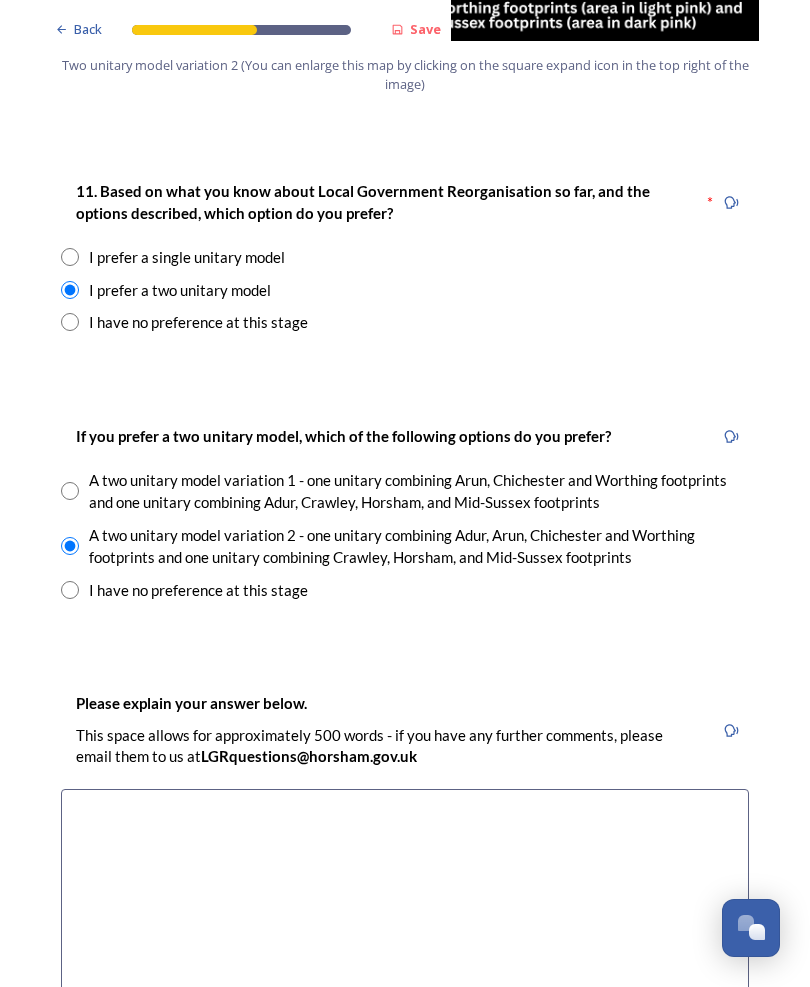 scroll, scrollTop: 2559, scrollLeft: 0, axis: vertical 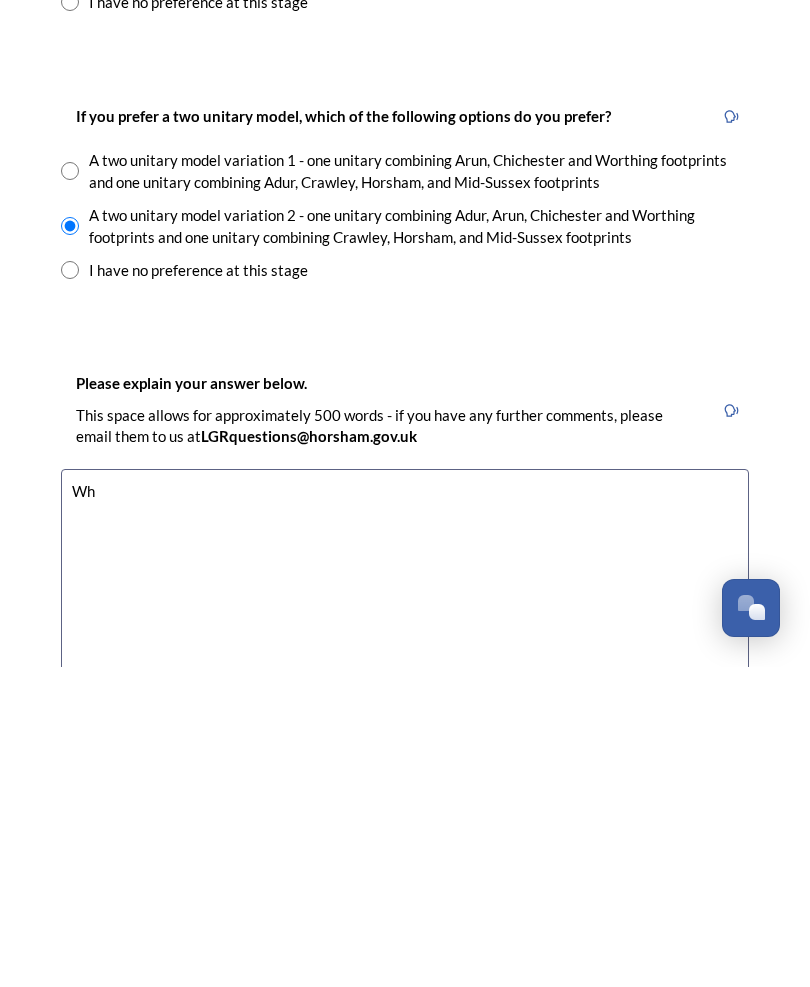 type on "W" 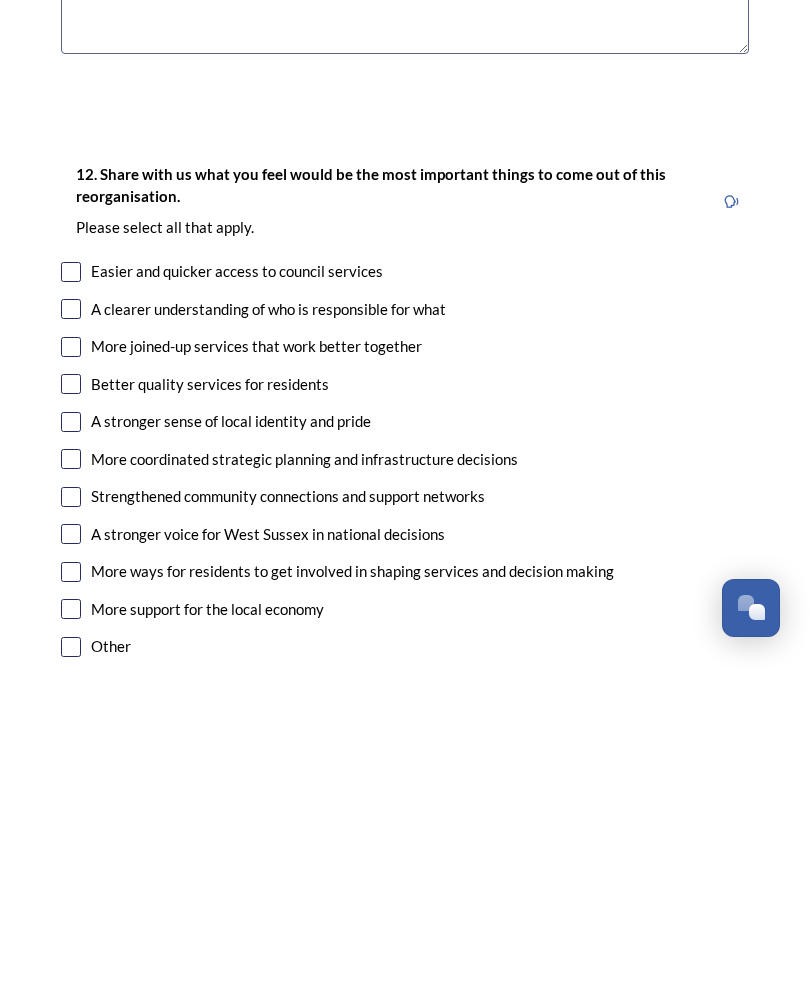 scroll, scrollTop: 3204, scrollLeft: 0, axis: vertical 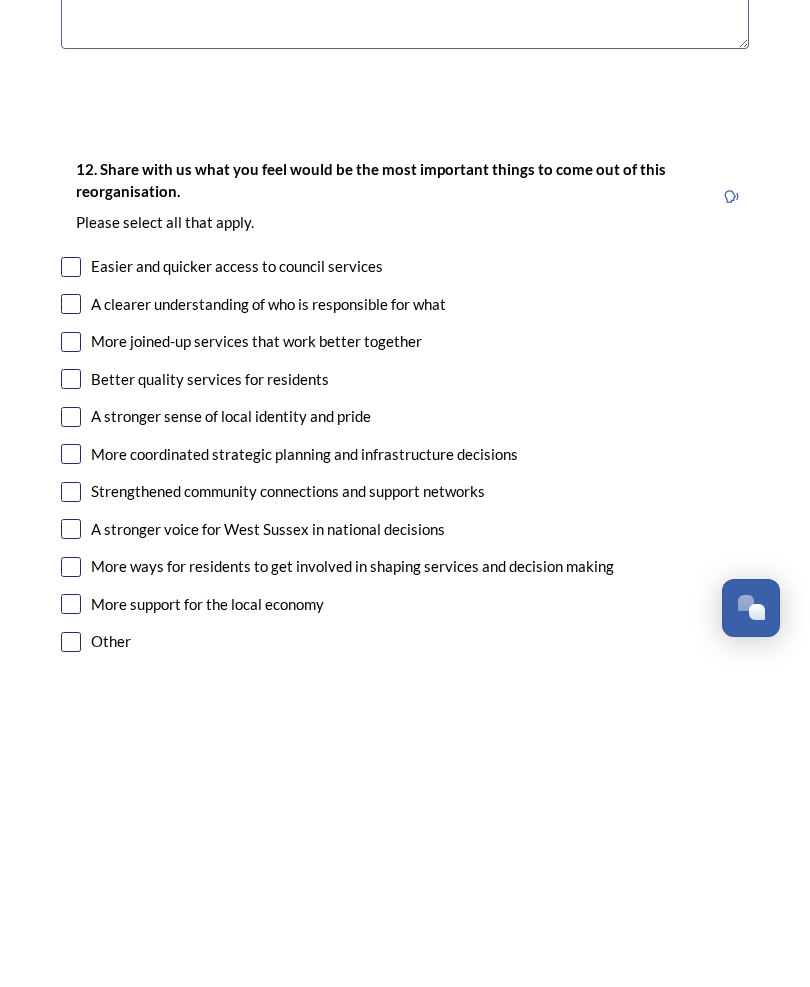 type on "What happens re Housing as some councils use registered providers others have their own Council housing." 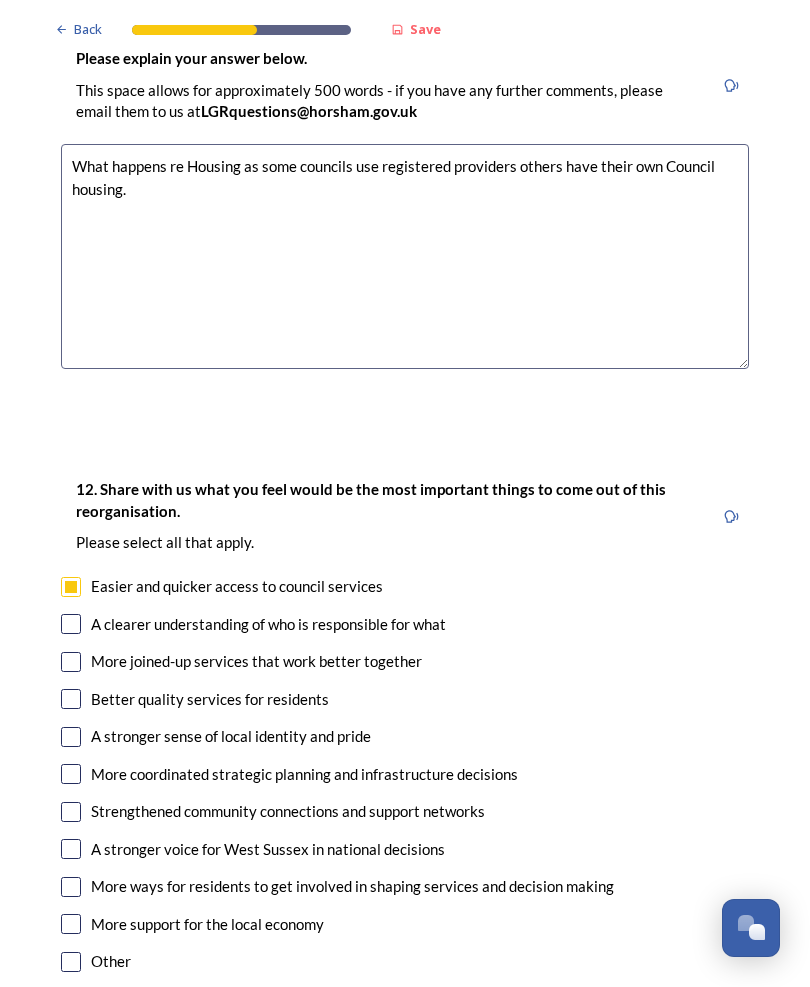 click at bounding box center (71, 624) 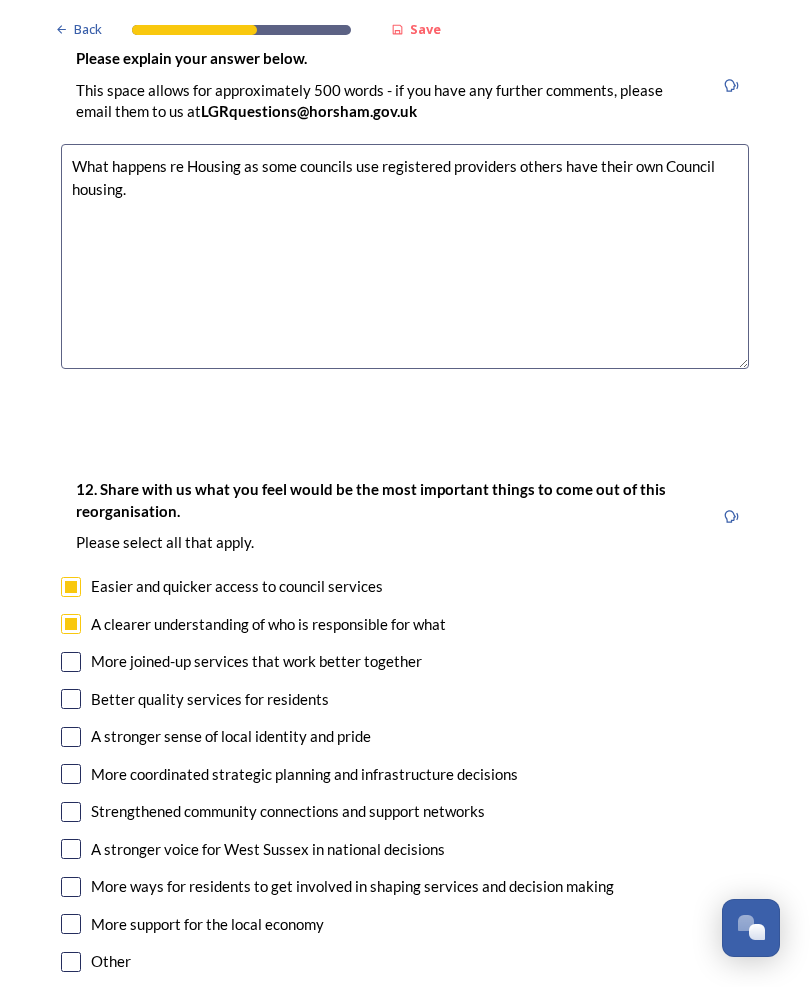 click at bounding box center [71, 624] 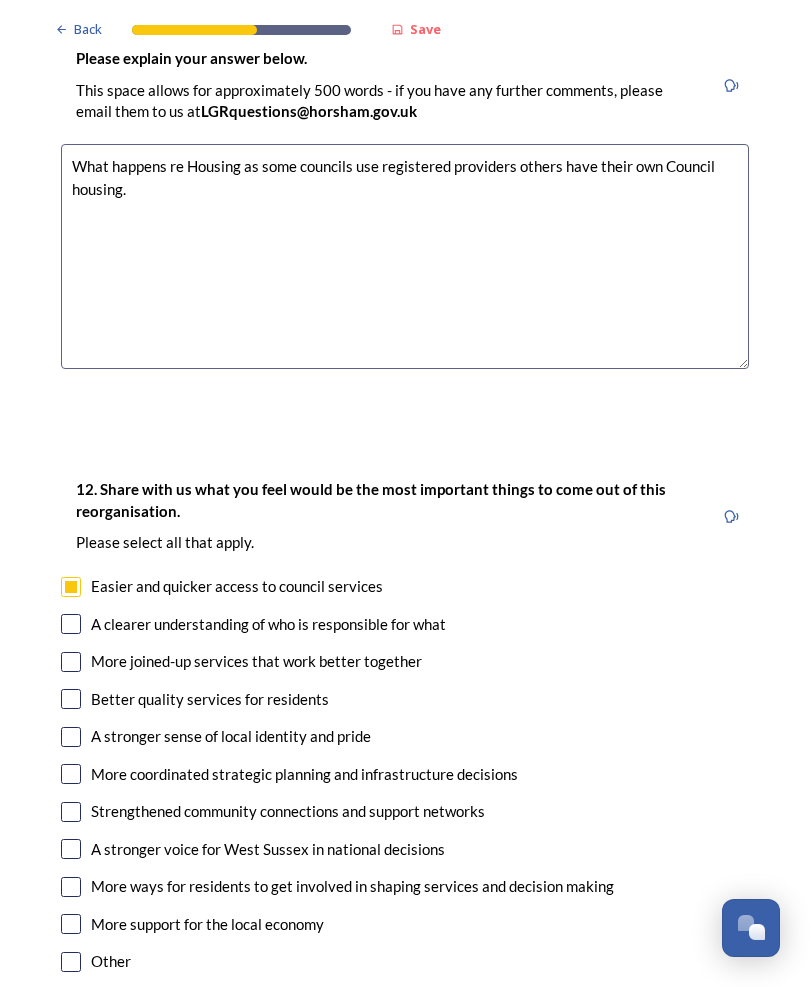 click at bounding box center [71, 662] 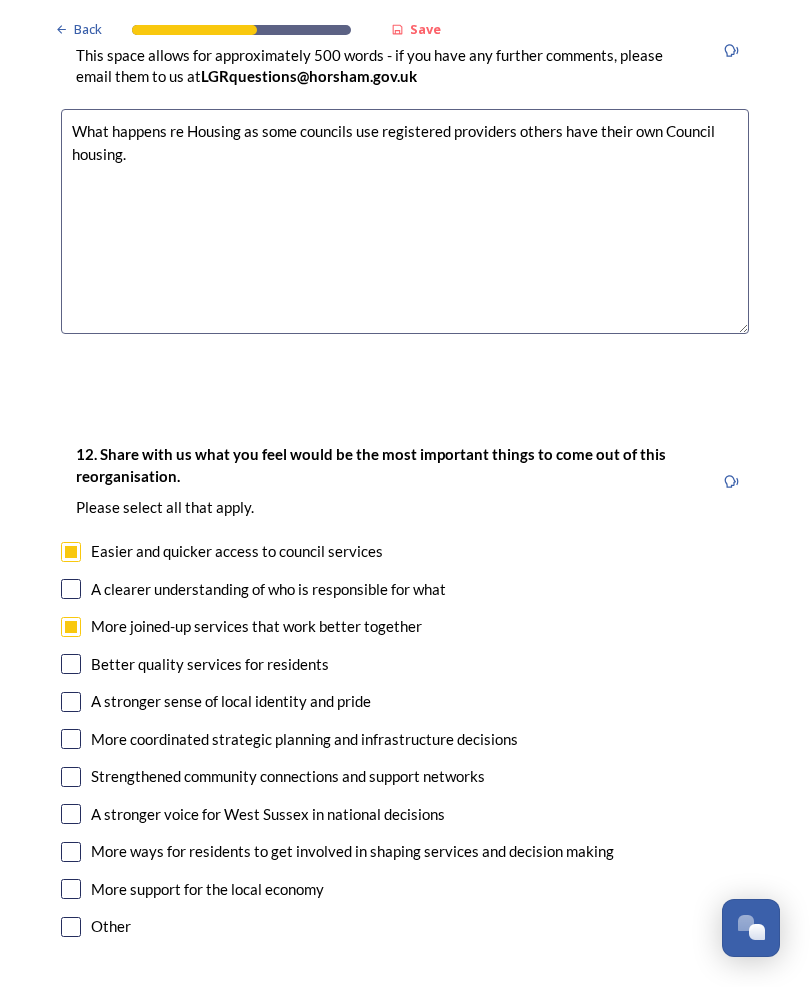 scroll, scrollTop: 3239, scrollLeft: 0, axis: vertical 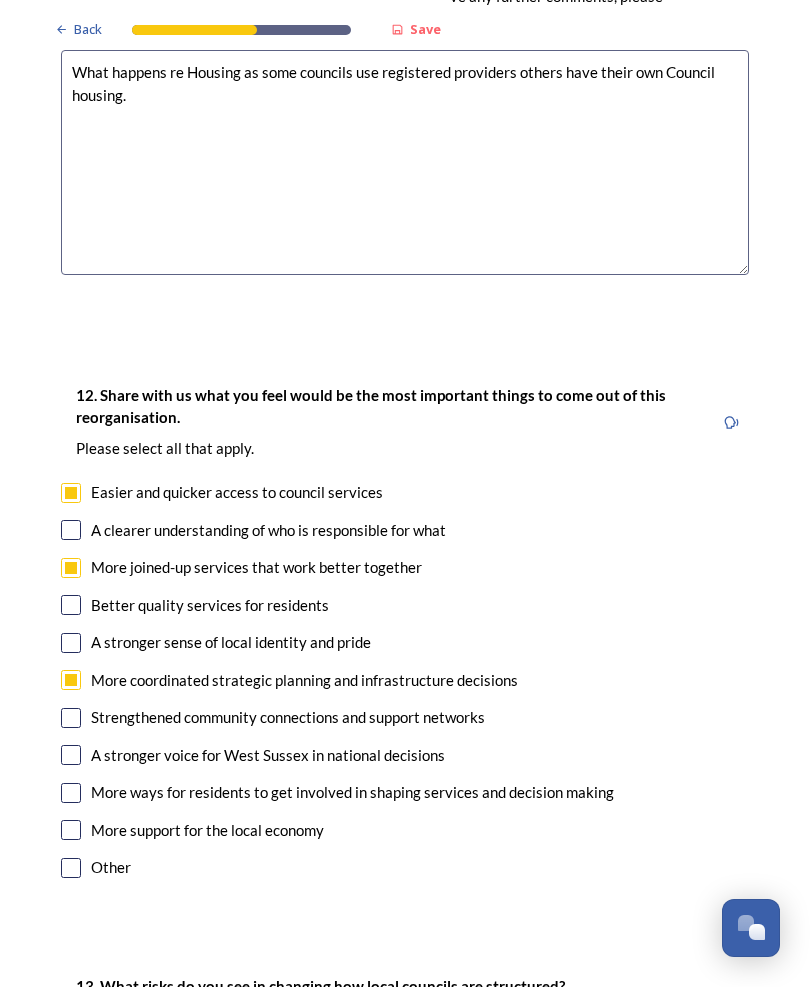 click at bounding box center (71, 830) 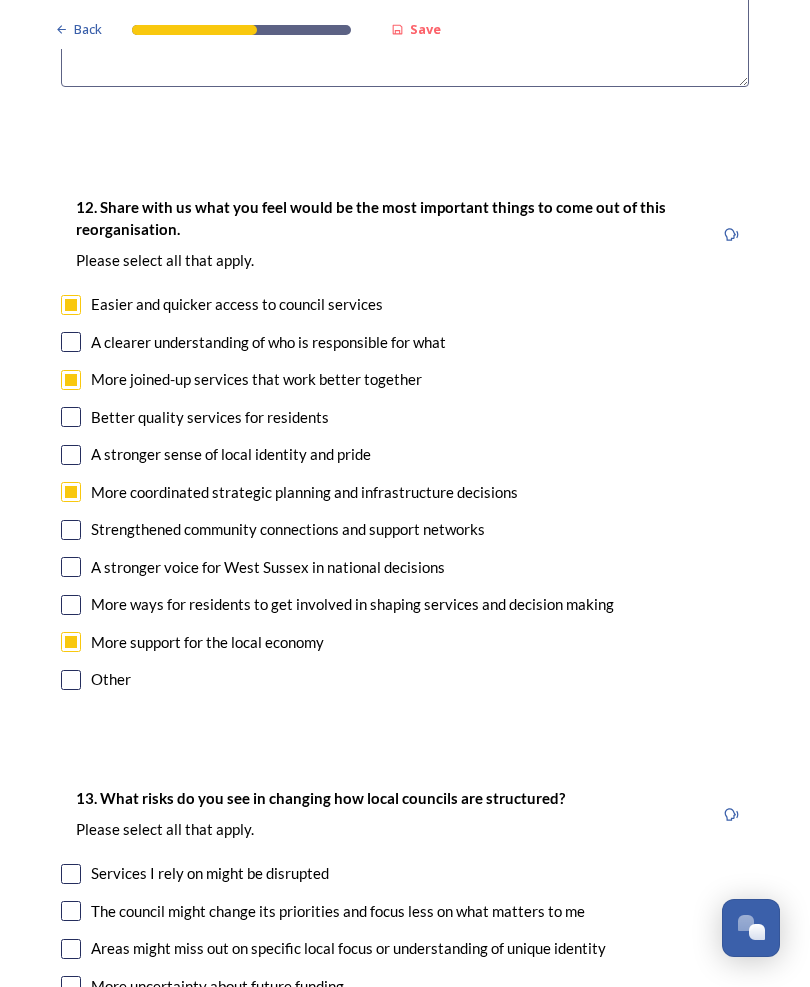 scroll, scrollTop: 3502, scrollLeft: 0, axis: vertical 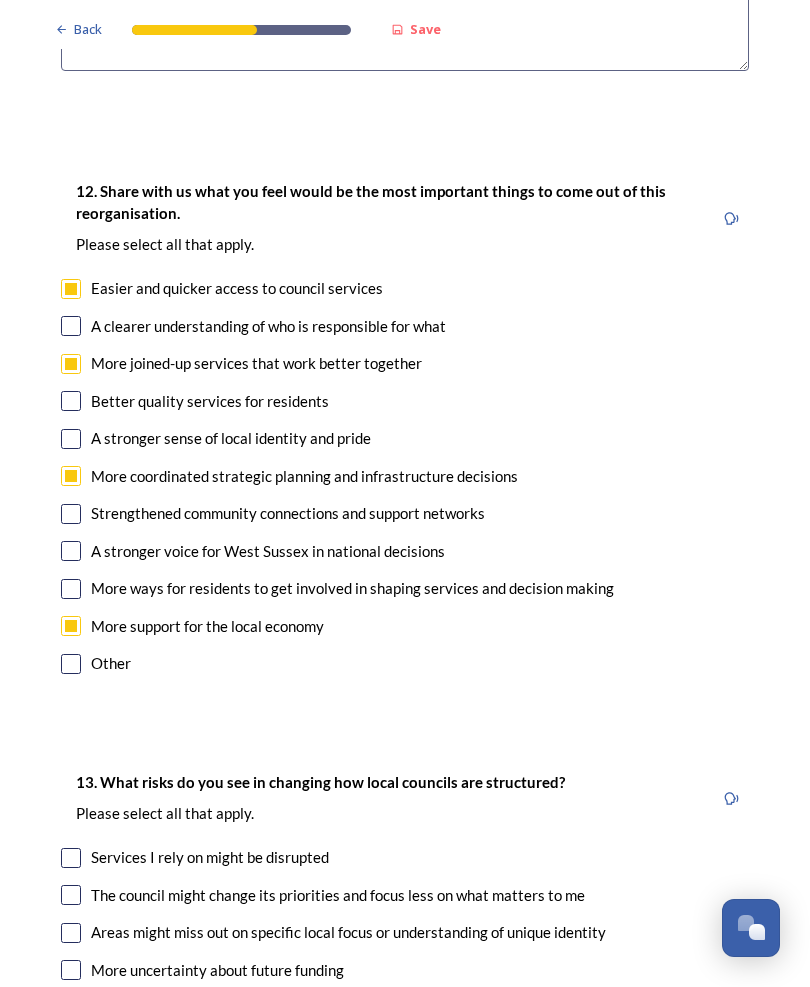click at bounding box center [71, 858] 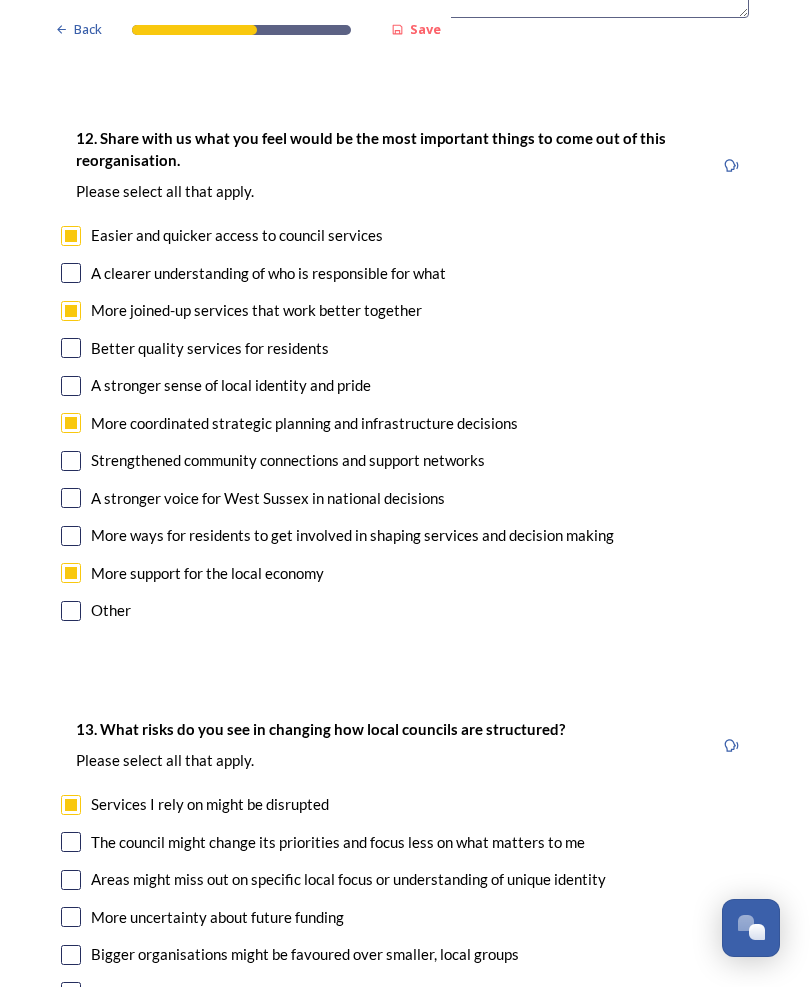 scroll, scrollTop: 3556, scrollLeft: 0, axis: vertical 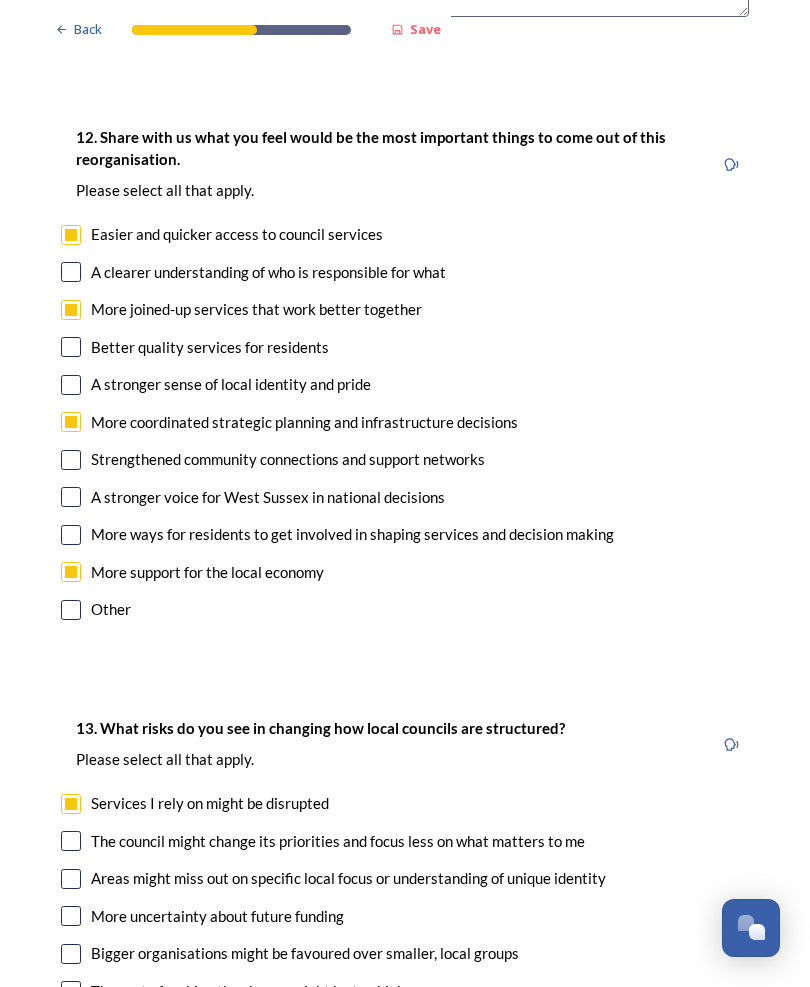 click at bounding box center (71, 841) 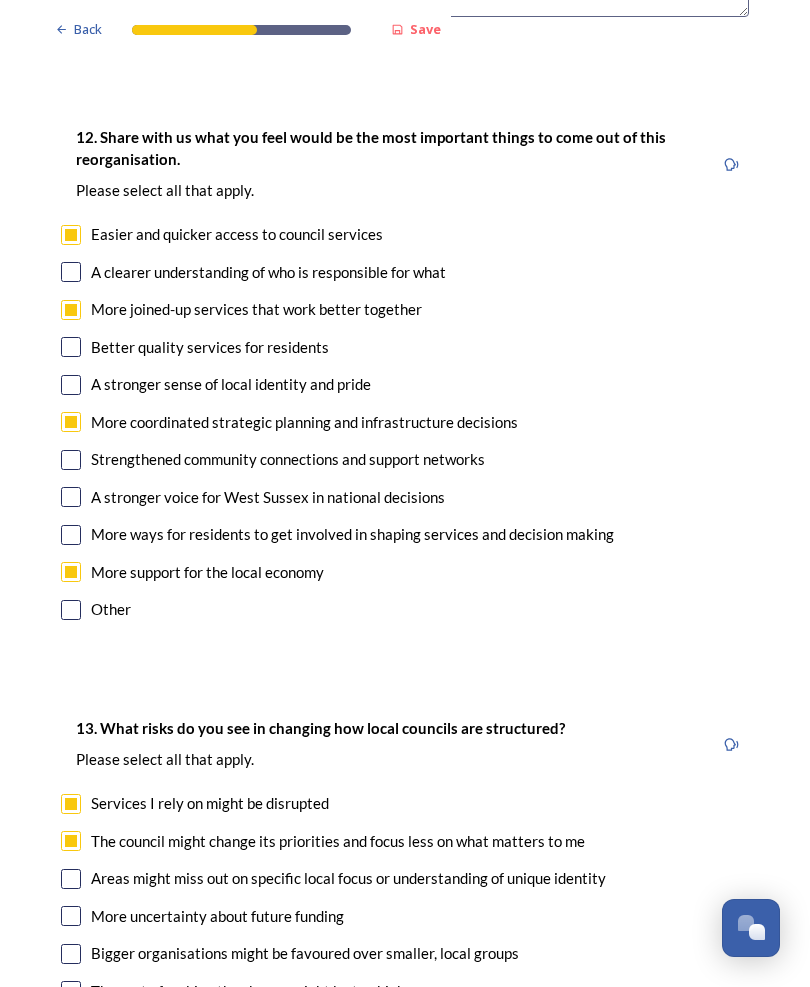 click at bounding box center (71, 879) 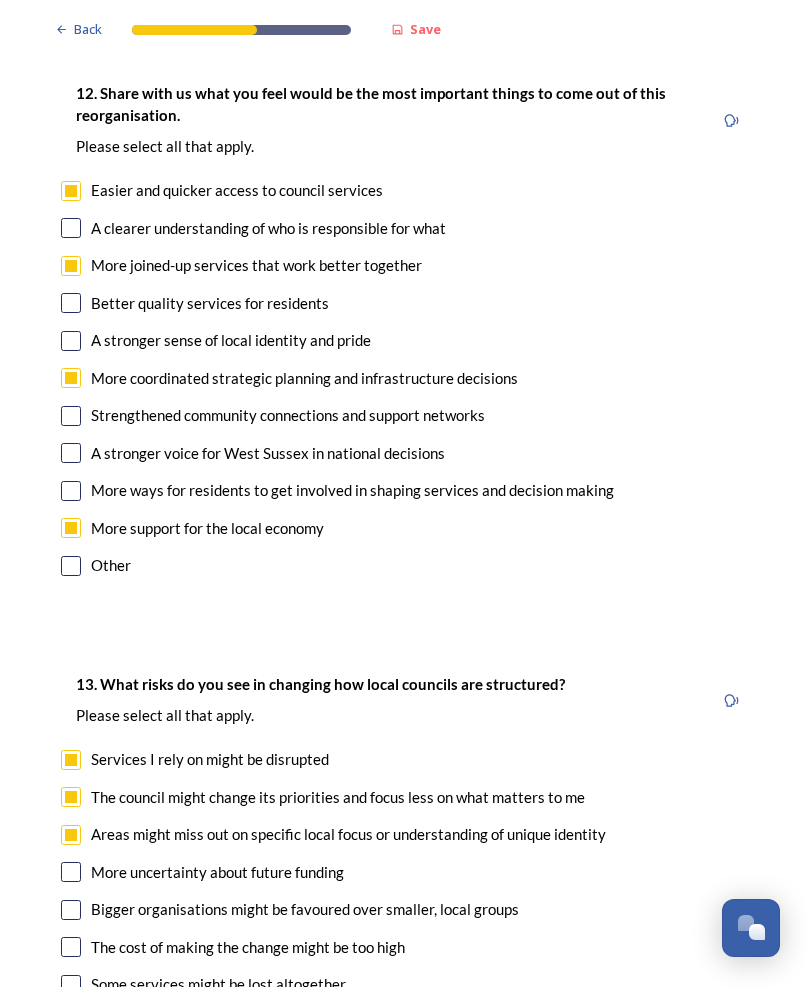 scroll, scrollTop: 3600, scrollLeft: 0, axis: vertical 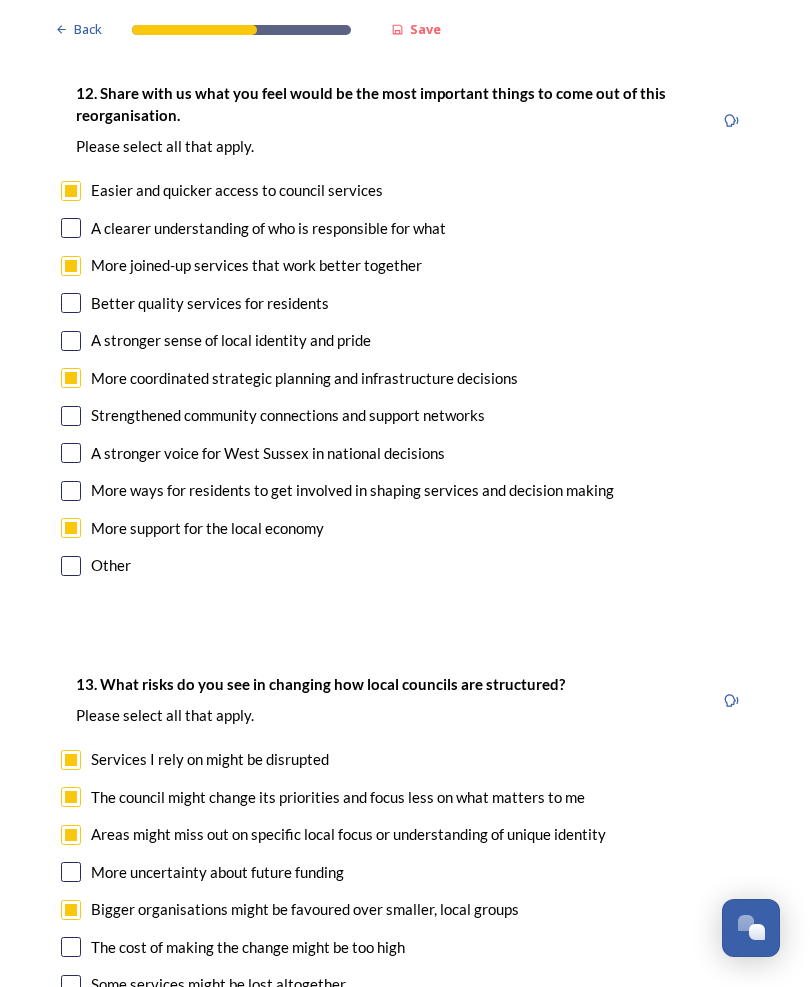 click at bounding box center (71, 872) 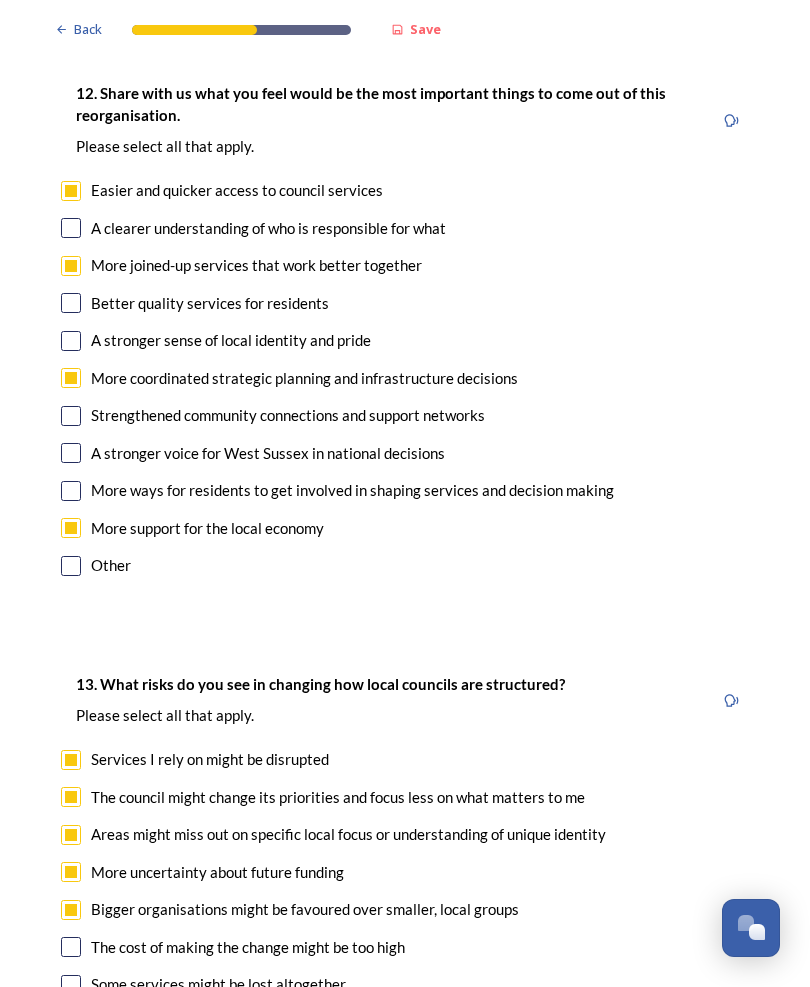 click at bounding box center (71, 947) 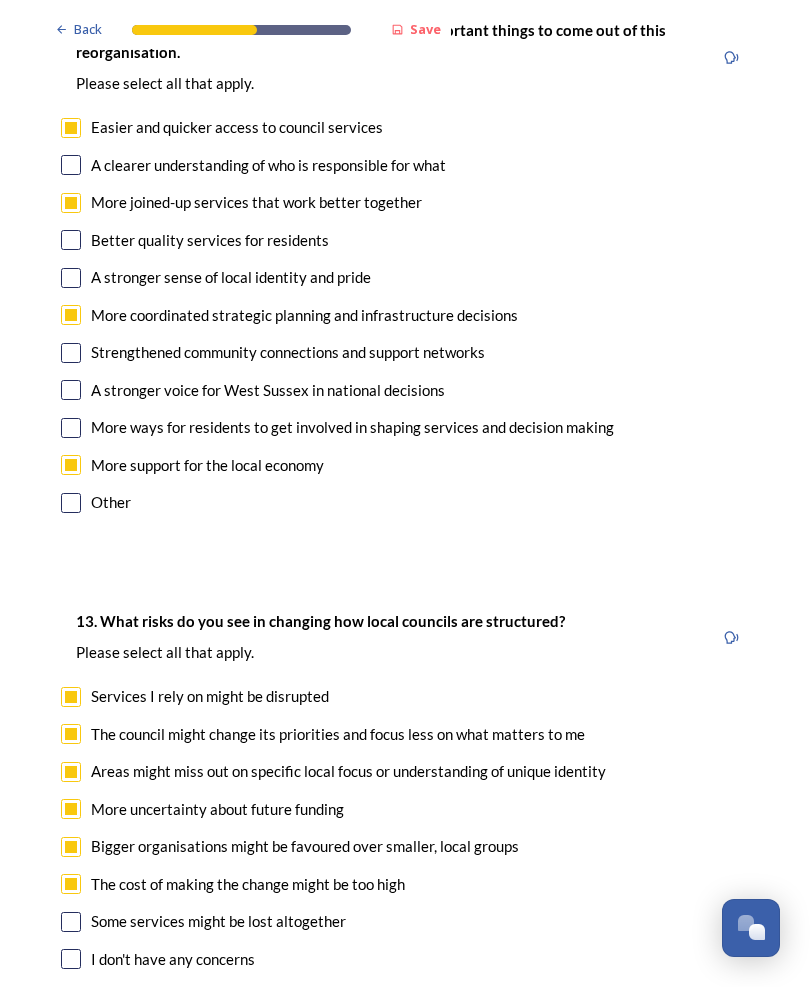 scroll, scrollTop: 3668, scrollLeft: 0, axis: vertical 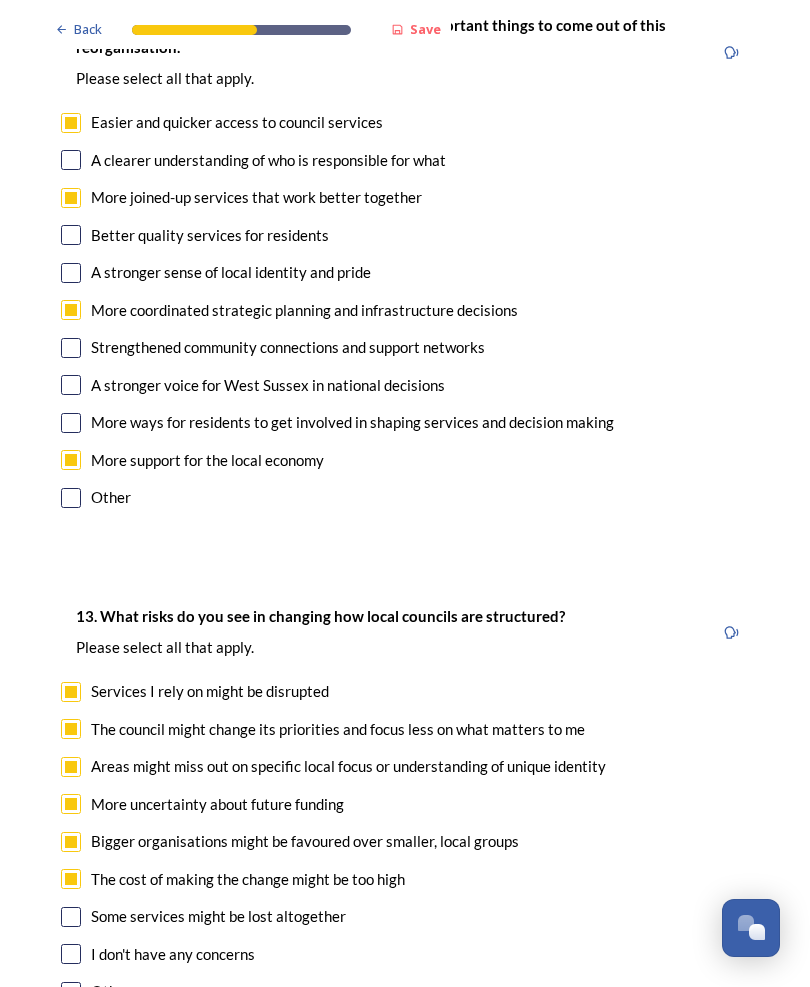 click at bounding box center (71, 917) 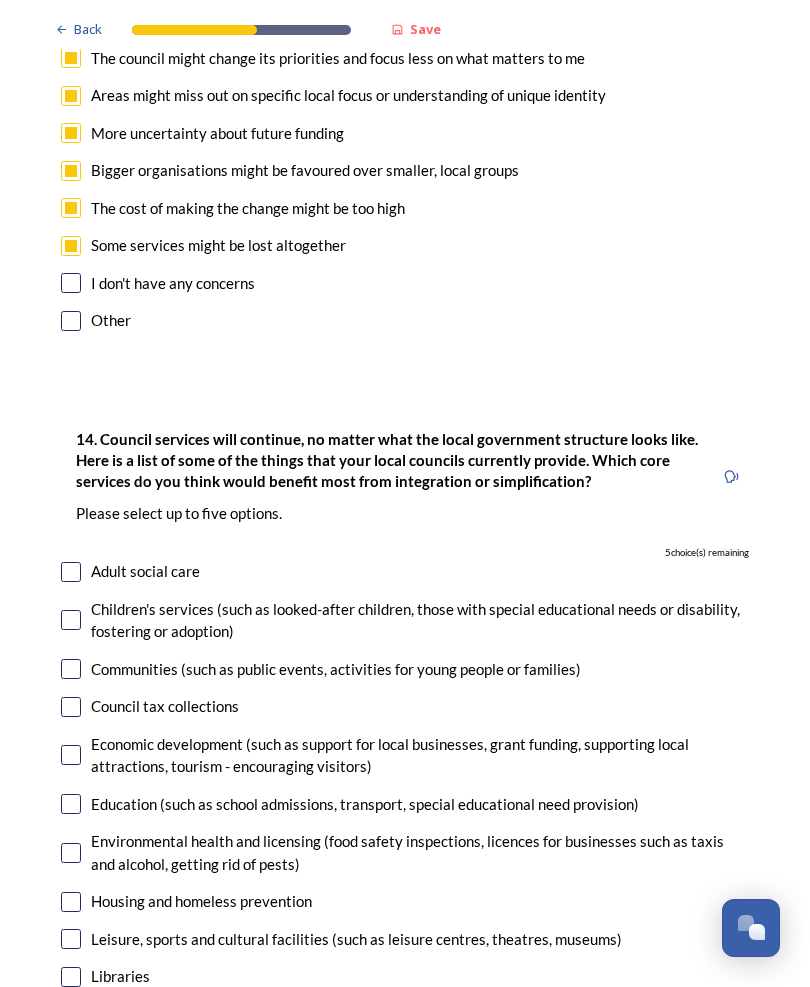 scroll, scrollTop: 4339, scrollLeft: 0, axis: vertical 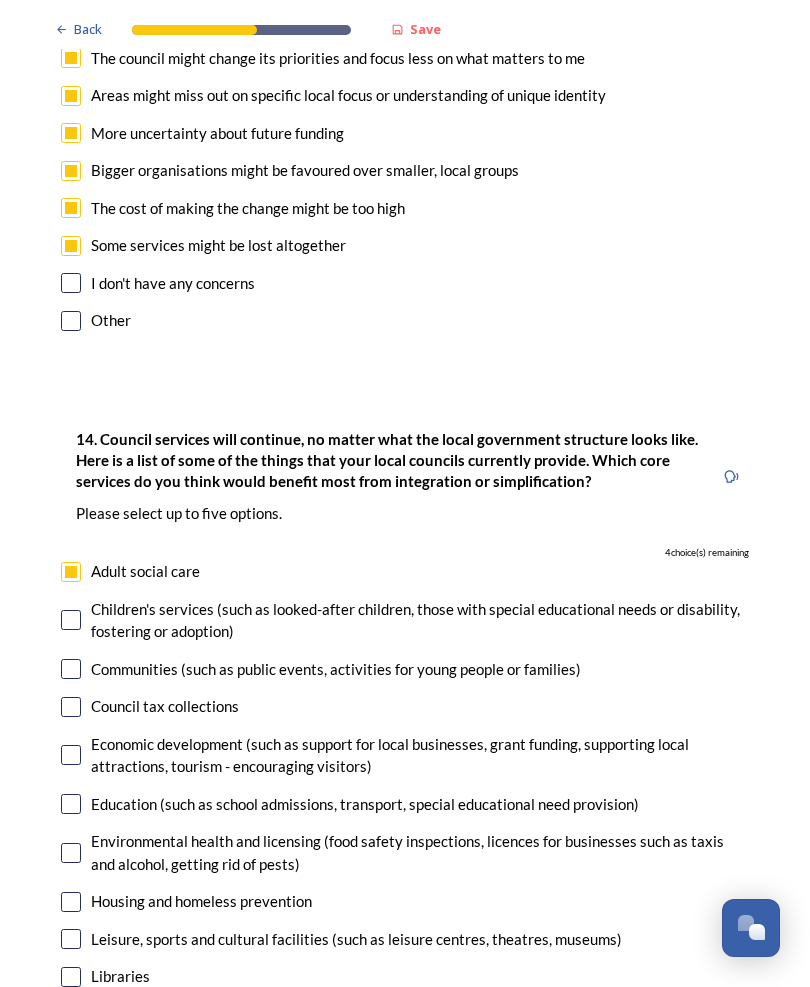 click at bounding box center (71, 620) 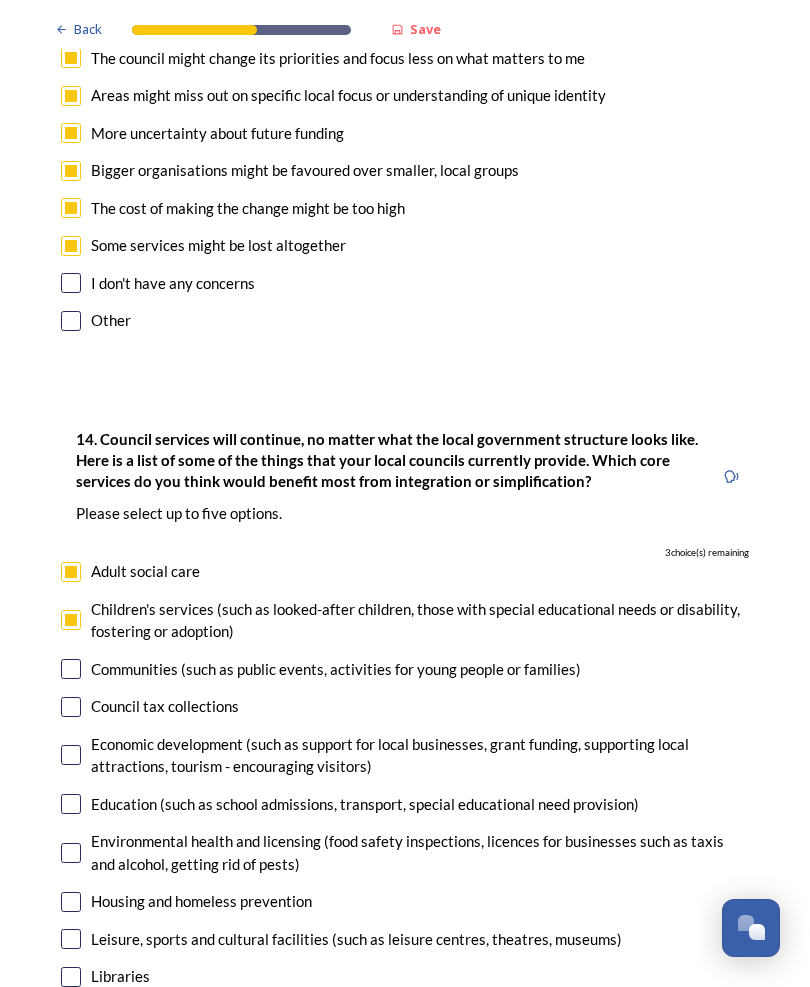 click on "Education (such as school admissions, transport, special educational need provision)" at bounding box center (405, 804) 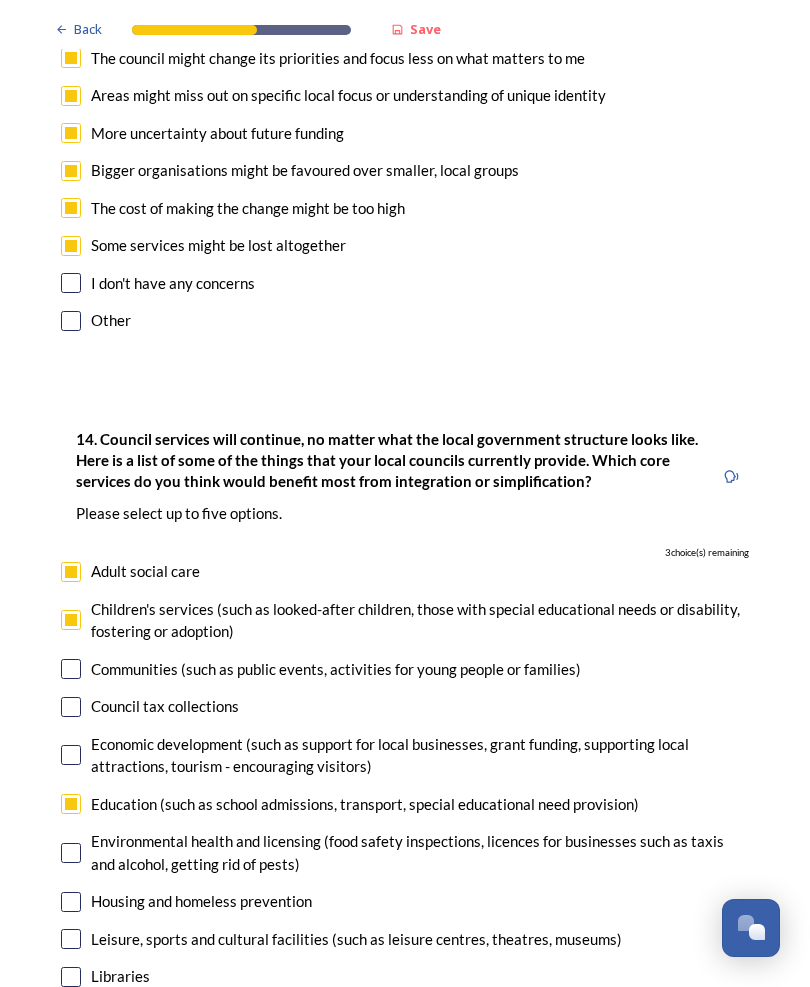 checkbox on "true" 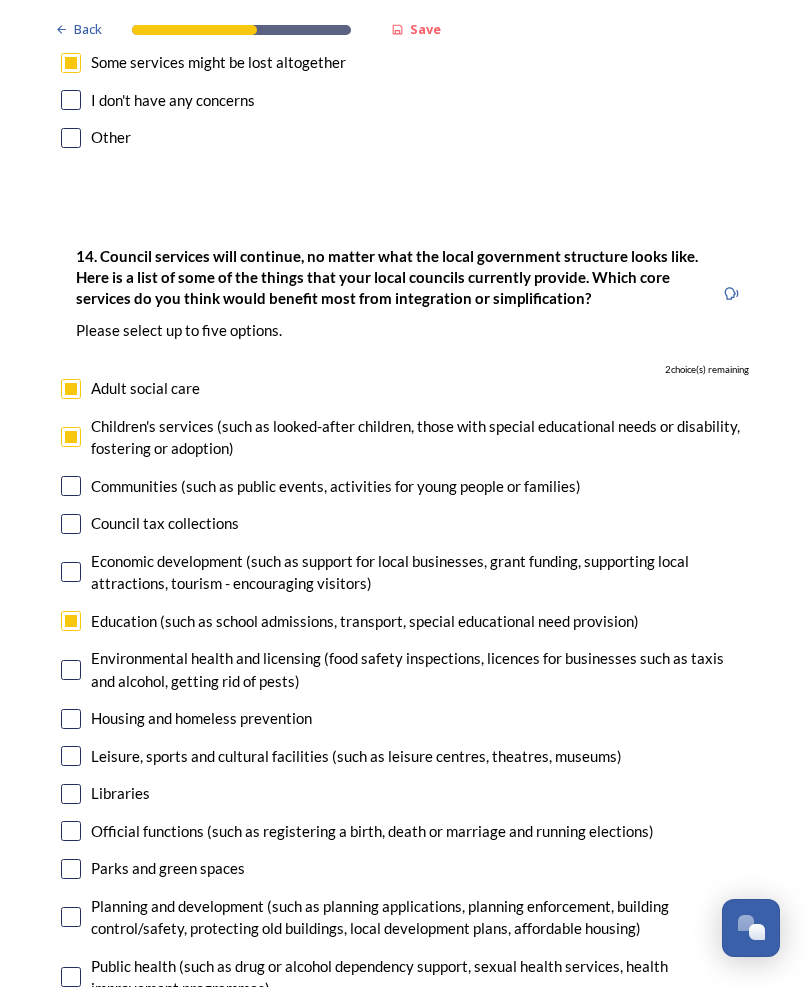 scroll, scrollTop: 4528, scrollLeft: 0, axis: vertical 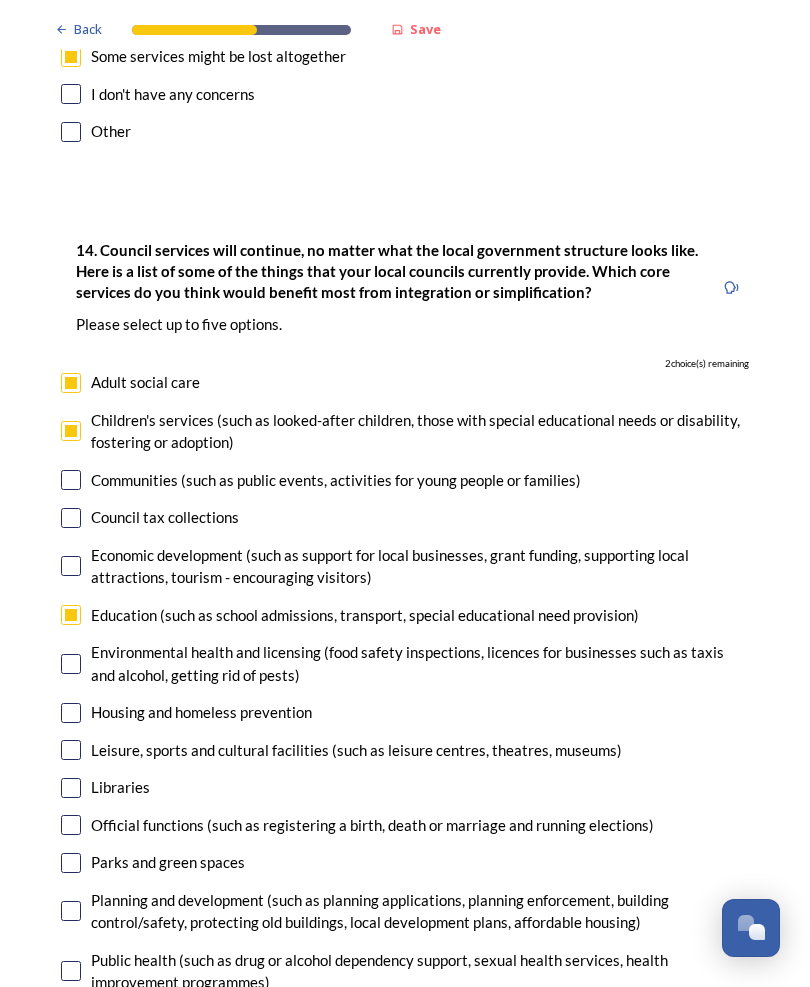 click at bounding box center (71, 911) 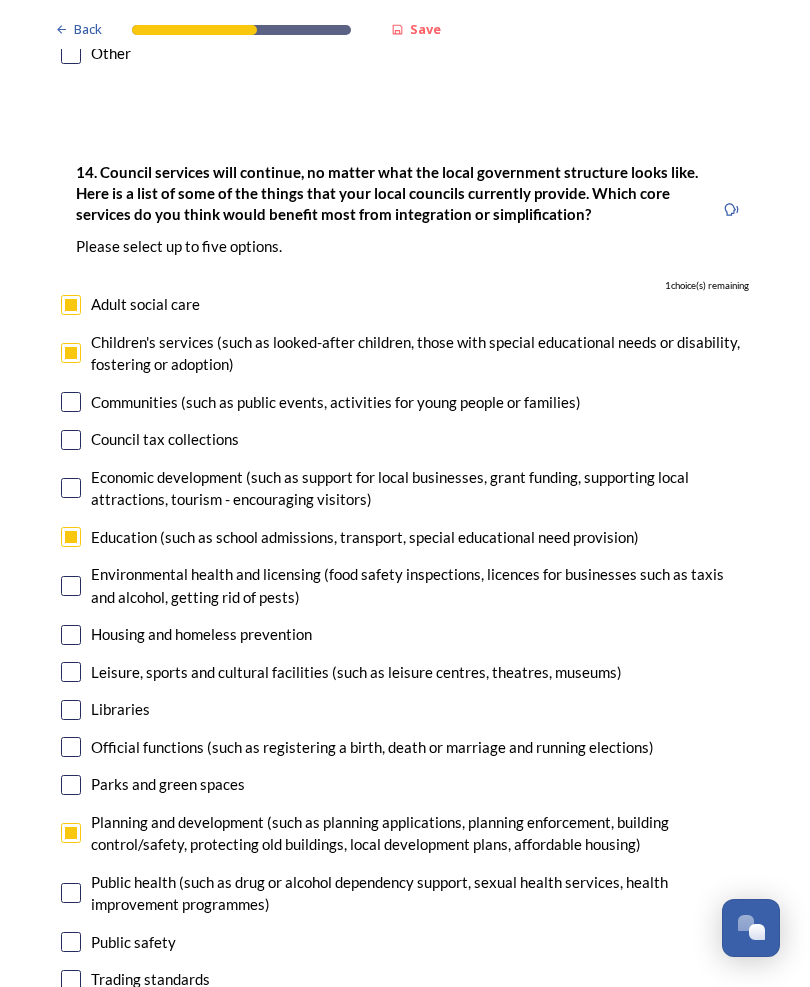 scroll, scrollTop: 4606, scrollLeft: 0, axis: vertical 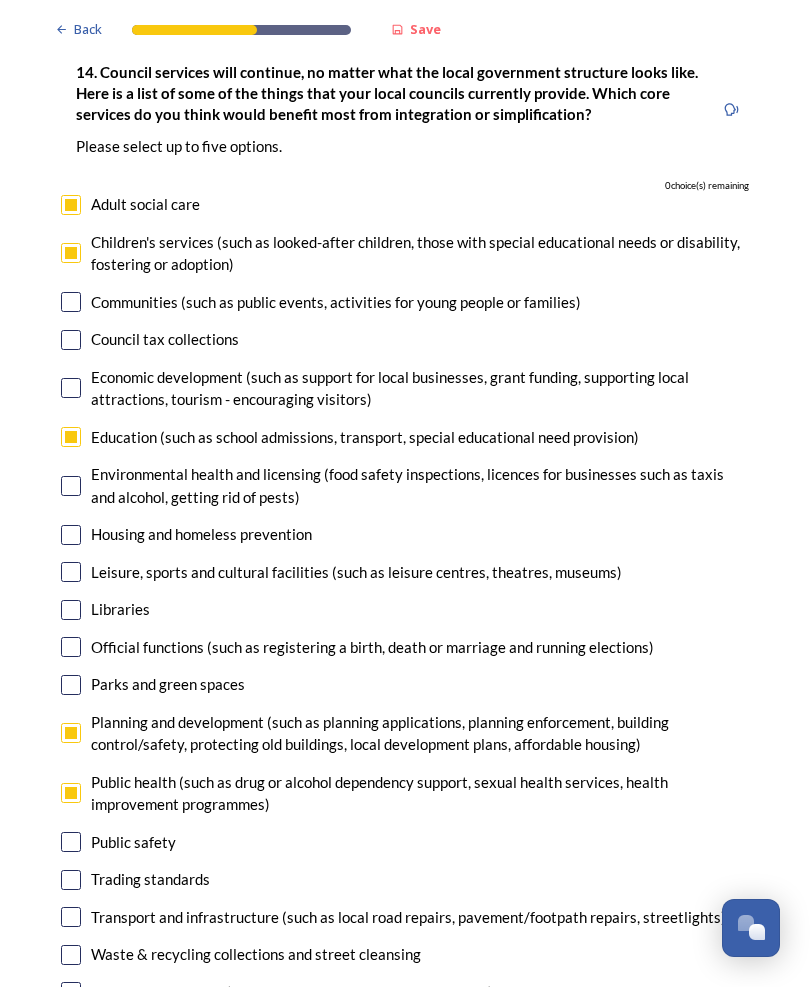 click at bounding box center (71, 917) 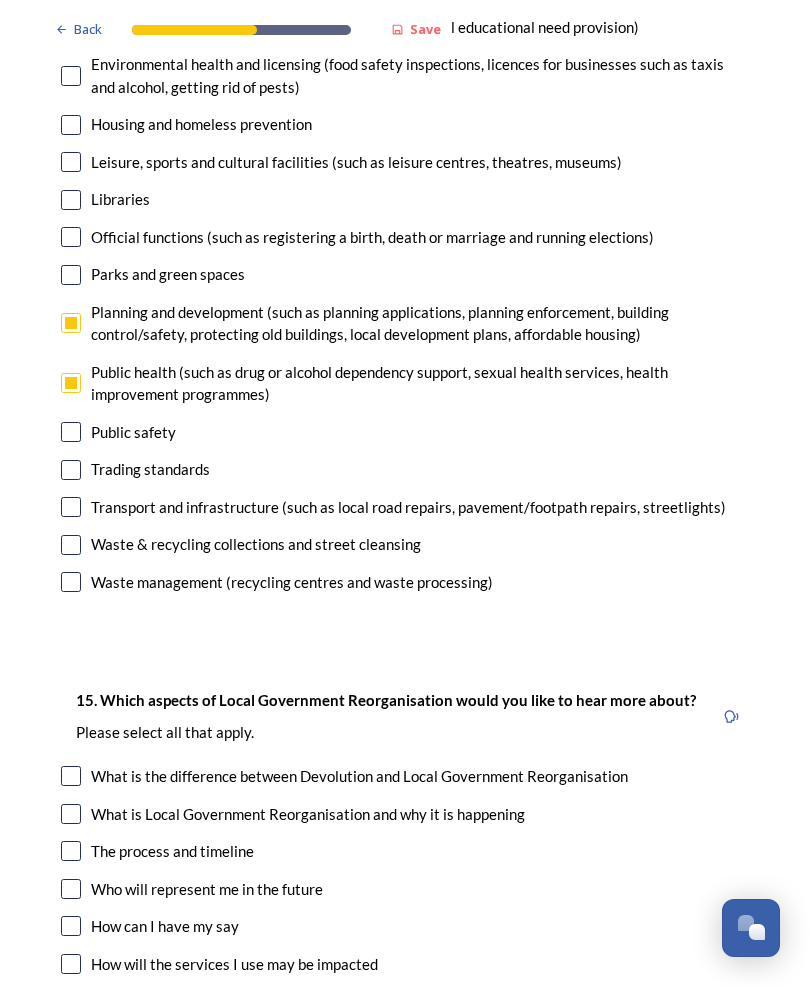 scroll, scrollTop: 5117, scrollLeft: 0, axis: vertical 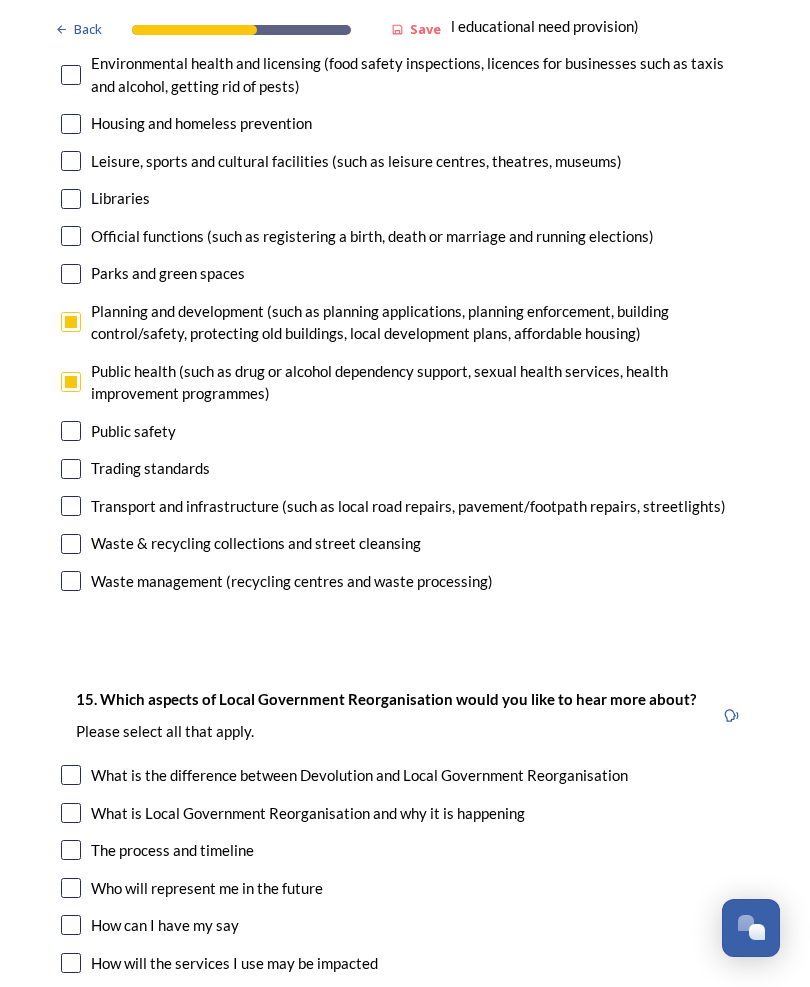click at bounding box center [71, 850] 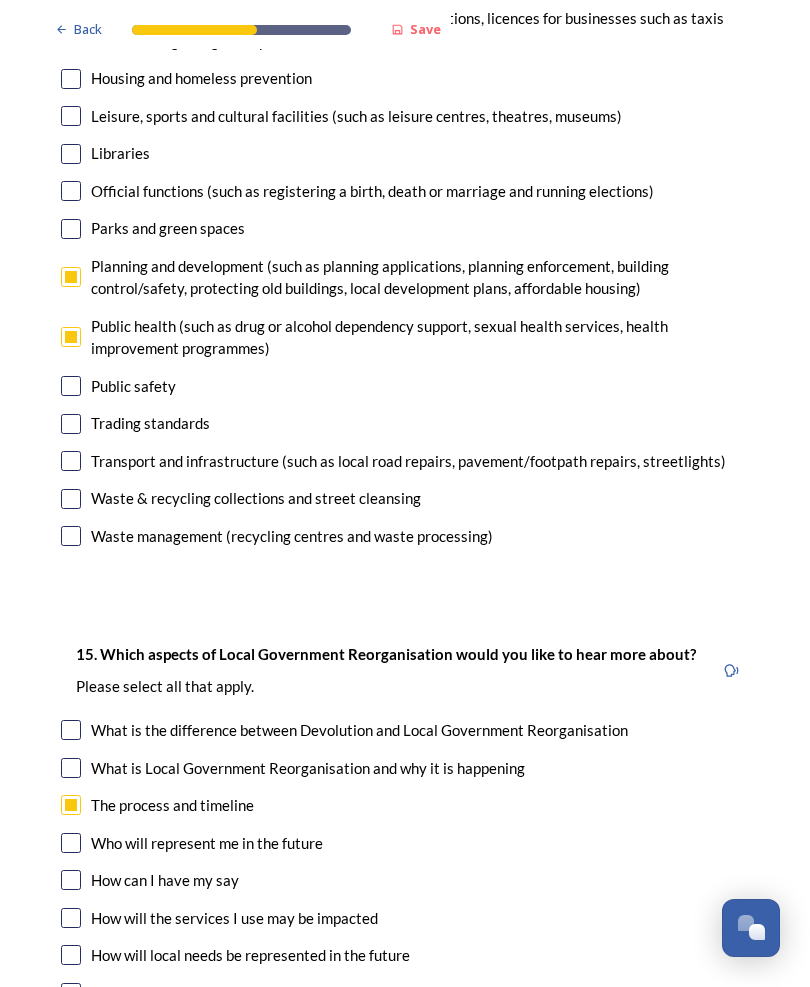 scroll, scrollTop: 5162, scrollLeft: 0, axis: vertical 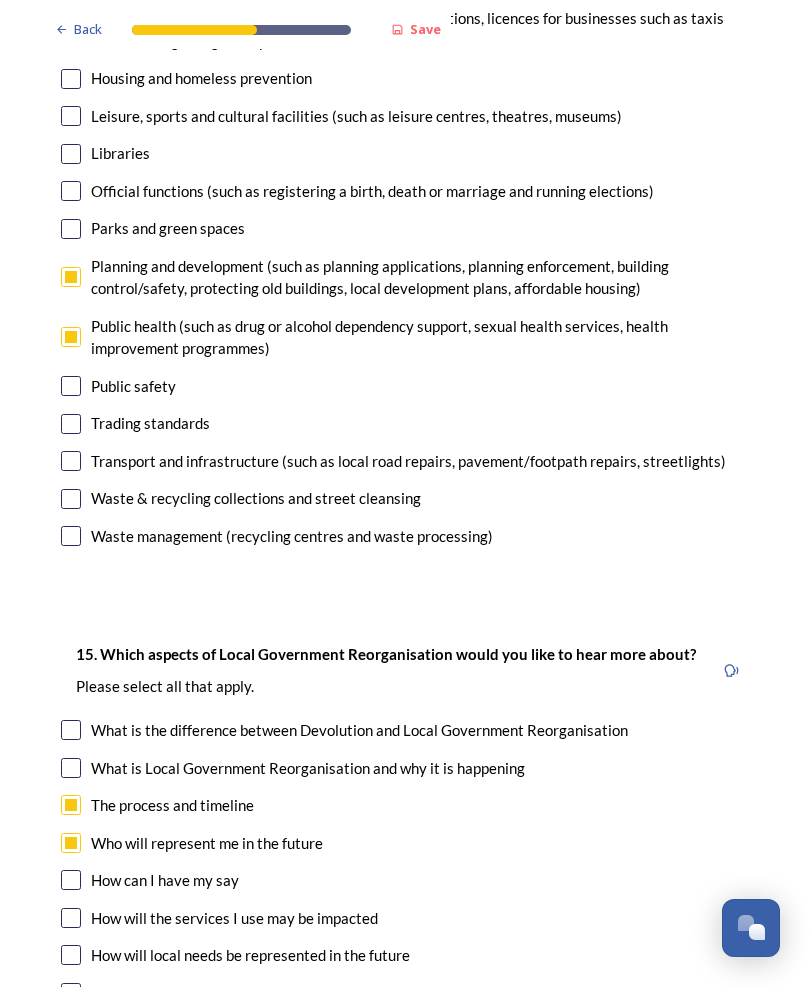 click at bounding box center [71, 843] 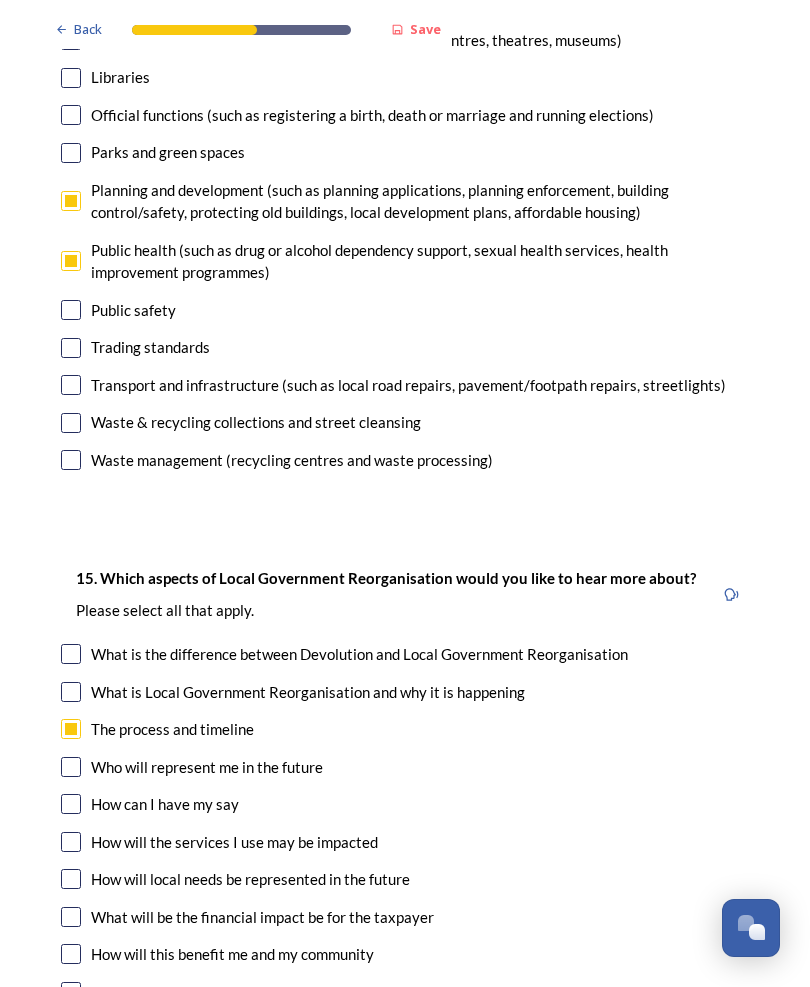 scroll, scrollTop: 5238, scrollLeft: 0, axis: vertical 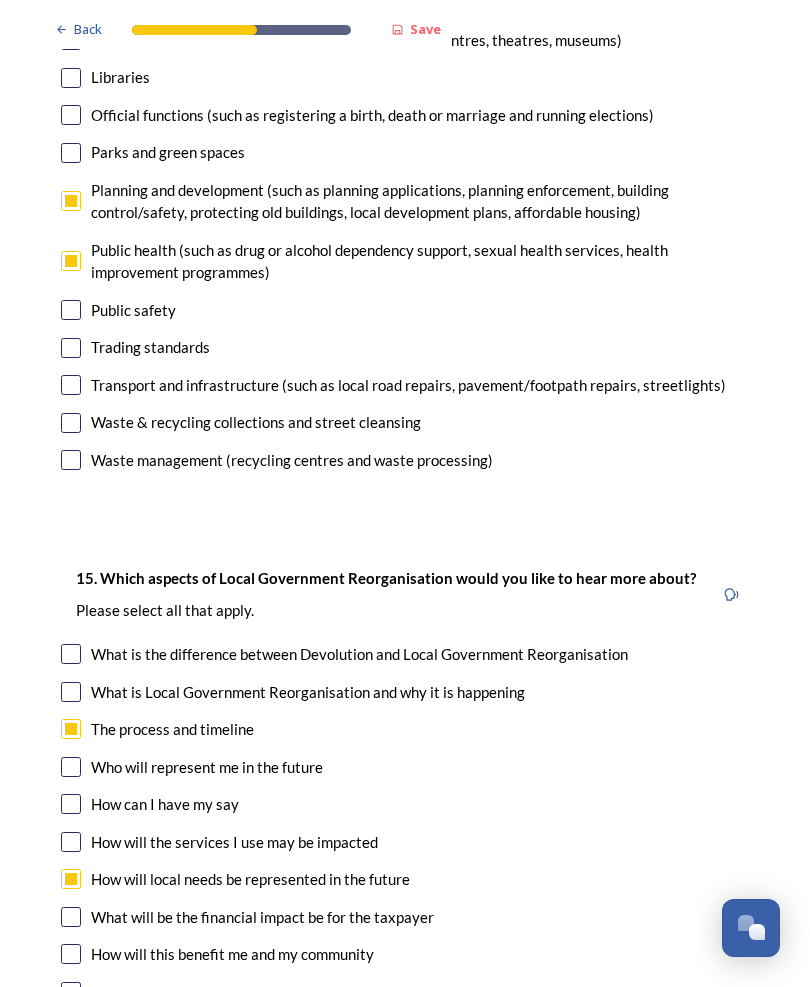 click at bounding box center (71, 917) 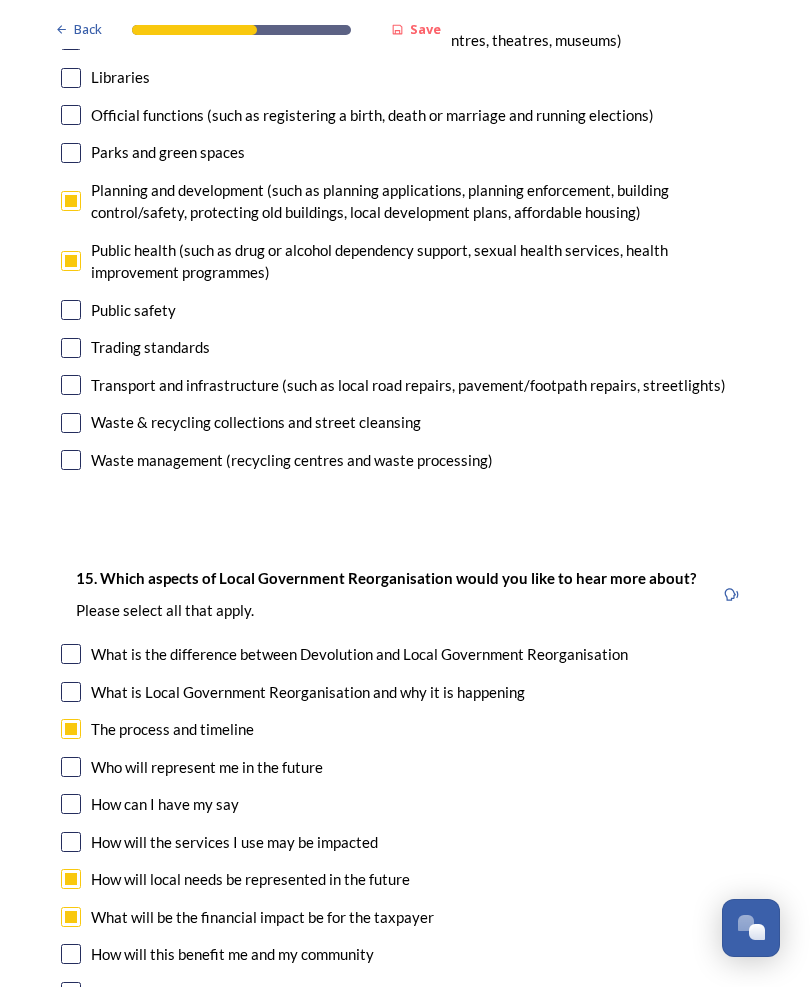 click at bounding box center [71, 954] 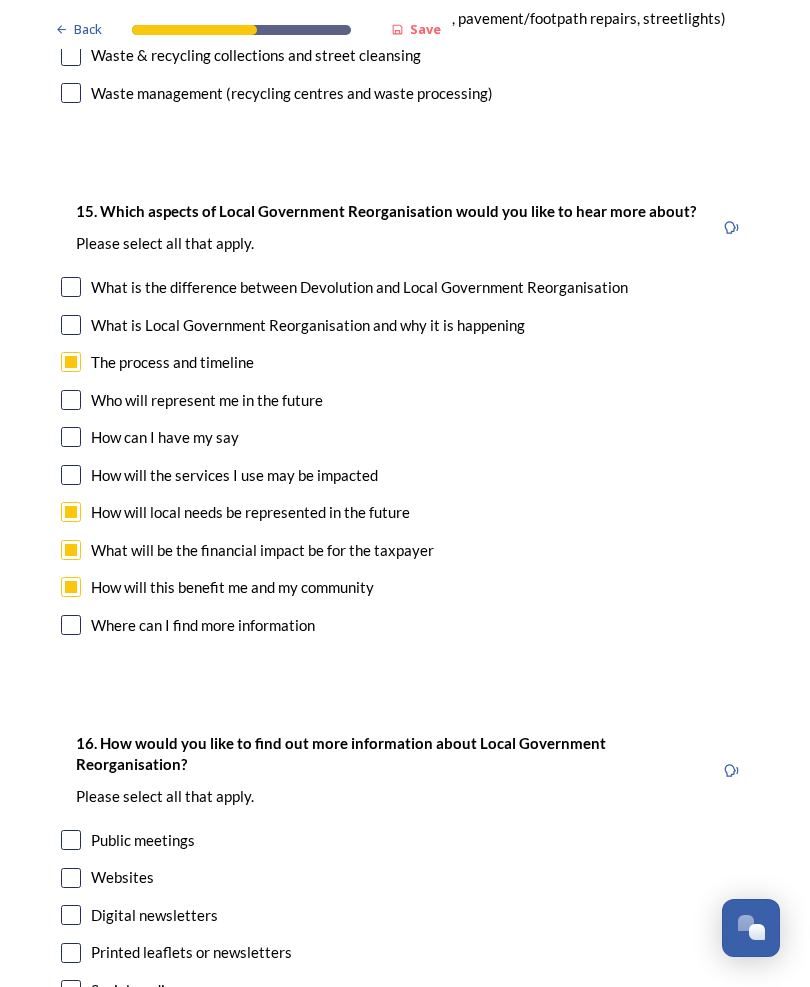 scroll, scrollTop: 5607, scrollLeft: 0, axis: vertical 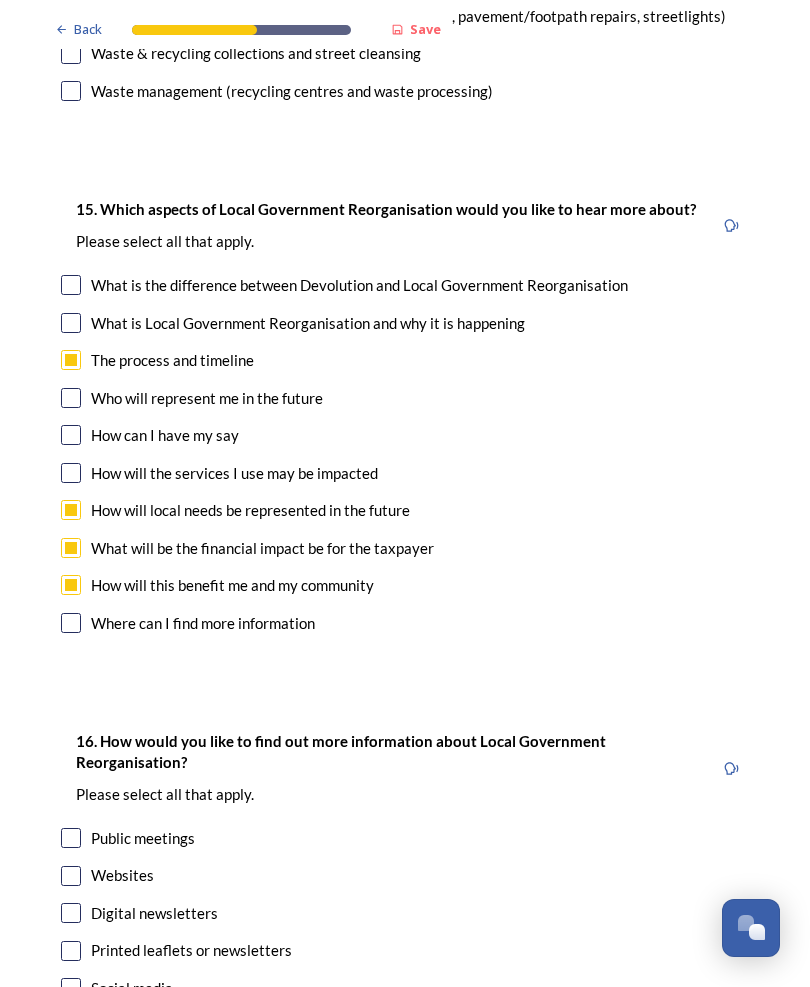 click at bounding box center [71, 913] 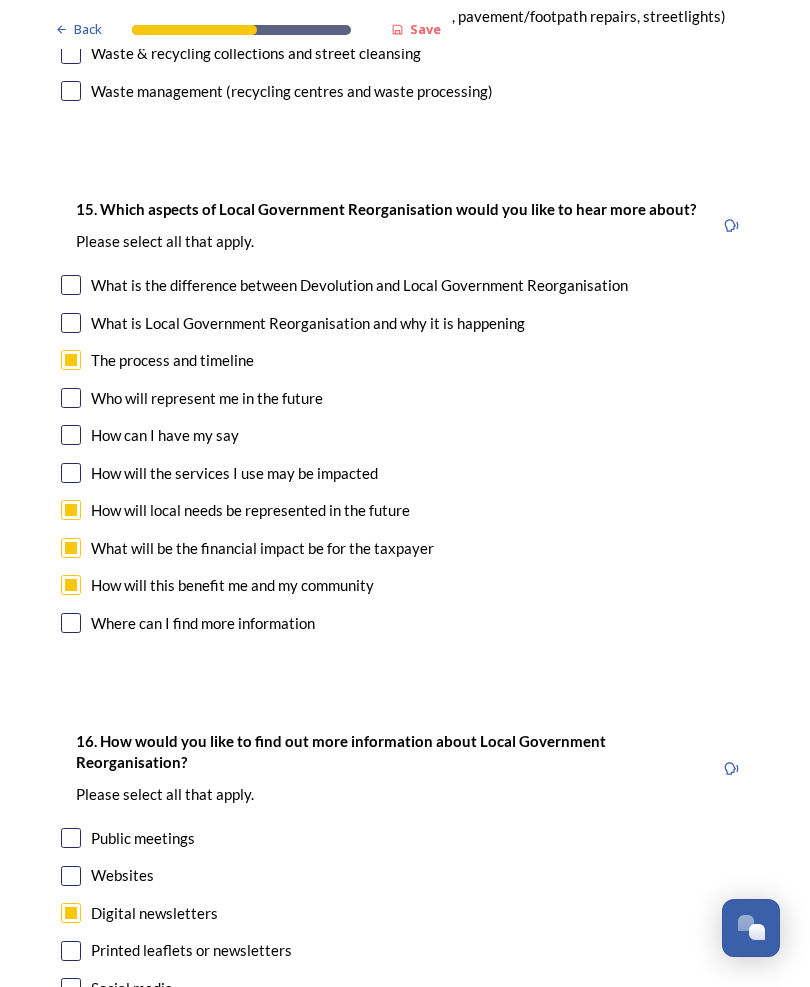 click at bounding box center [71, 876] 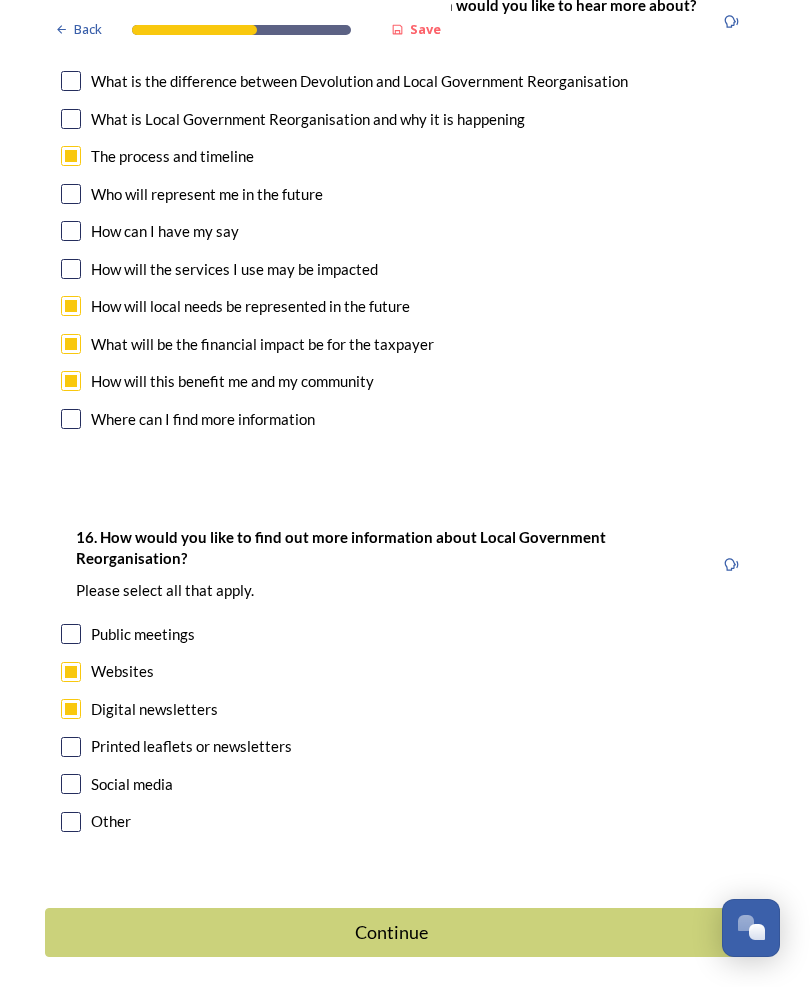 scroll, scrollTop: 5810, scrollLeft: 0, axis: vertical 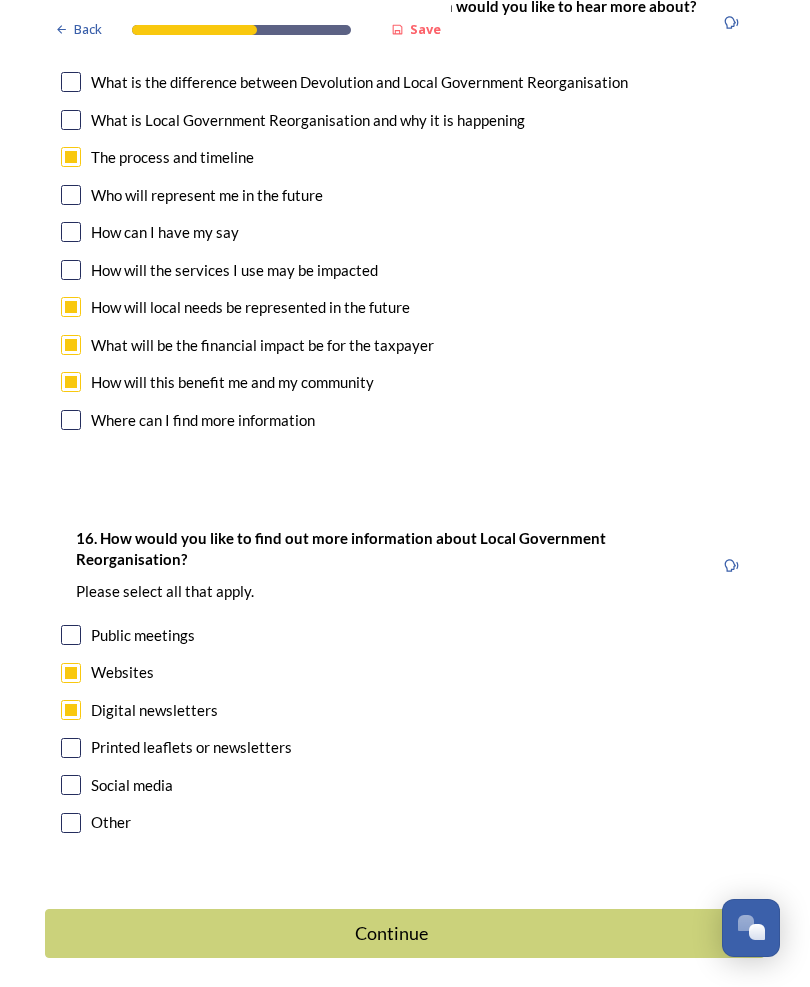 click on "Continue" at bounding box center (391, 933) 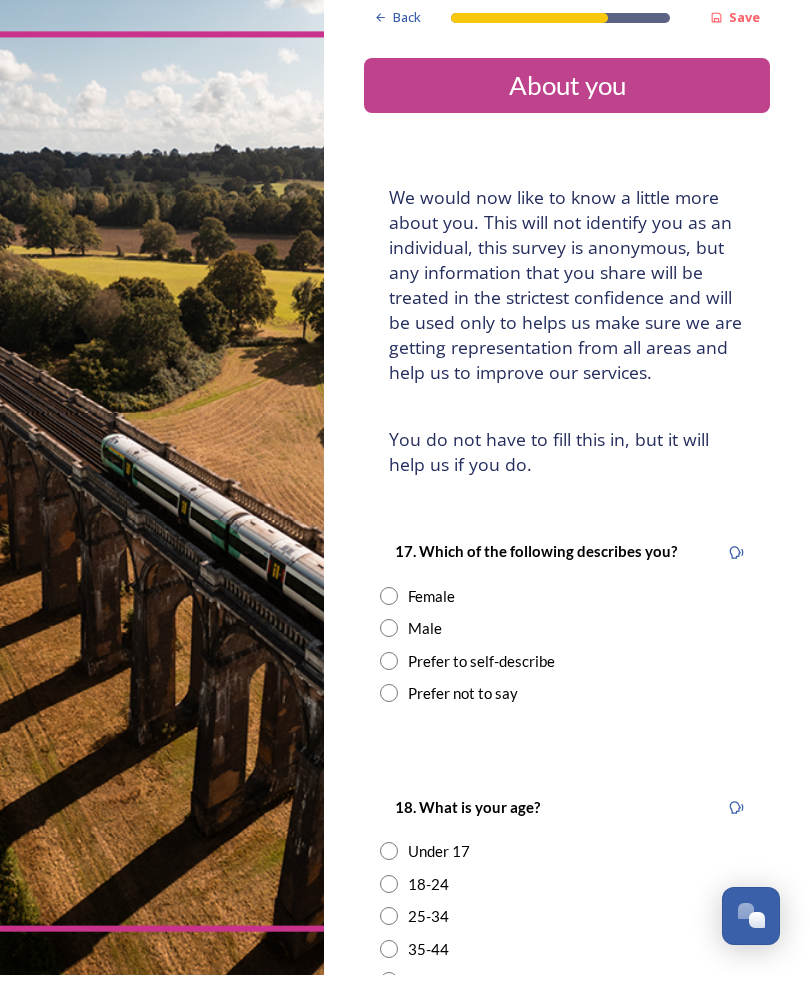 scroll, scrollTop: 13, scrollLeft: 0, axis: vertical 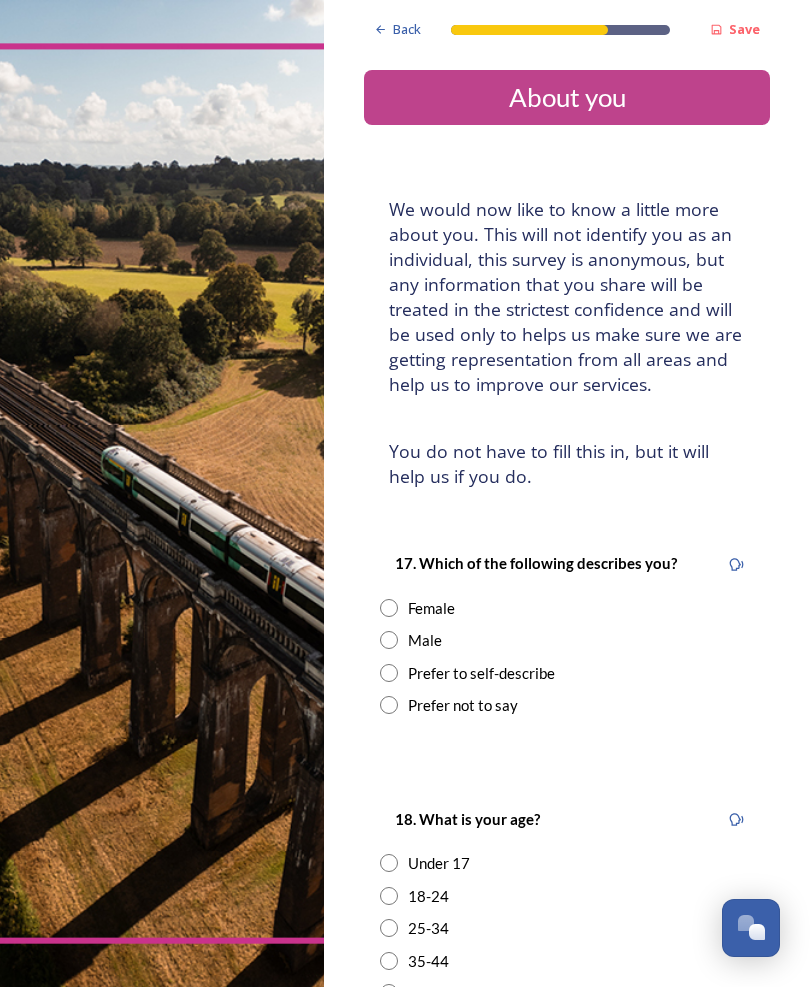 click on "Male" at bounding box center (567, 640) 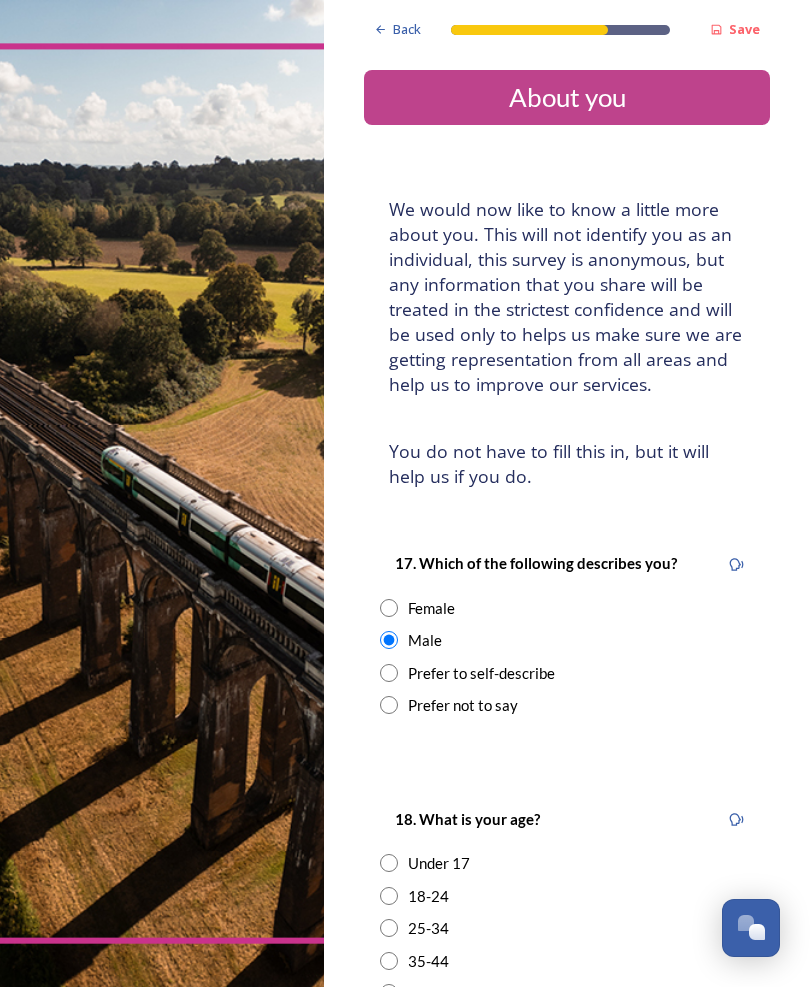 click on "Female" at bounding box center (567, 608) 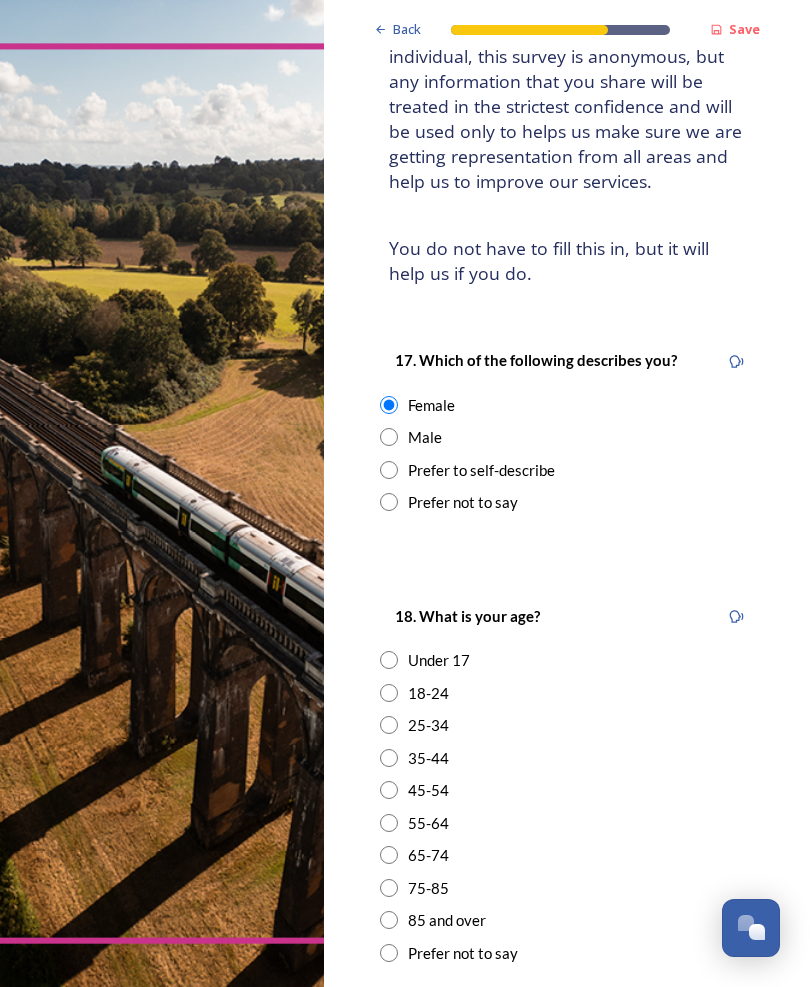 scroll, scrollTop: 201, scrollLeft: 0, axis: vertical 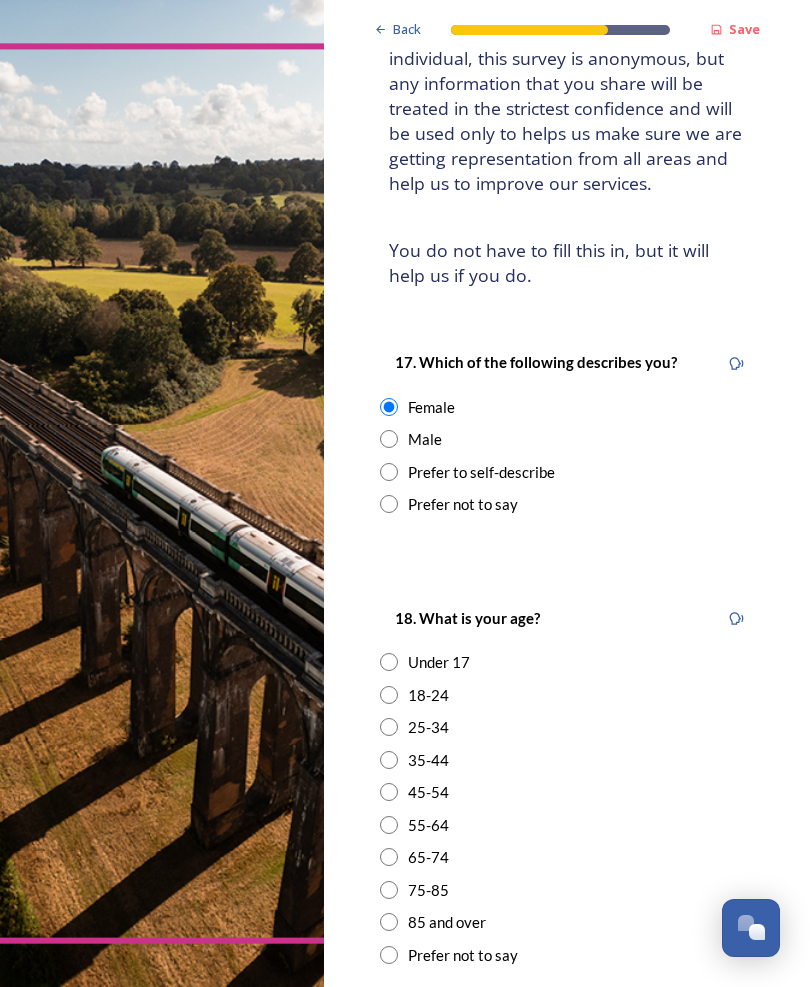 click at bounding box center [389, 825] 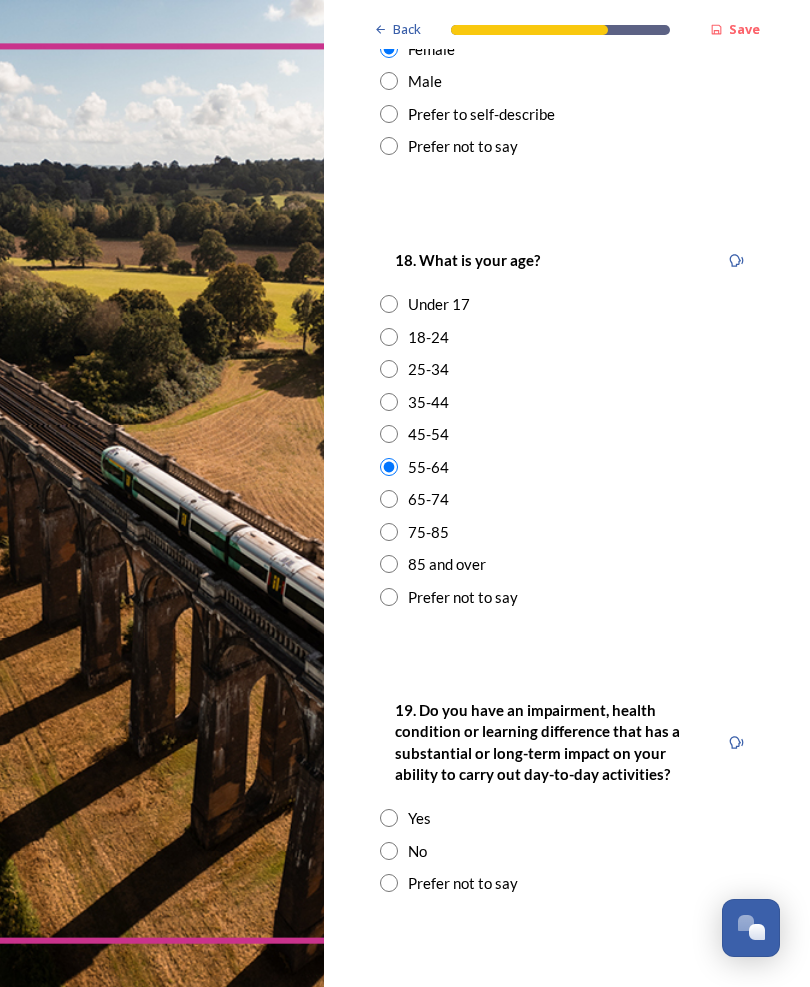 scroll, scrollTop: 559, scrollLeft: 0, axis: vertical 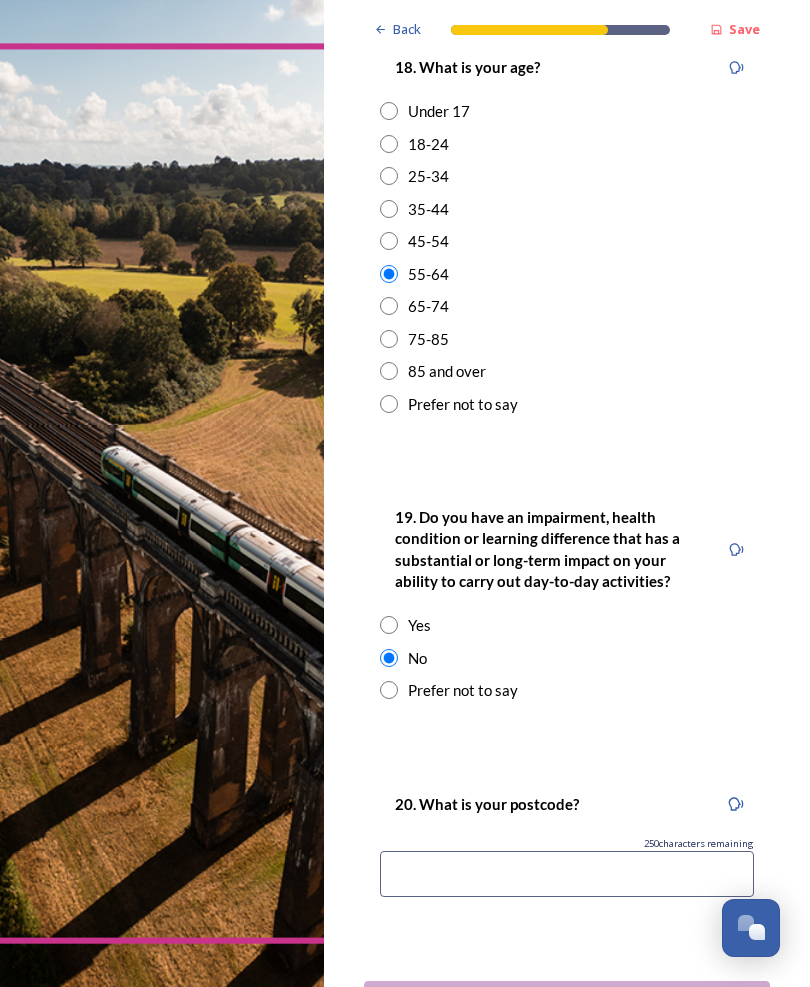 click at bounding box center (567, 874) 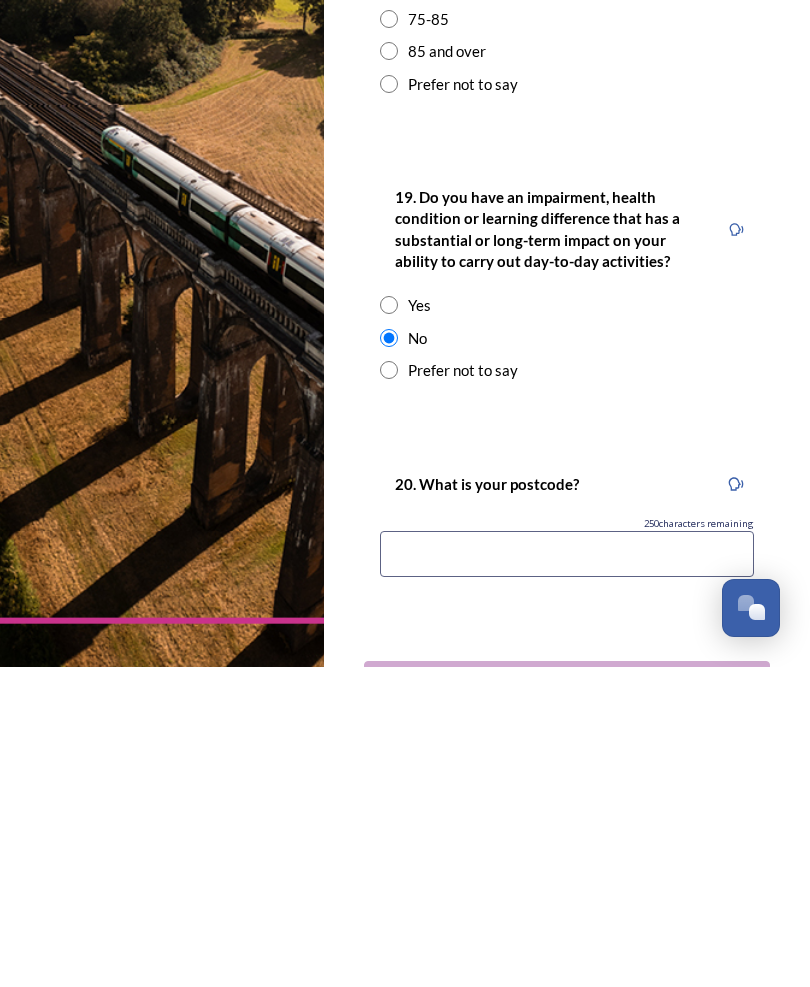 type on "RH16 3RT" 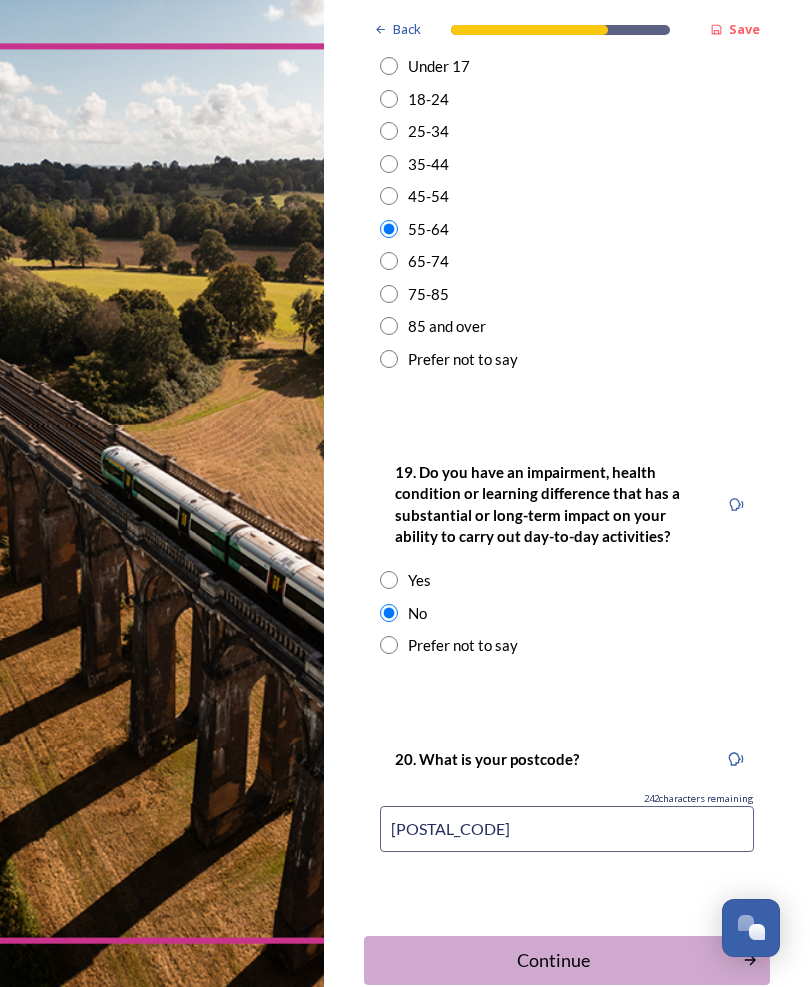 scroll, scrollTop: 797, scrollLeft: 0, axis: vertical 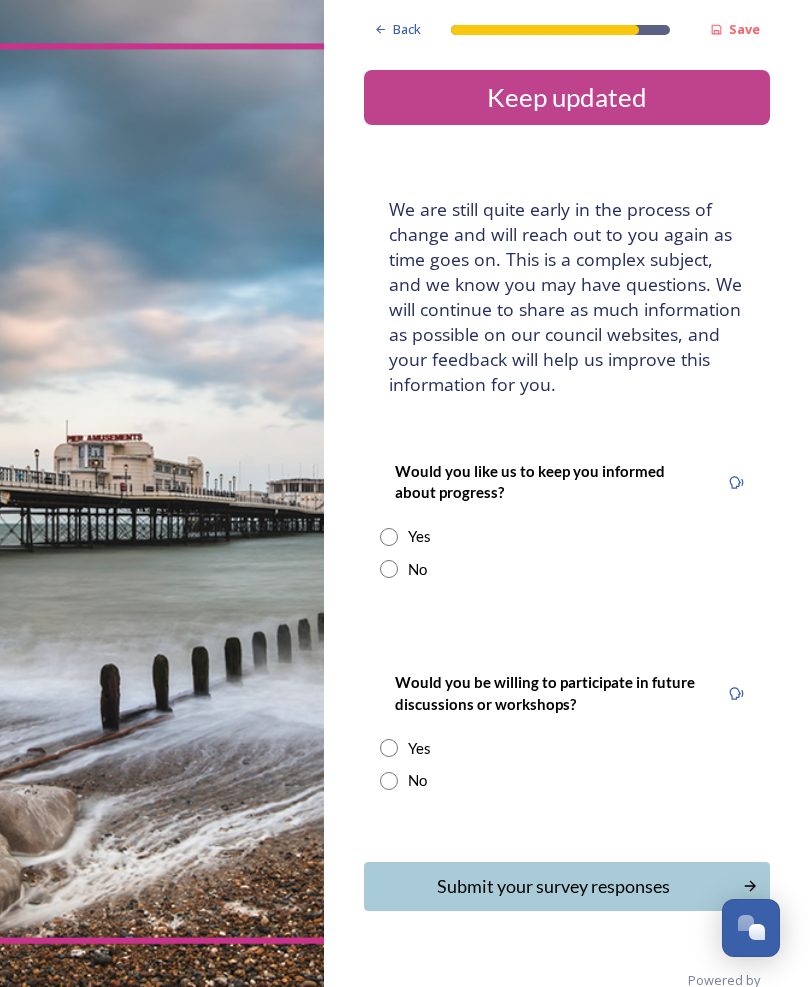 click at bounding box center (389, 537) 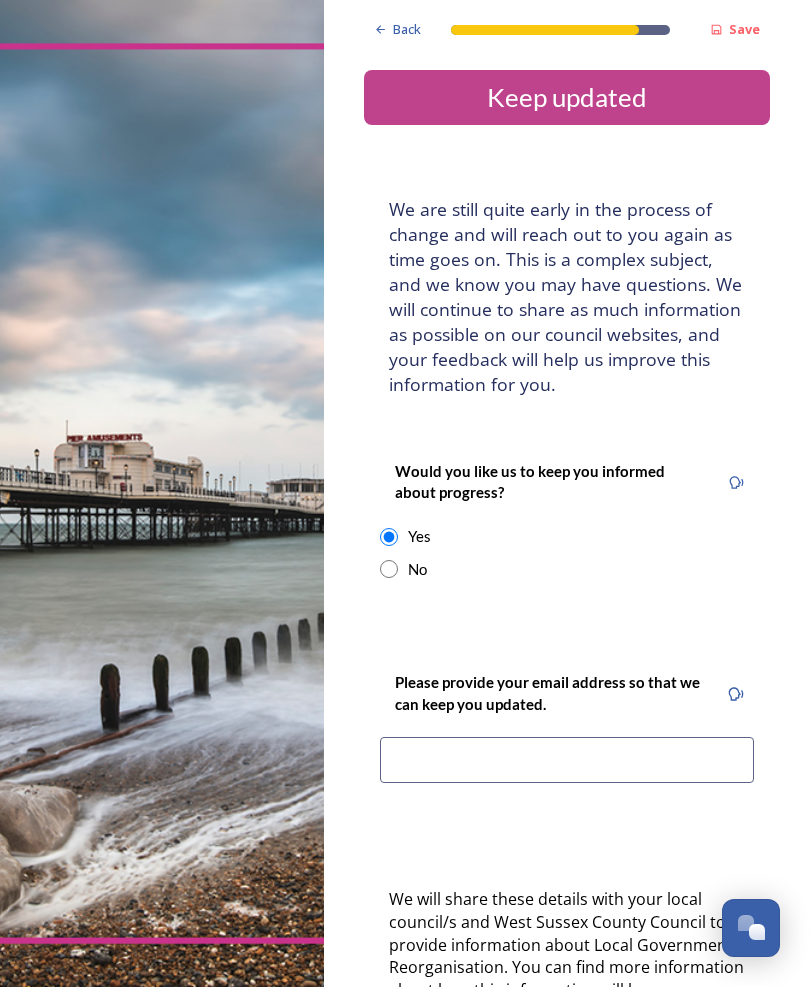 click at bounding box center [567, 760] 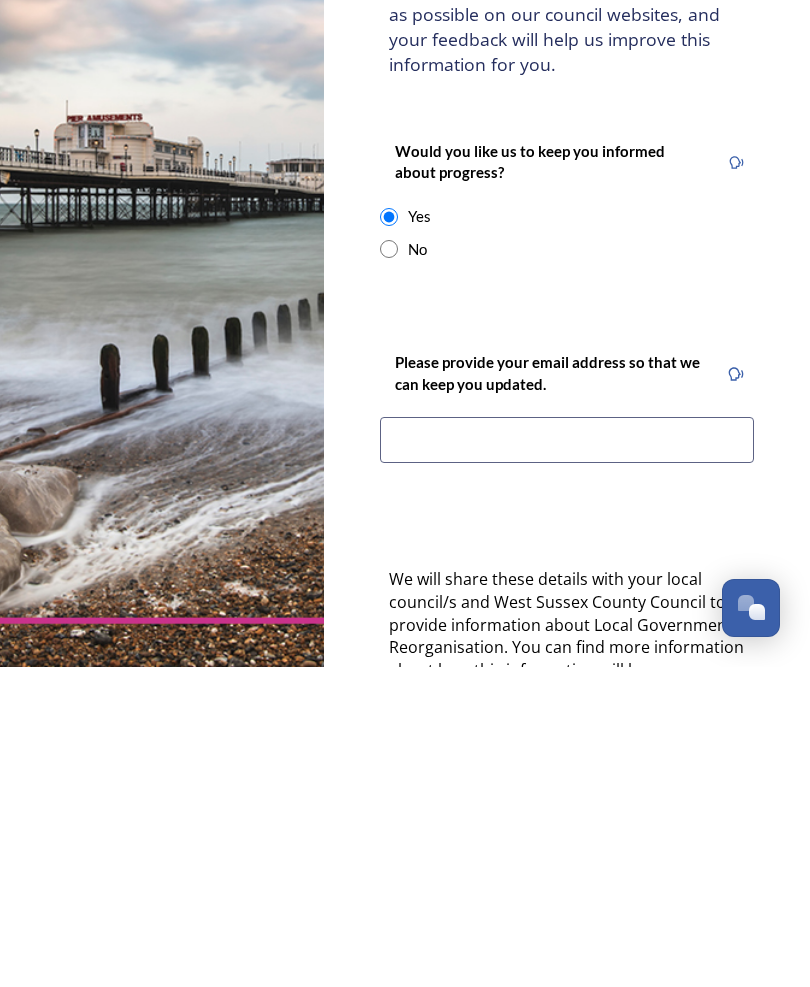 type on "mary.gaskins@btinternet.com" 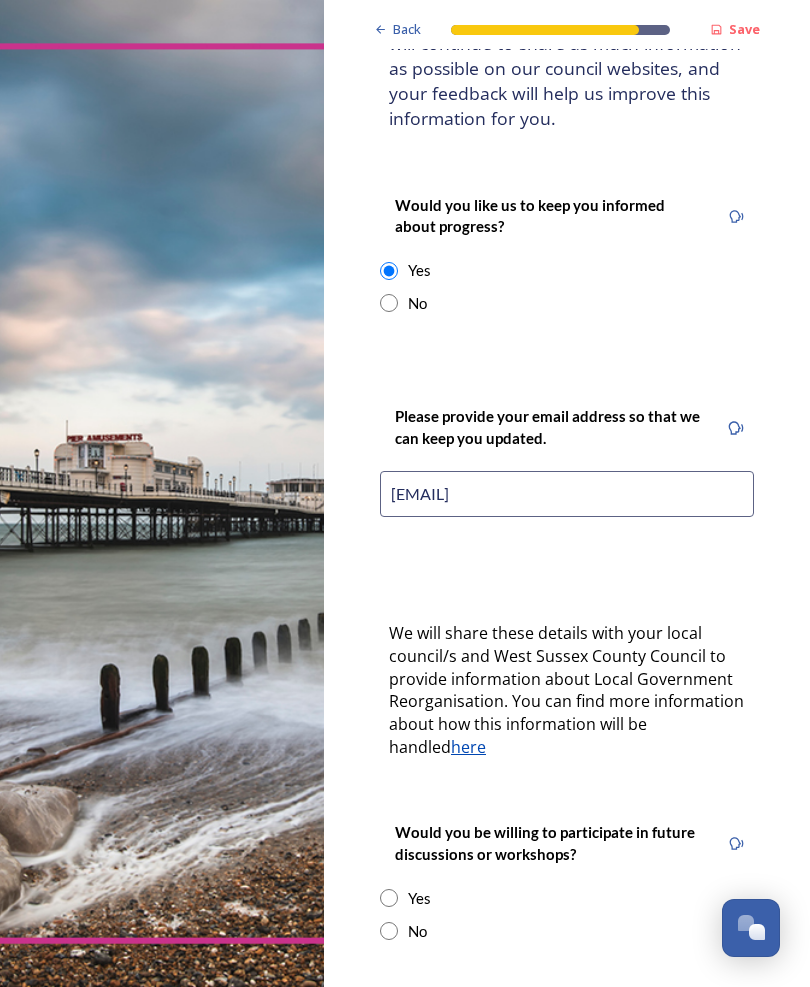 scroll, scrollTop: 296, scrollLeft: 0, axis: vertical 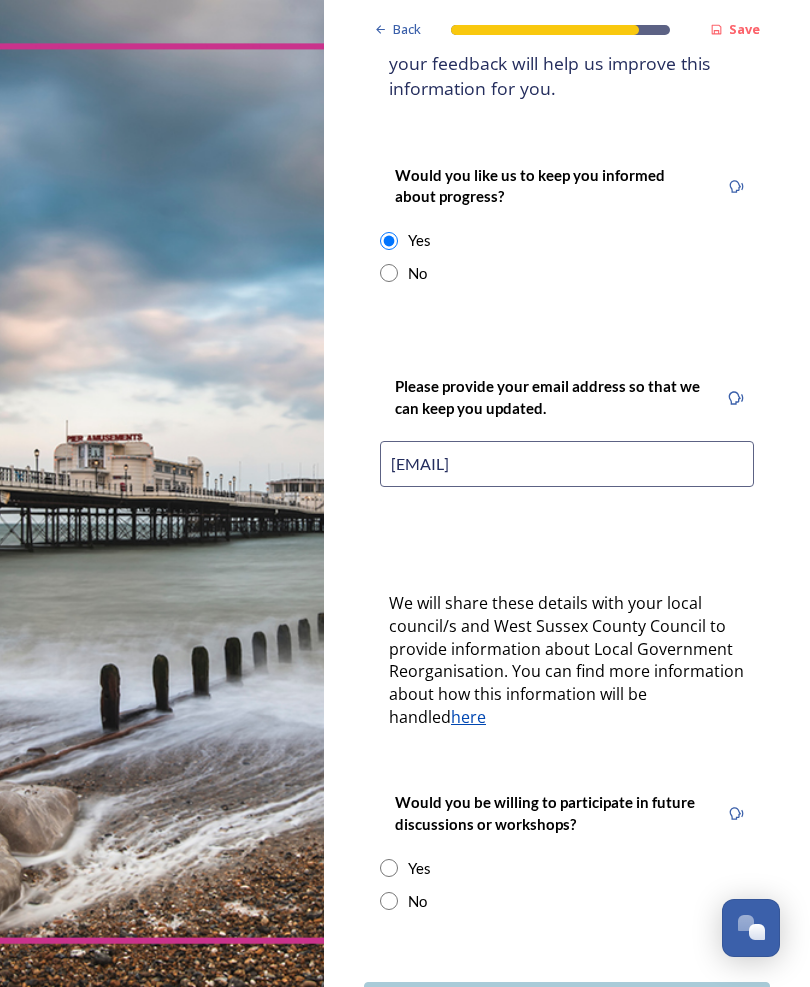 click at bounding box center [389, 868] 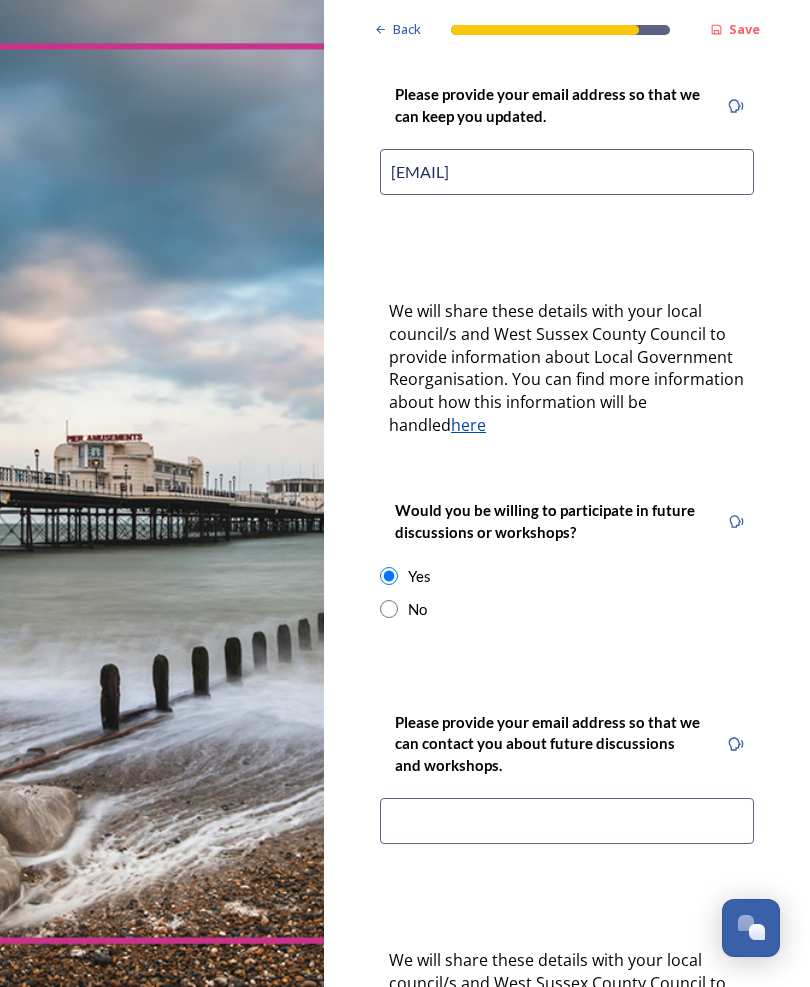 scroll, scrollTop: 597, scrollLeft: 0, axis: vertical 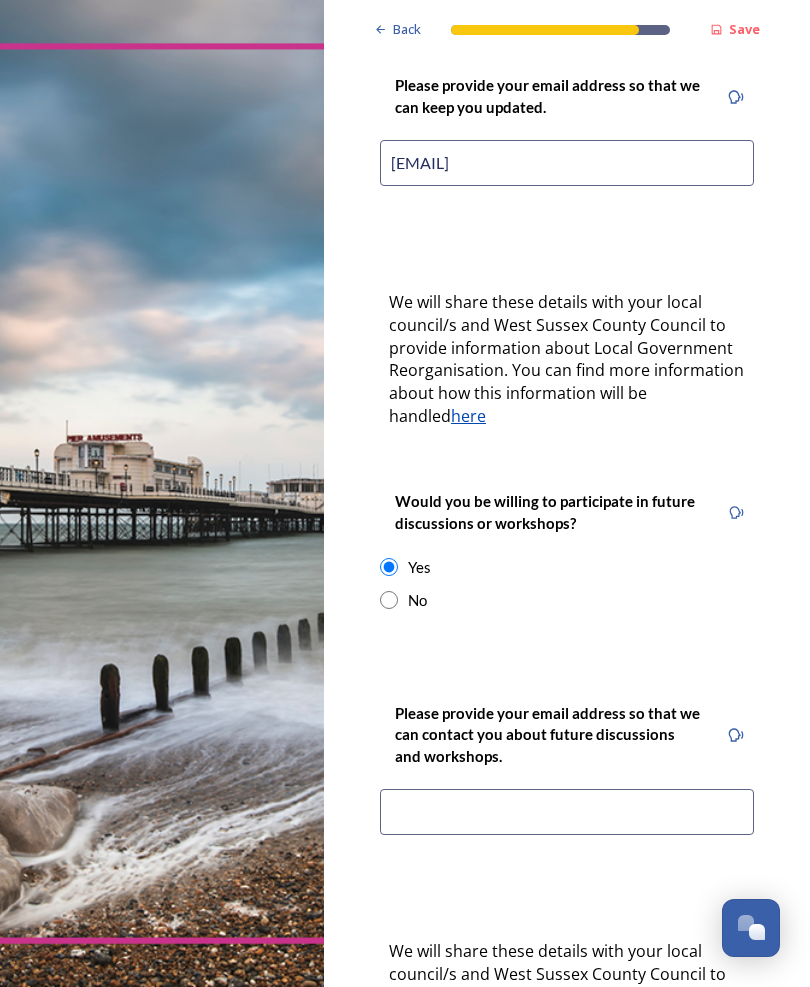 click at bounding box center [567, 812] 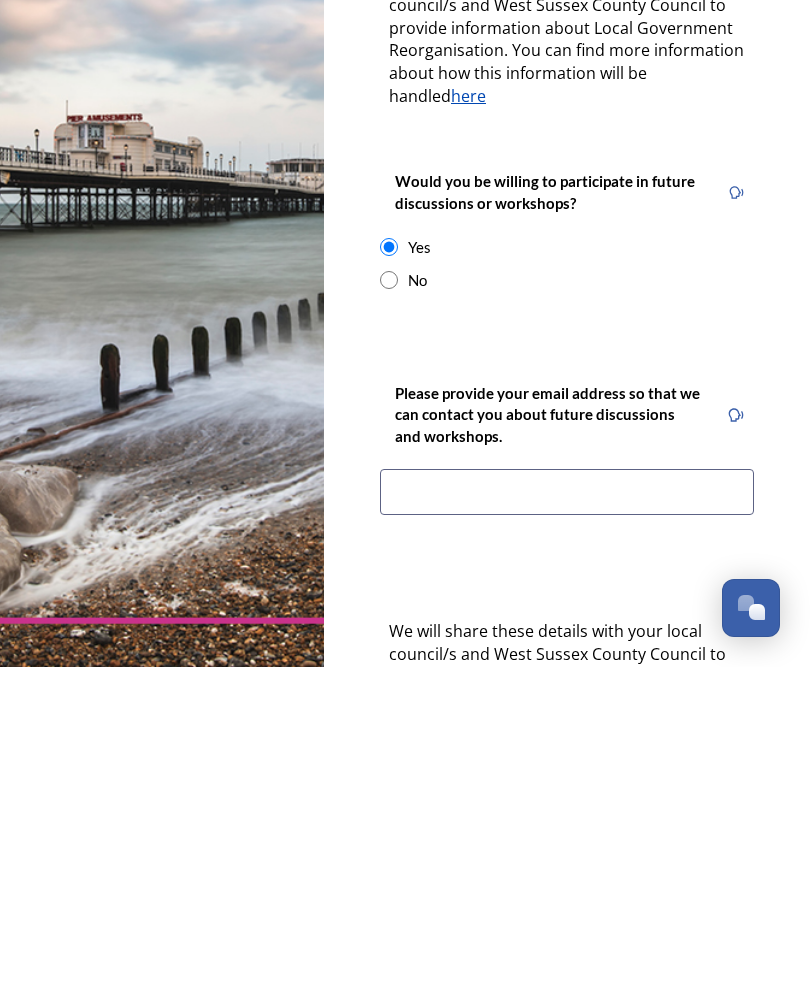 type on "mary.gaskins@btinternet.com" 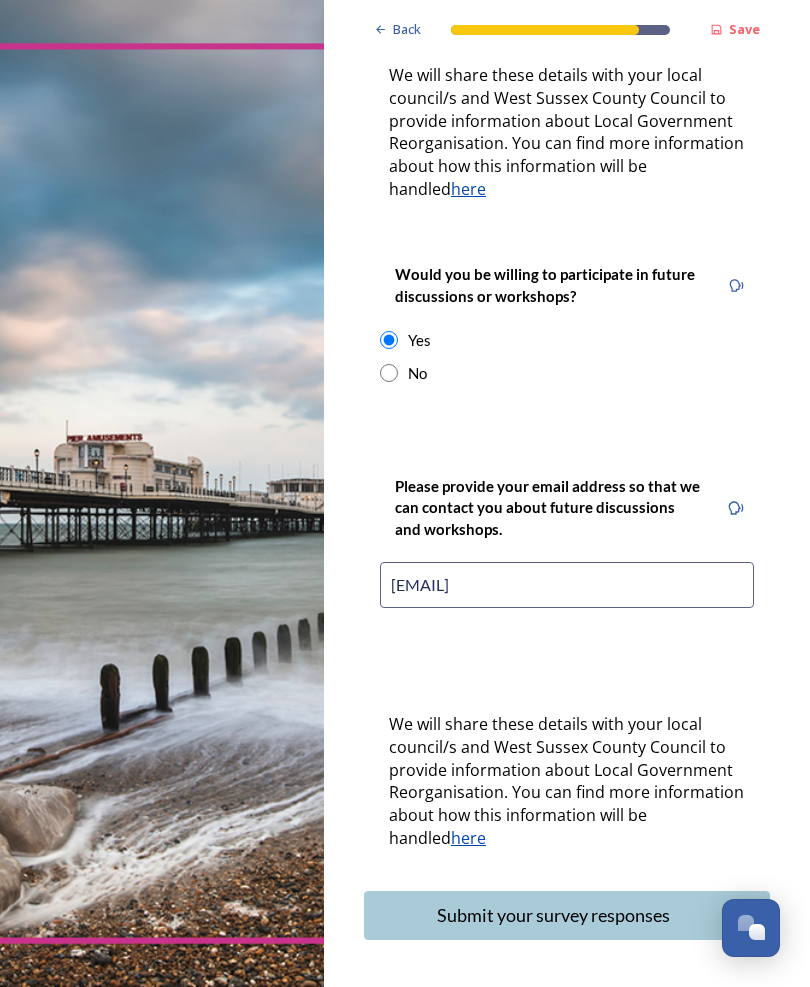 scroll, scrollTop: 823, scrollLeft: 0, axis: vertical 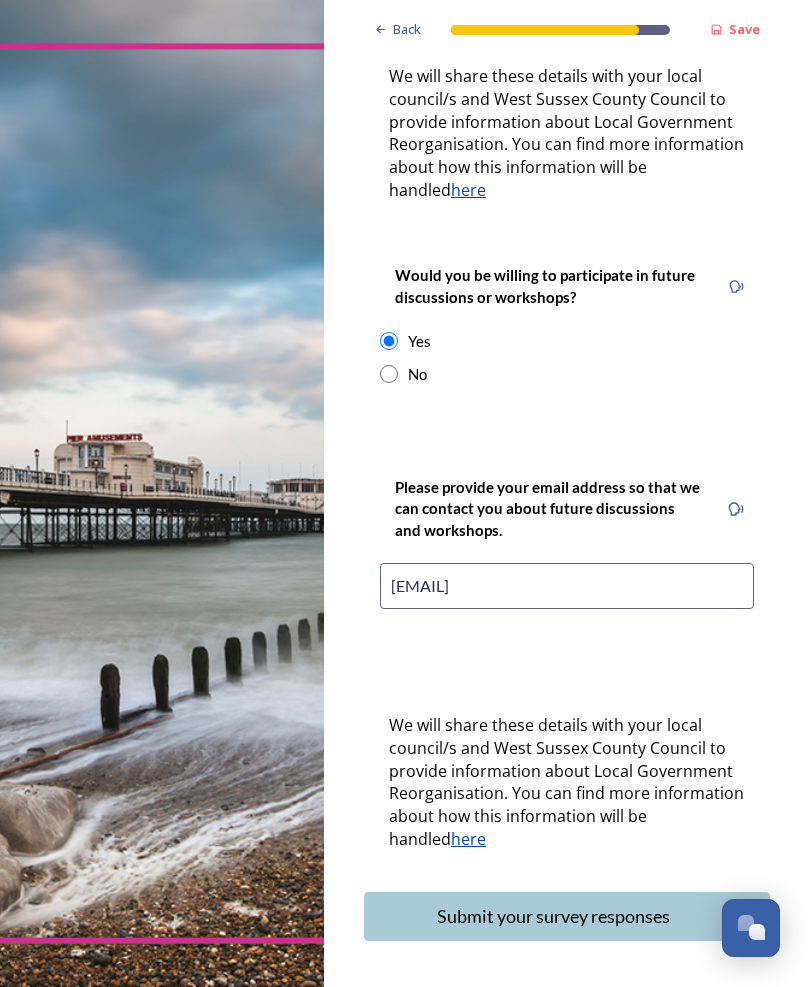 click on "Submit your survey responses" at bounding box center (553, 916) 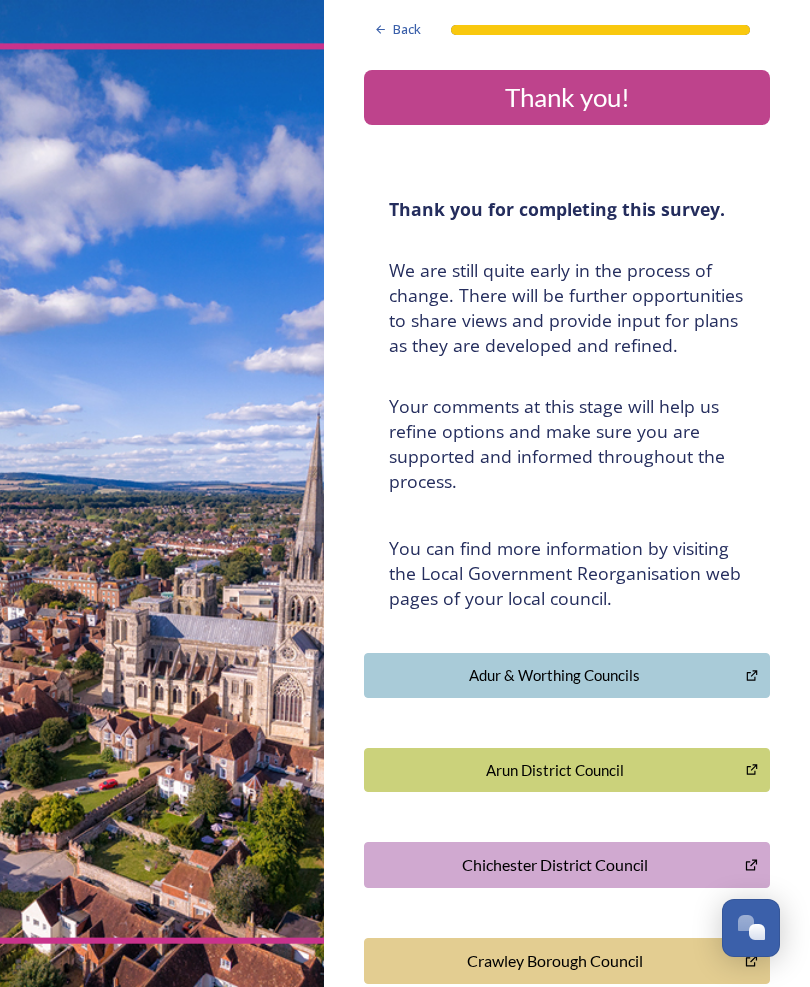 scroll, scrollTop: 0, scrollLeft: 0, axis: both 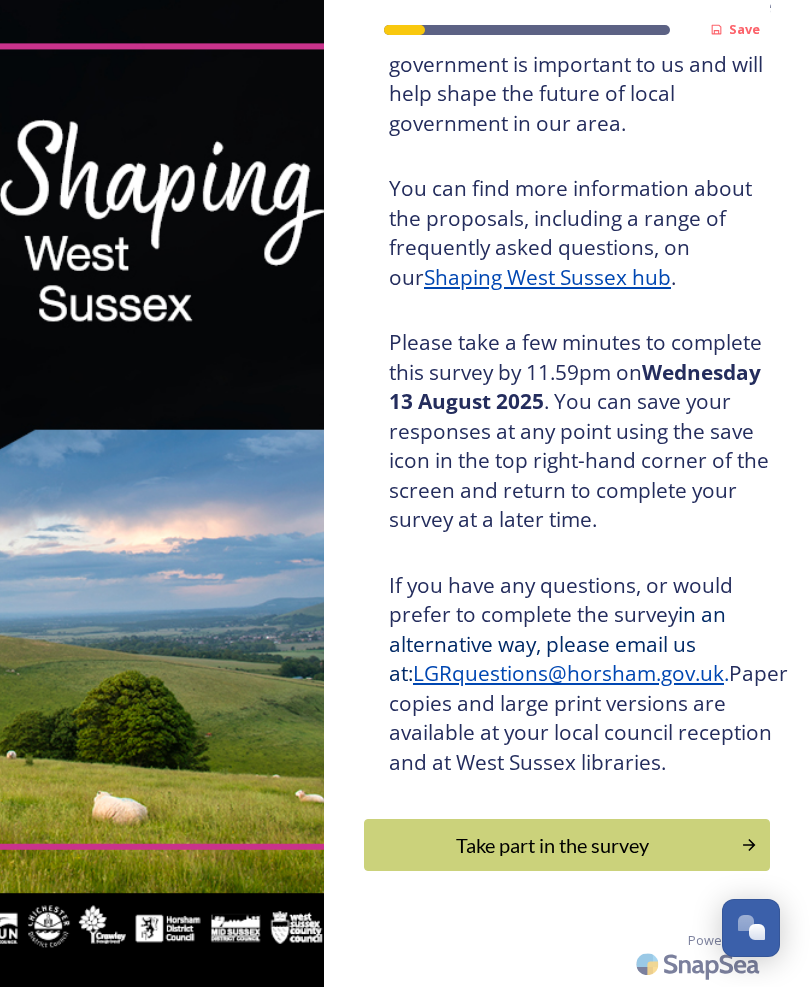 click on "Take part in the survey" at bounding box center [552, 845] 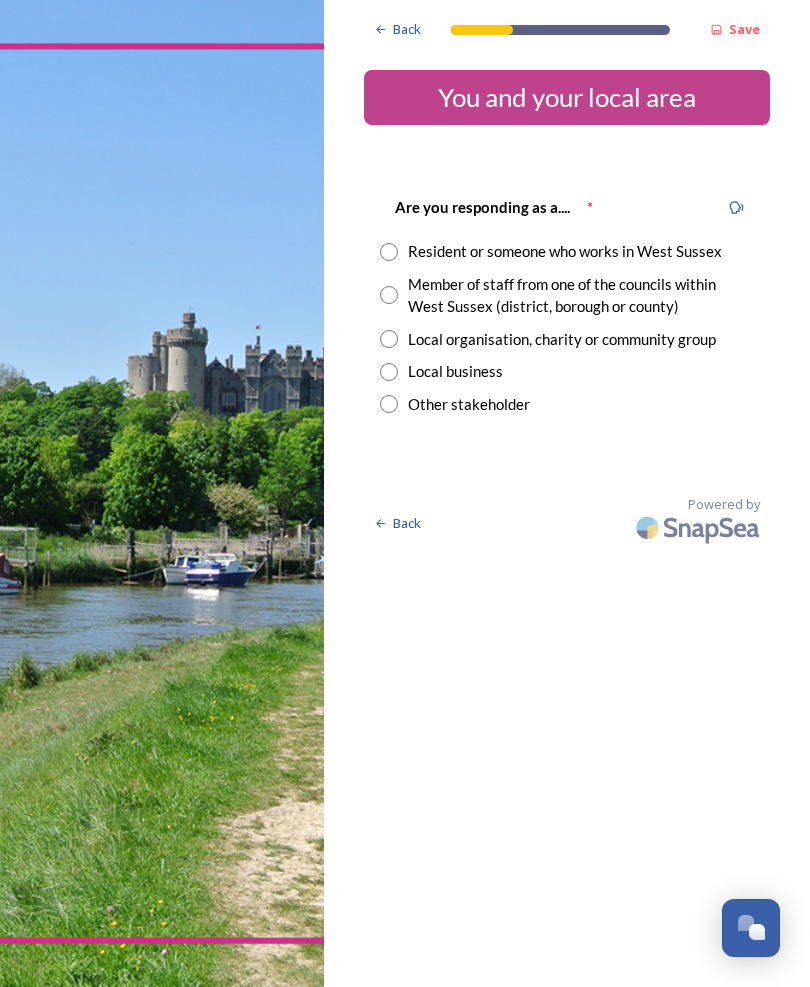 click on "Member of staff from one of the councils within West Sussex (district, borough or county)" at bounding box center (567, 295) 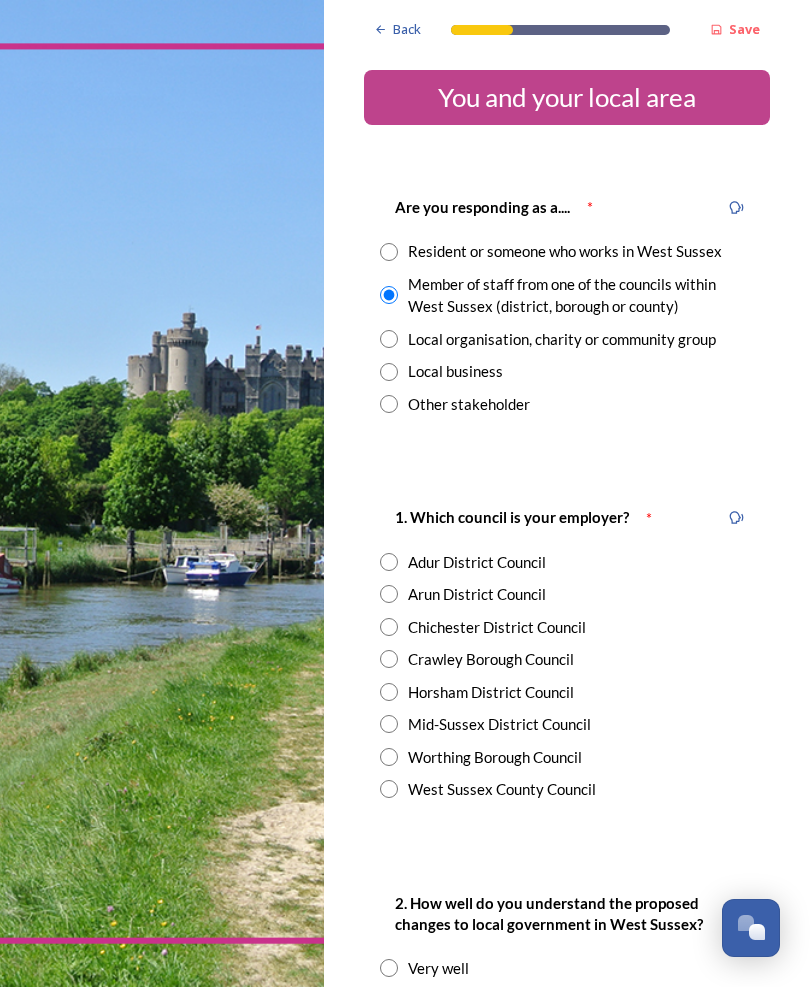 click on "Crawley Borough Council" at bounding box center (491, 659) 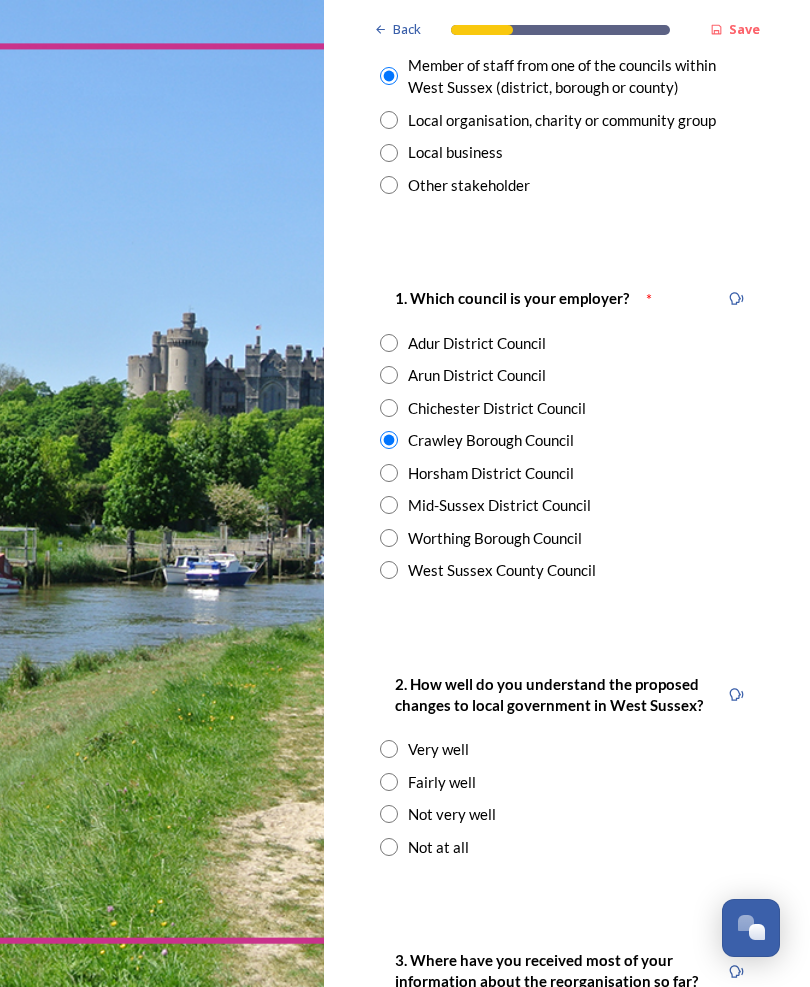 scroll, scrollTop: 246, scrollLeft: 0, axis: vertical 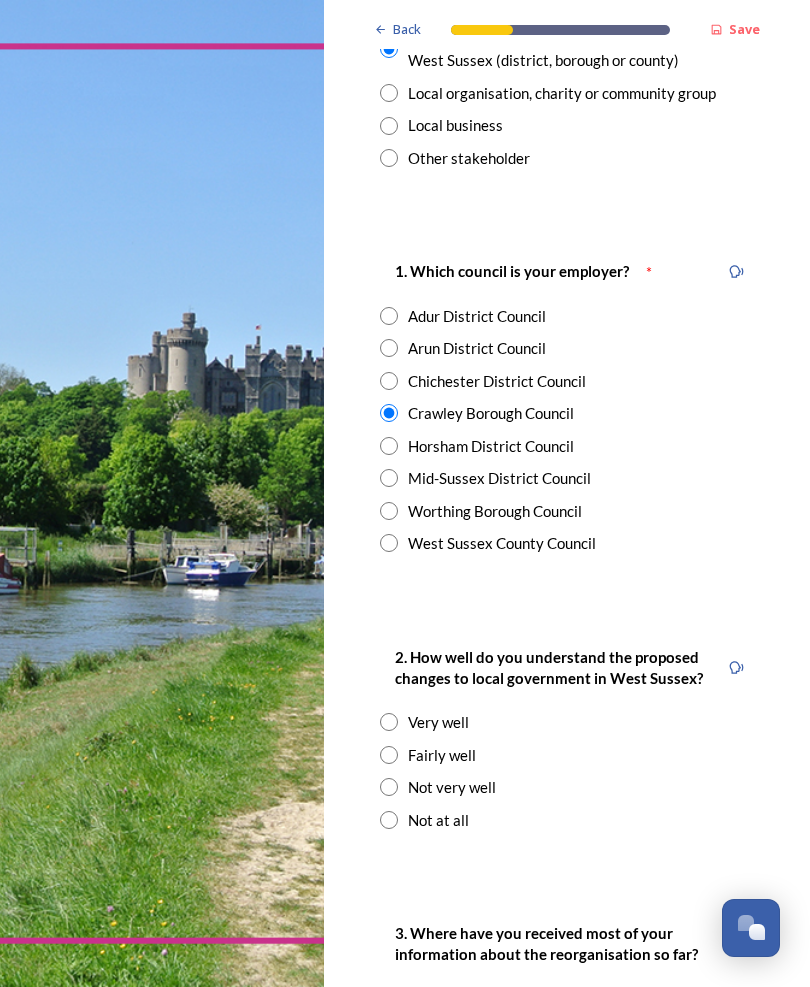 click at bounding box center [389, 755] 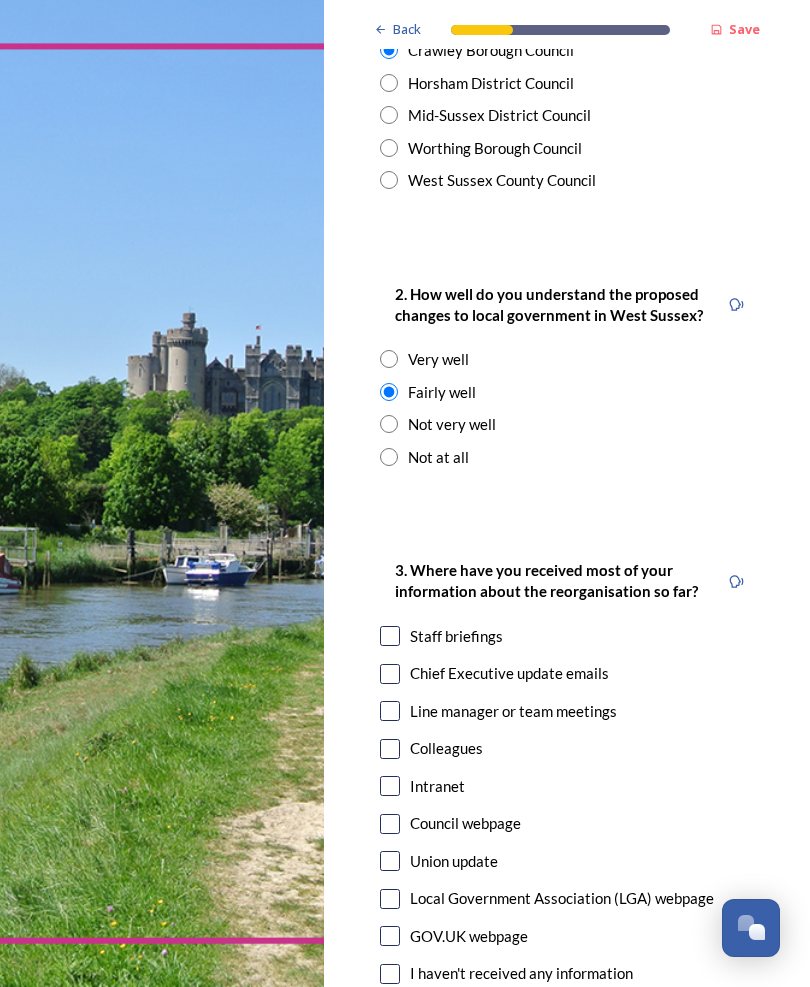 scroll, scrollTop: 609, scrollLeft: 0, axis: vertical 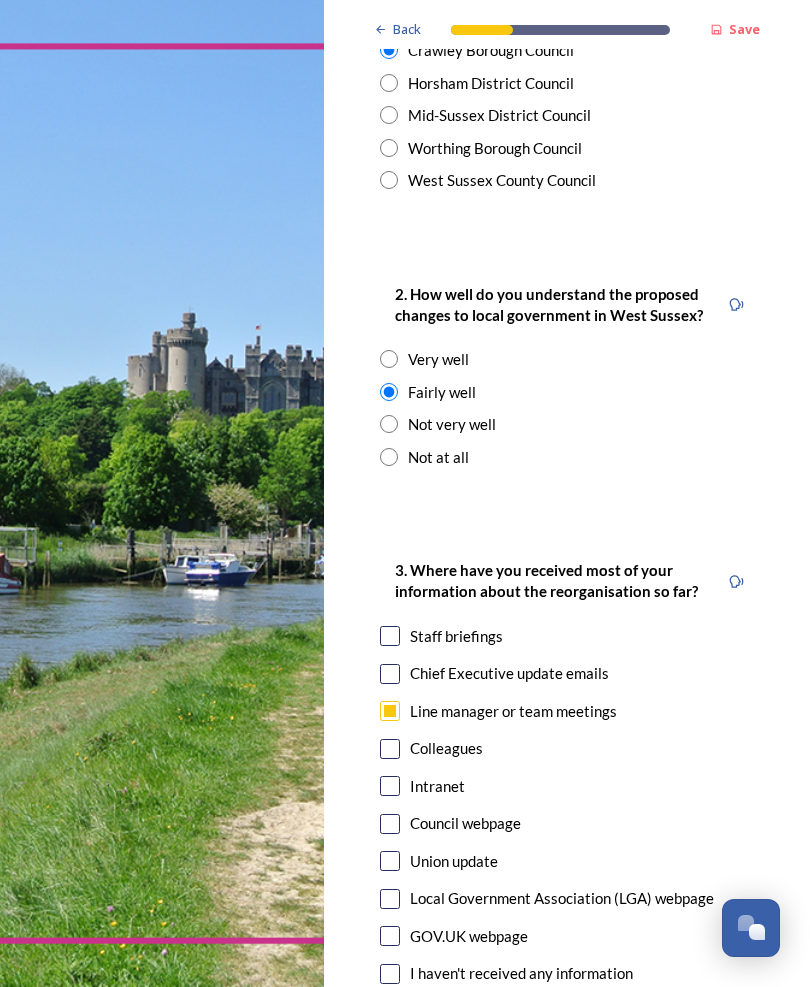 click on "Chief Executive update emails" at bounding box center [509, 673] 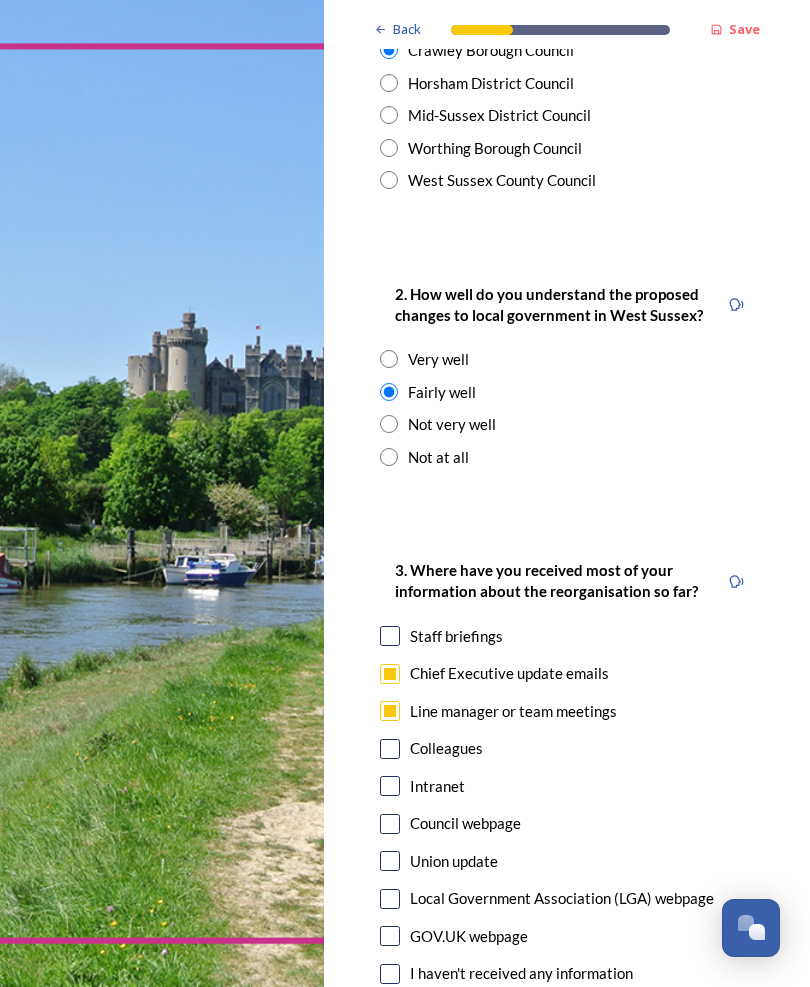 checkbox on "true" 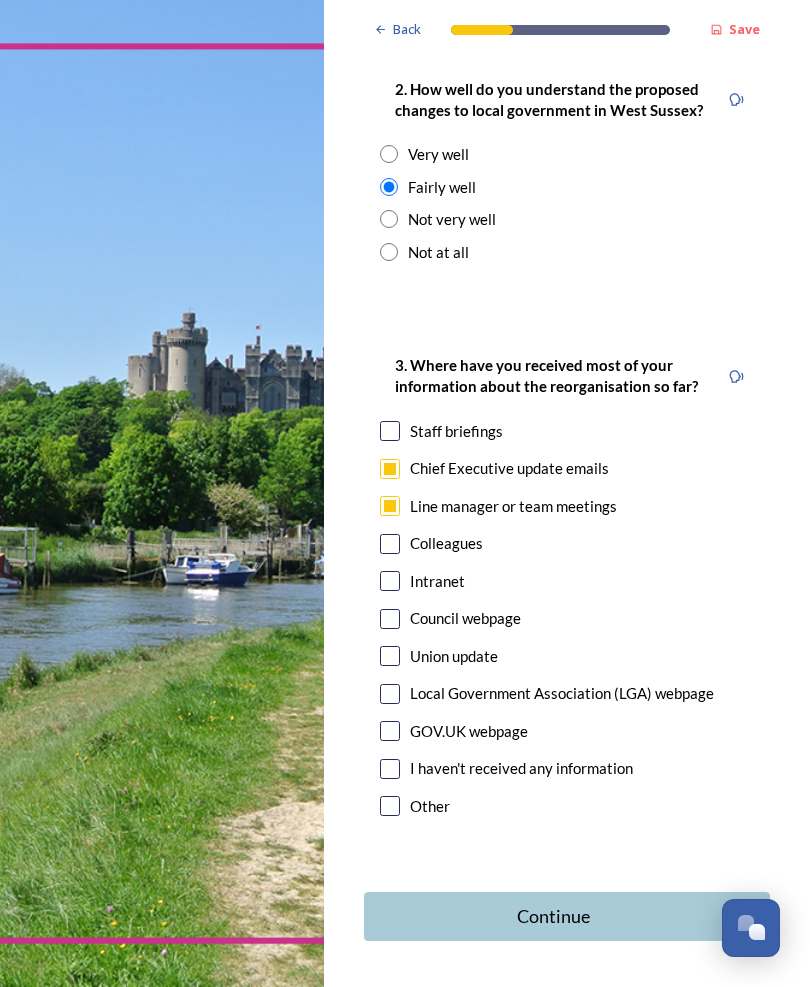 scroll, scrollTop: 813, scrollLeft: 0, axis: vertical 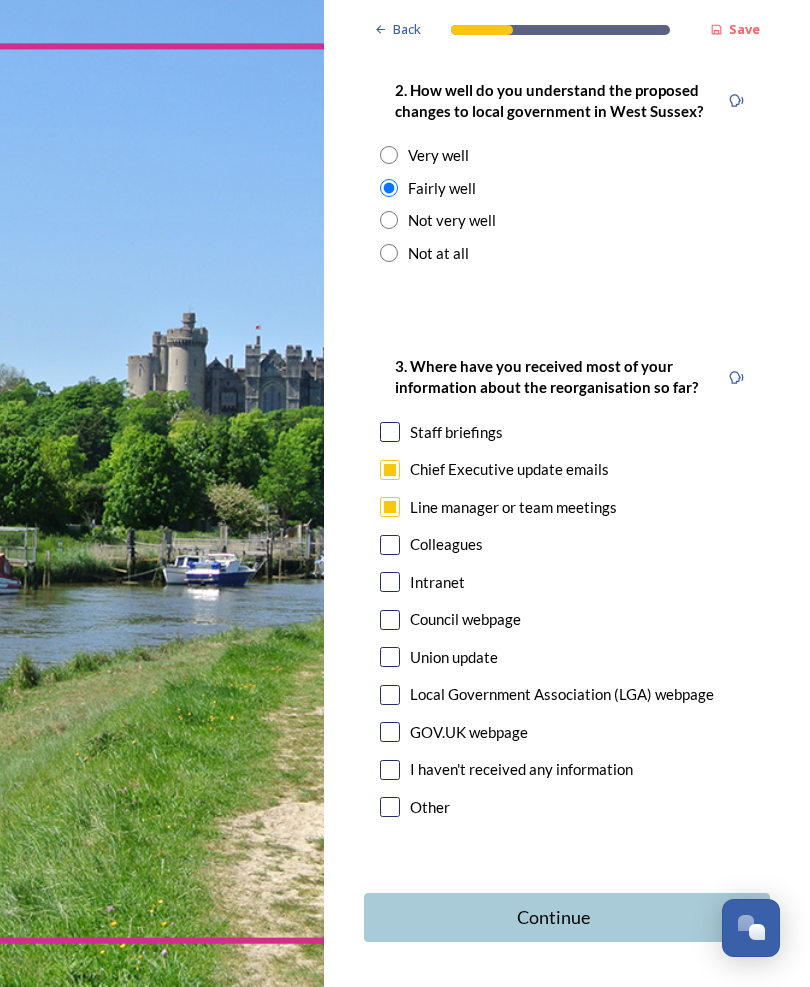 click at bounding box center [390, 620] 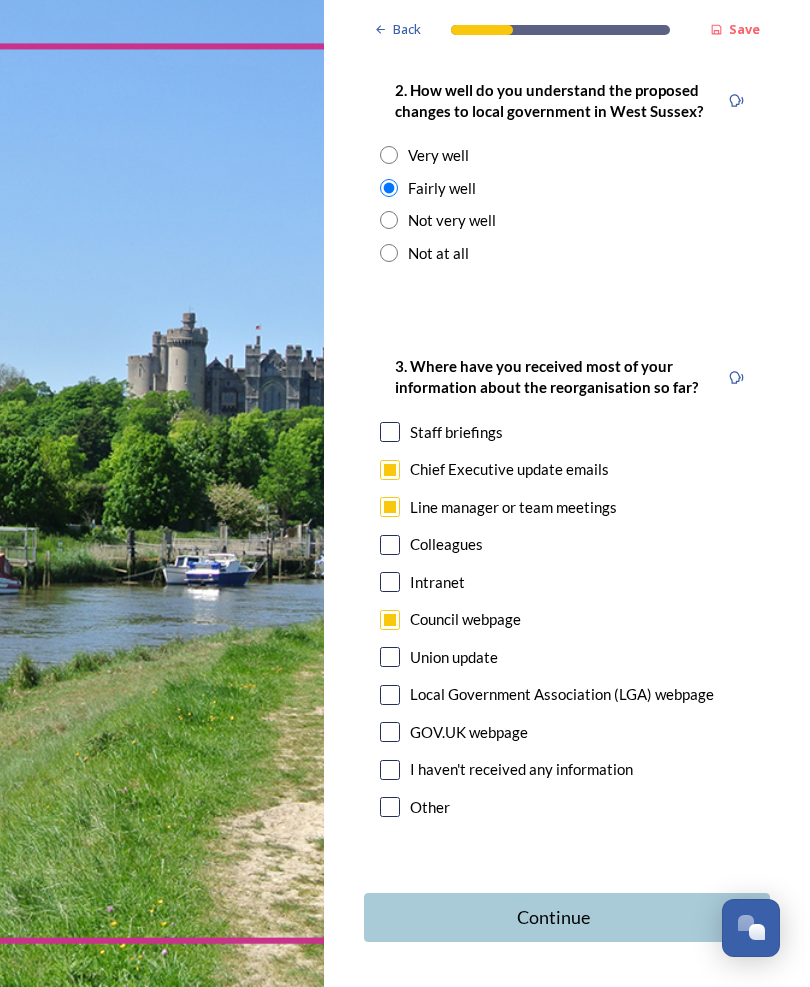 click on "Continue" at bounding box center (553, 917) 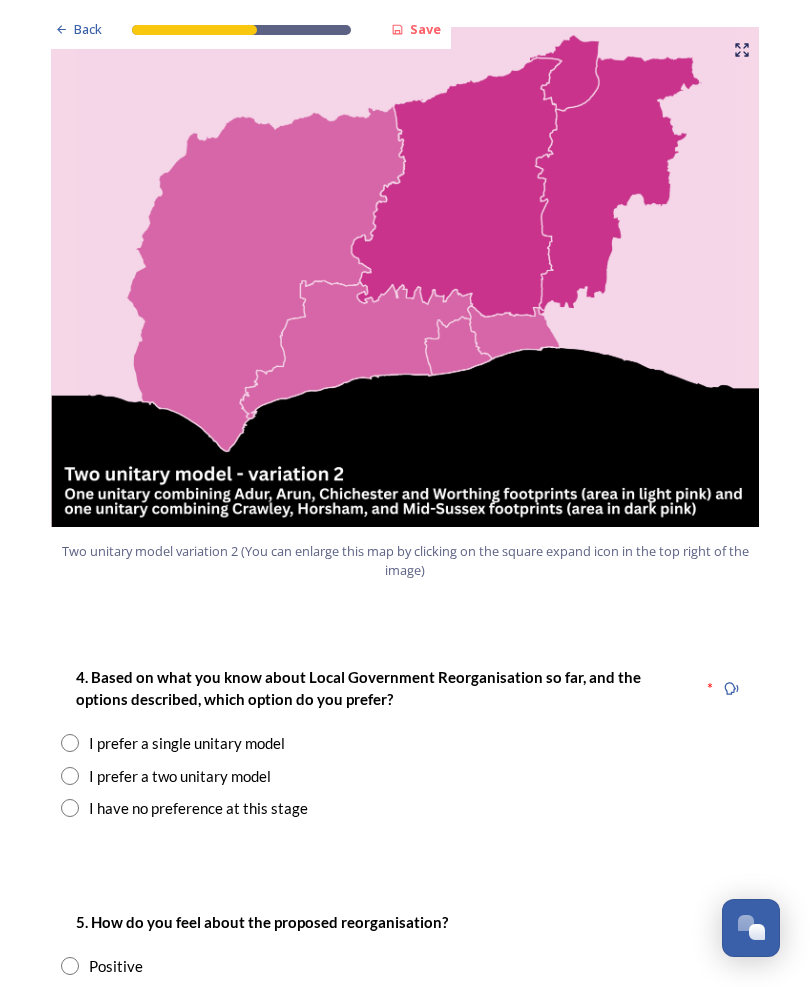 scroll, scrollTop: 2074, scrollLeft: 0, axis: vertical 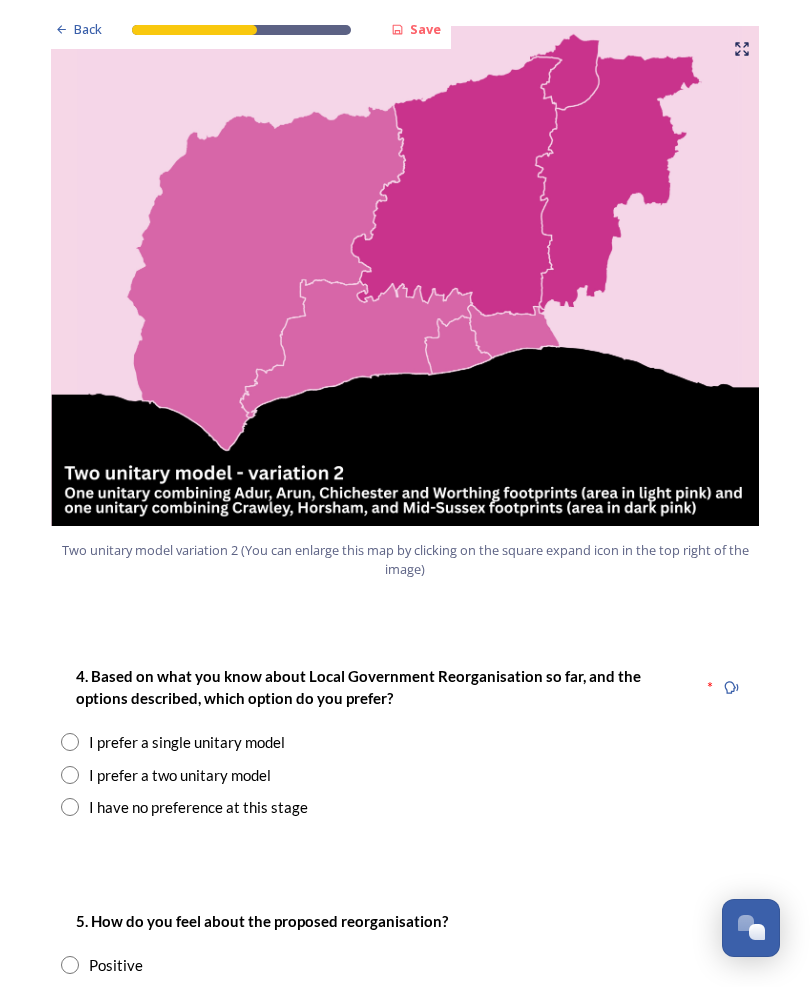 click on "I prefer a two unitary model" at bounding box center [405, 775] 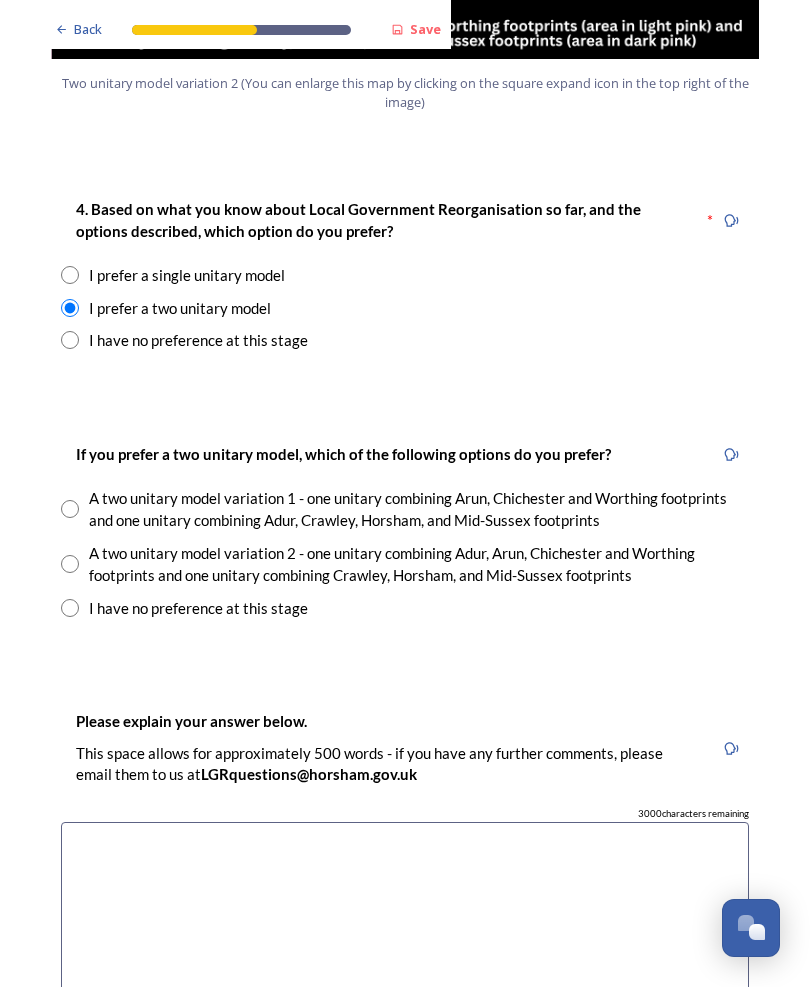 scroll, scrollTop: 2541, scrollLeft: 0, axis: vertical 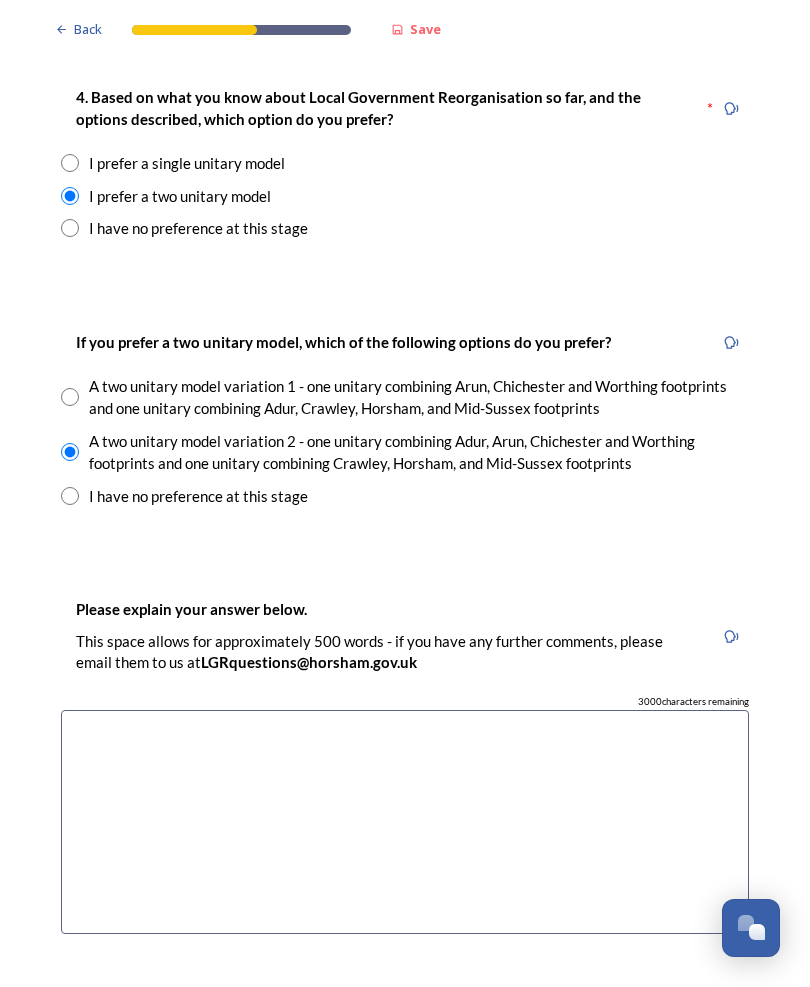 click at bounding box center [405, 822] 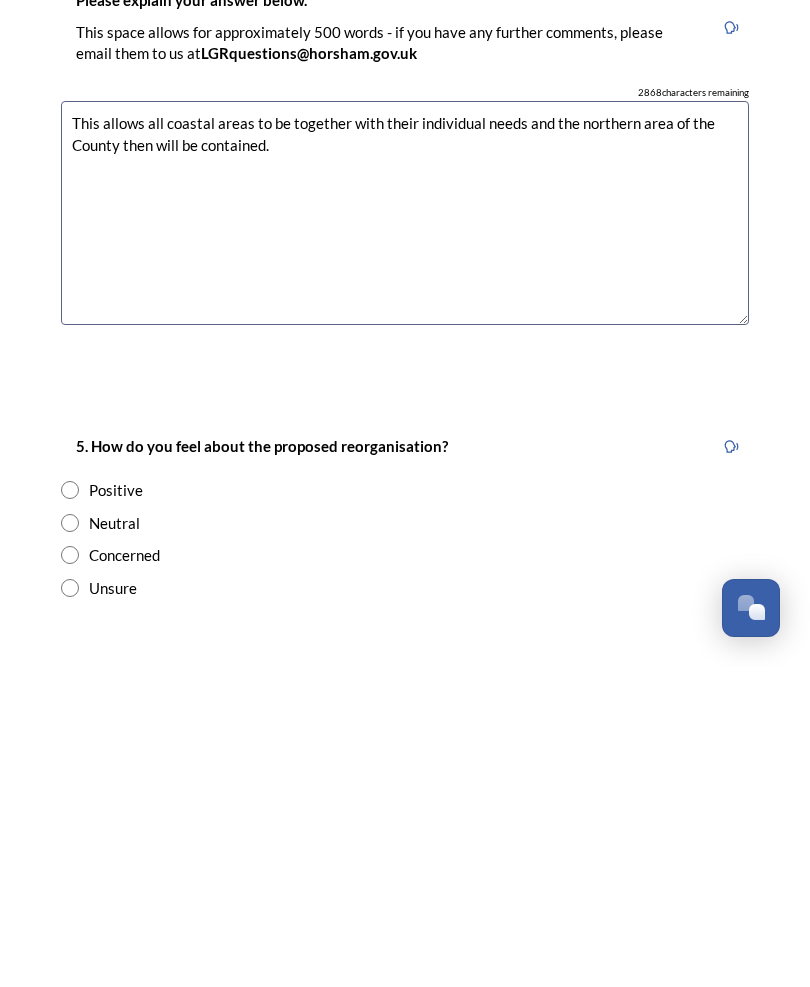 scroll, scrollTop: 2945, scrollLeft: 0, axis: vertical 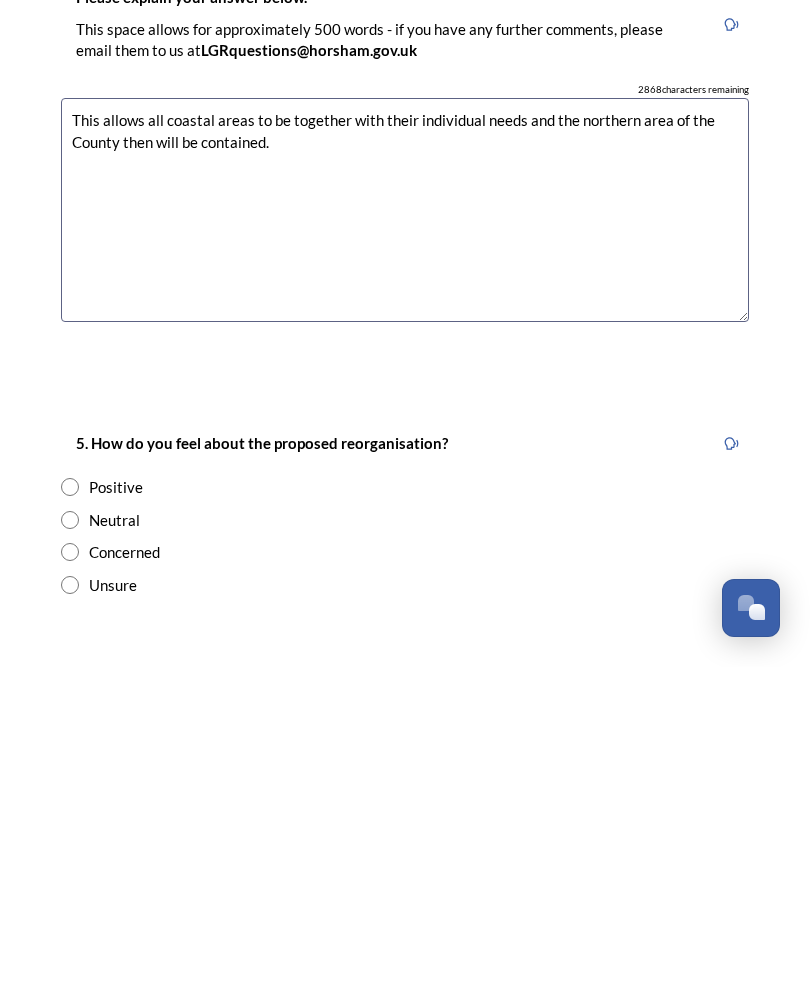 type on "This allows all coastal areas to be together with their individual needs and the northern area of the County then will be contained." 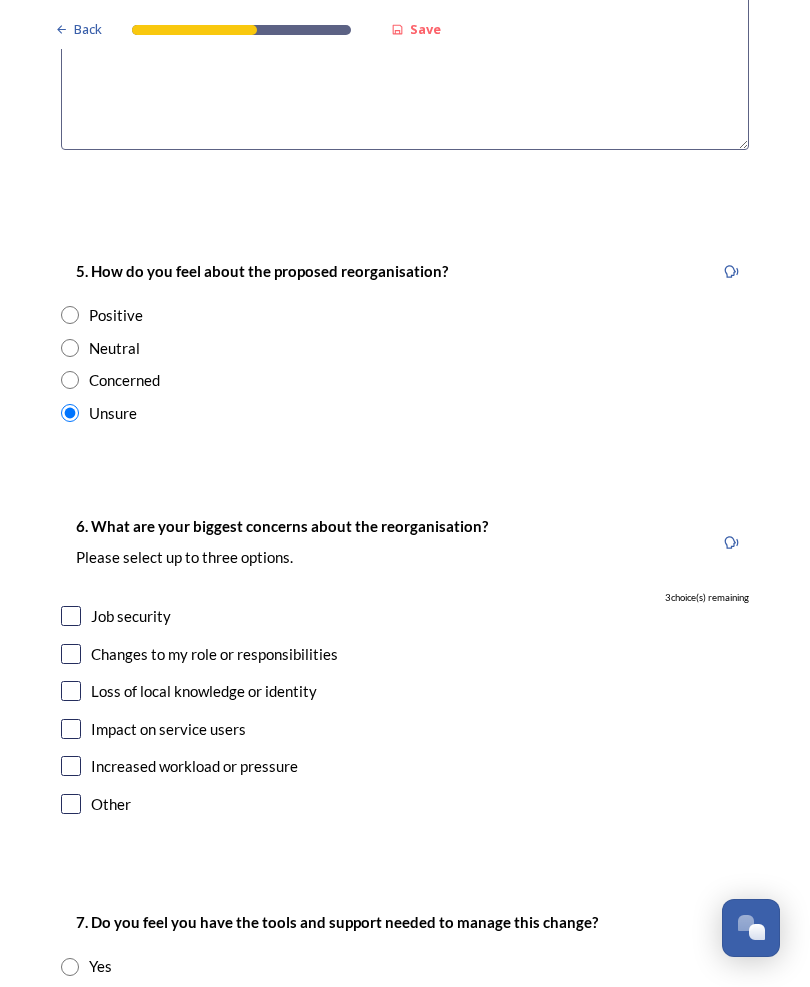 scroll, scrollTop: 3438, scrollLeft: 0, axis: vertical 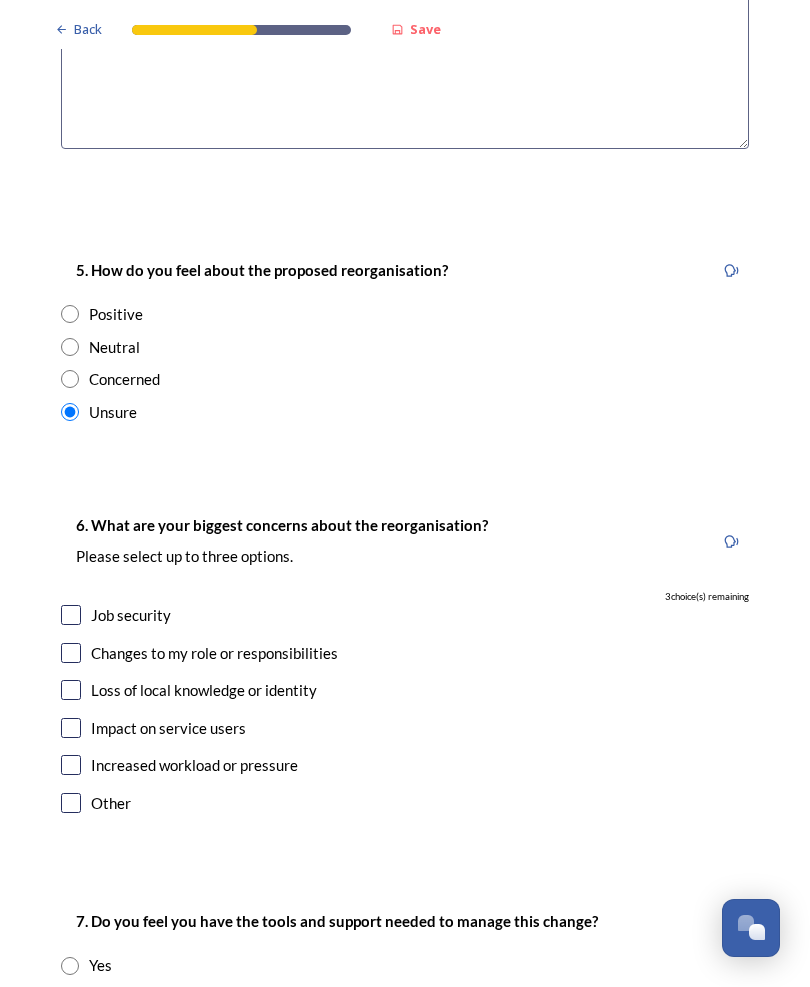 click at bounding box center (71, 615) 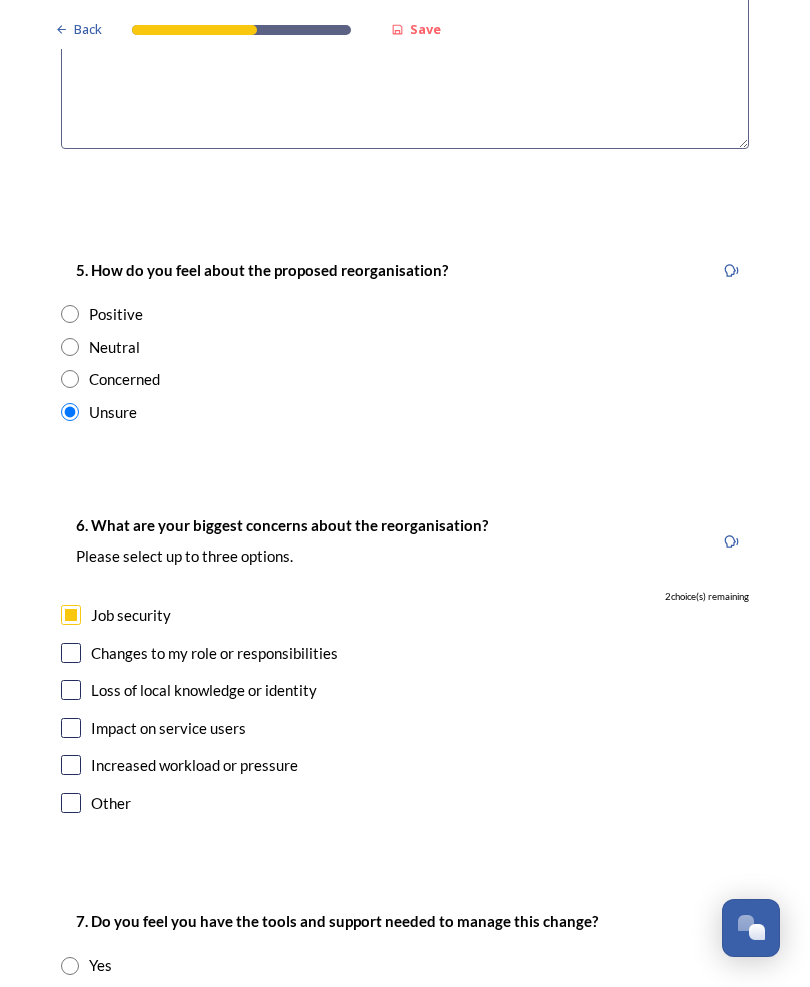 click at bounding box center (71, 653) 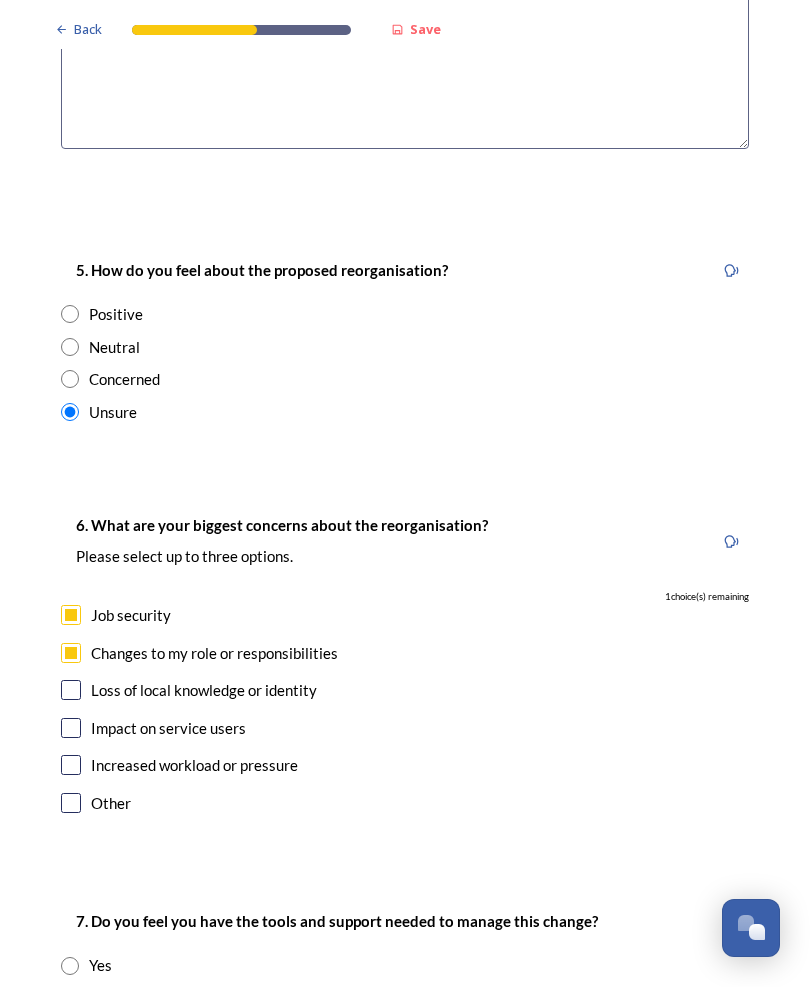 click at bounding box center [71, 765] 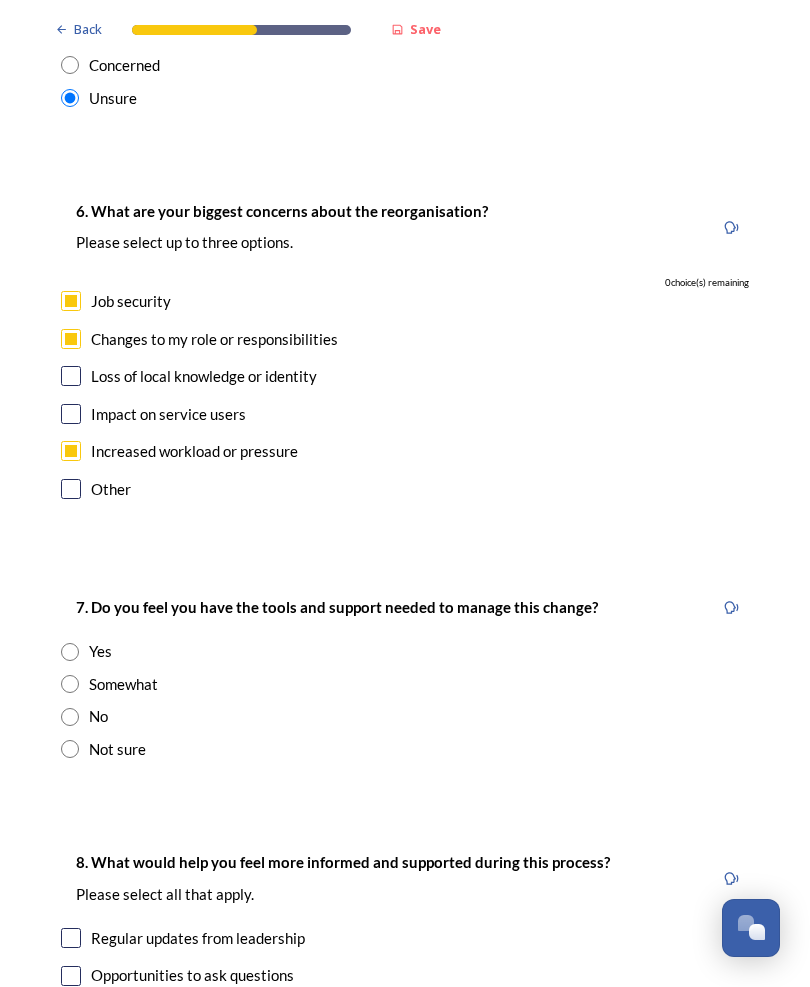 scroll, scrollTop: 3753, scrollLeft: 0, axis: vertical 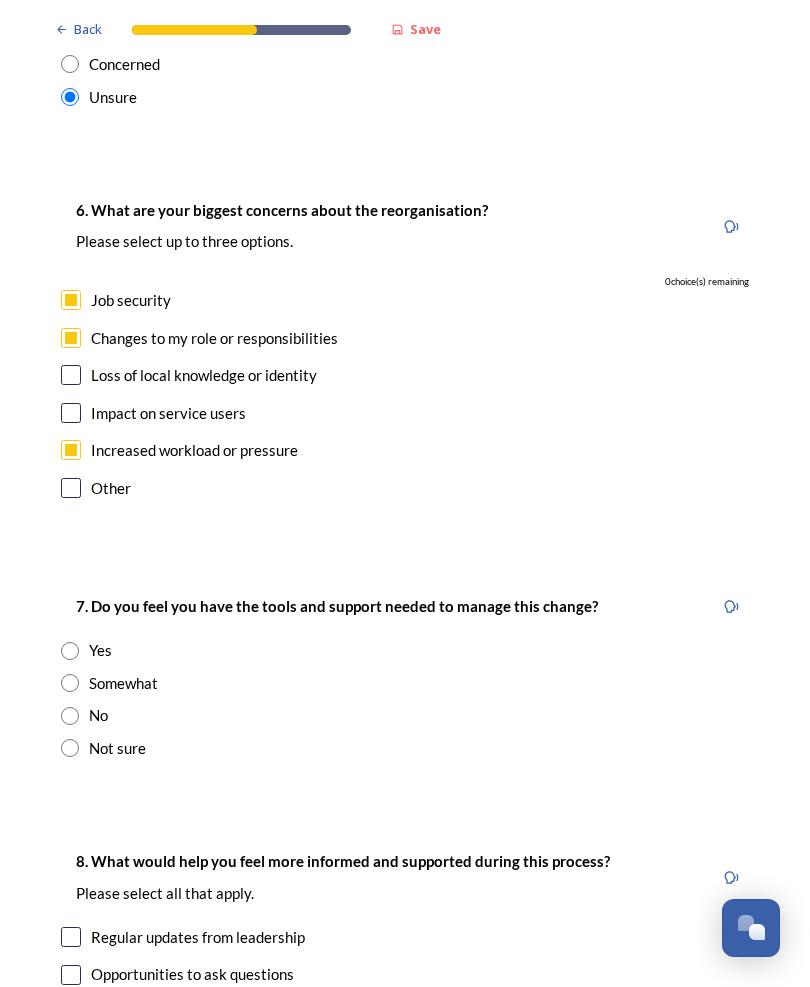 click at bounding box center (70, 683) 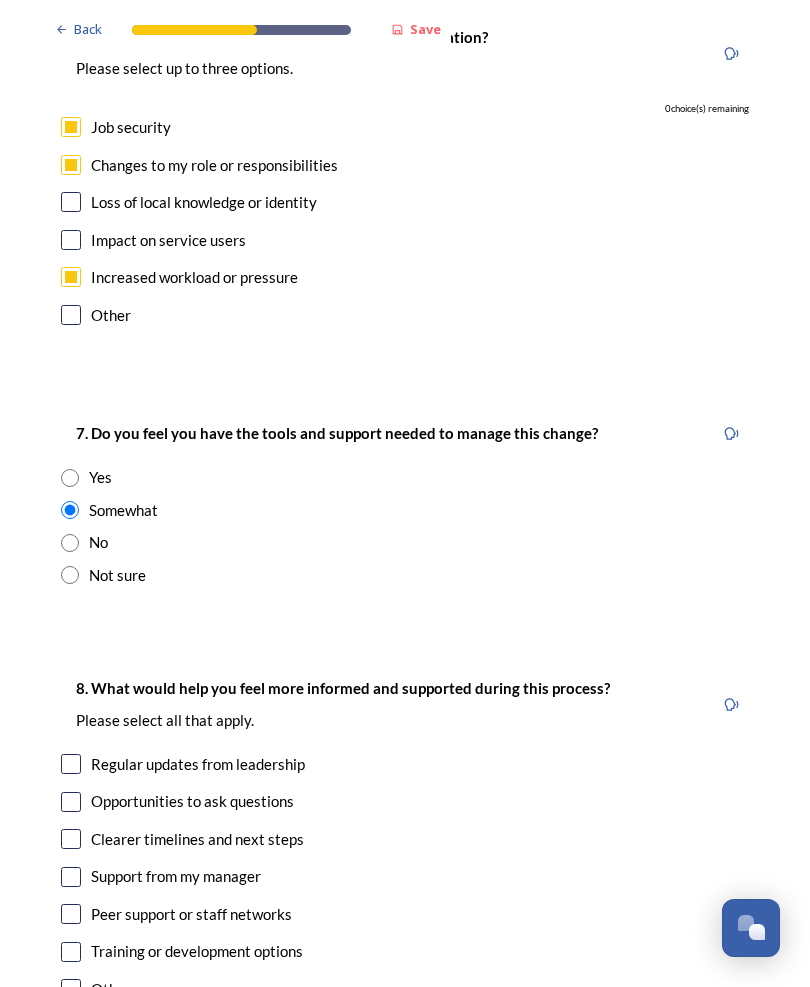 scroll, scrollTop: 3928, scrollLeft: 0, axis: vertical 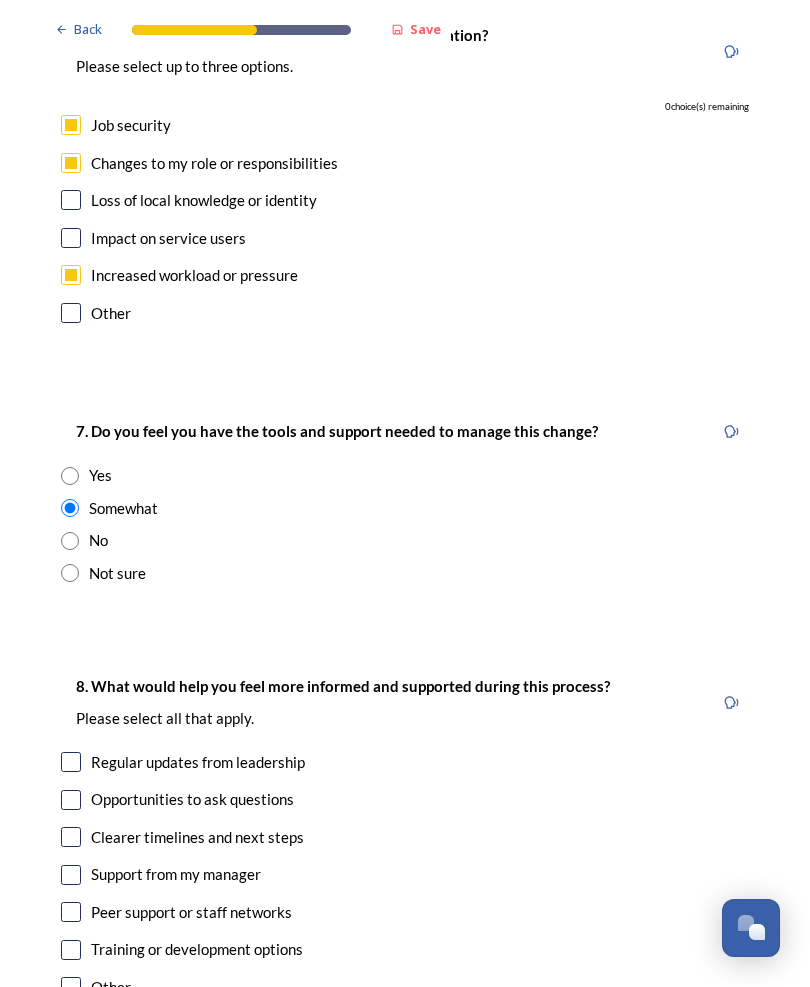 click at bounding box center [71, 762] 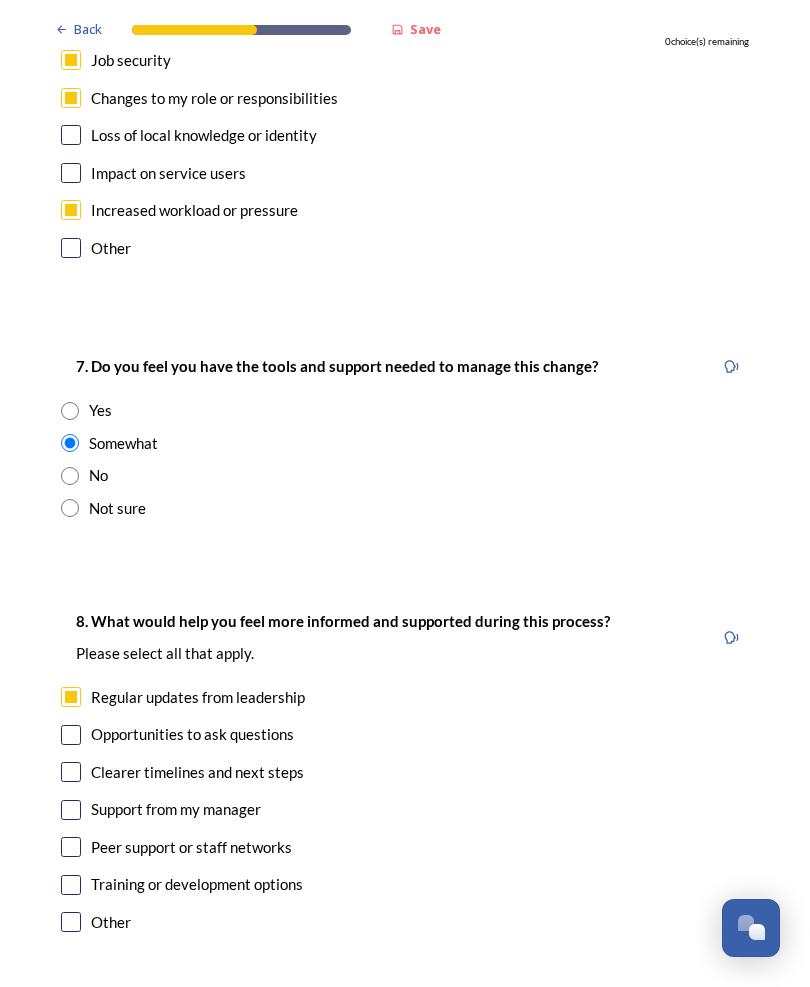 scroll, scrollTop: 3996, scrollLeft: 0, axis: vertical 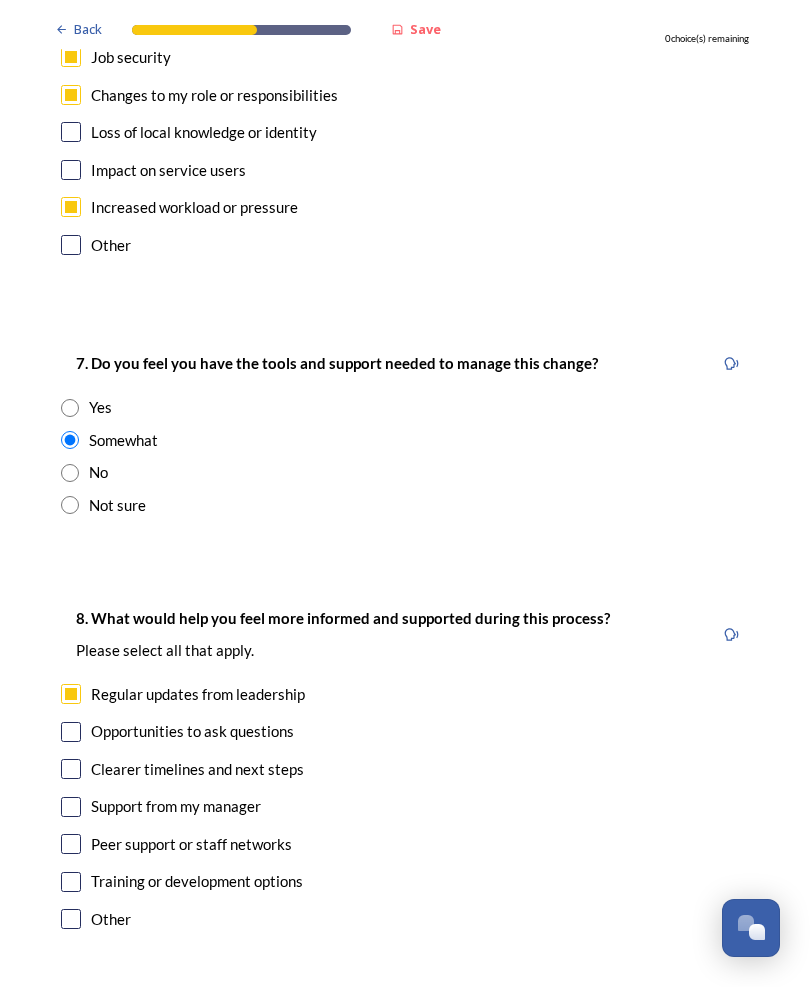 click on "Clearer timelines and next steps" at bounding box center (405, 769) 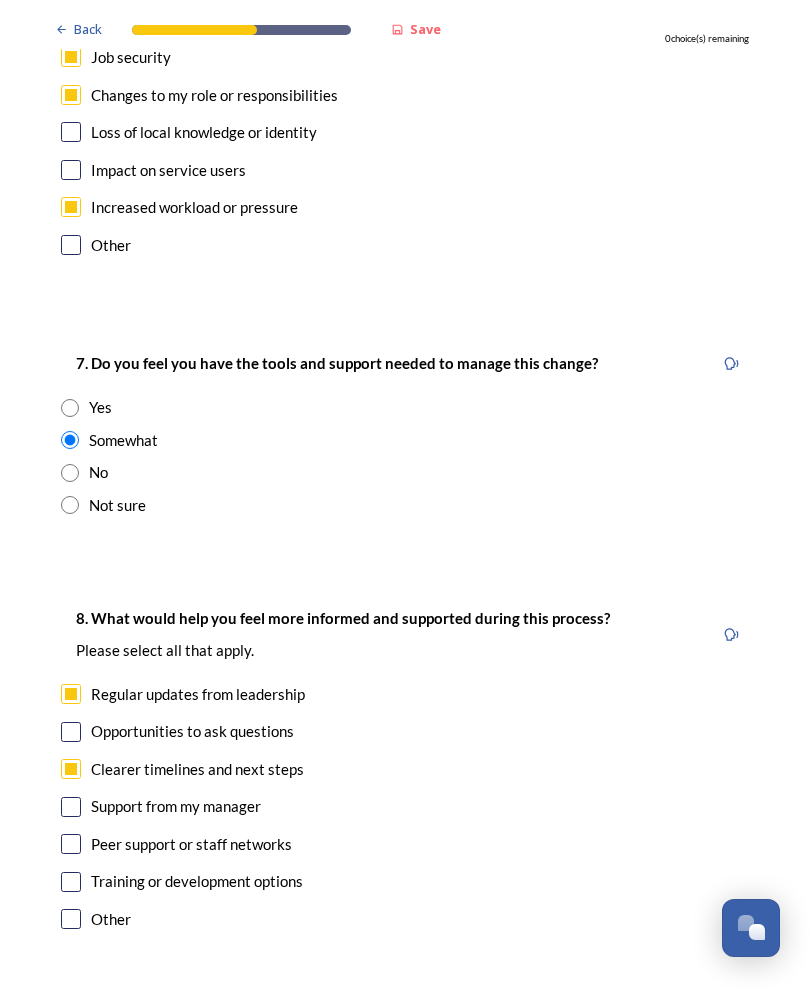 checkbox on "true" 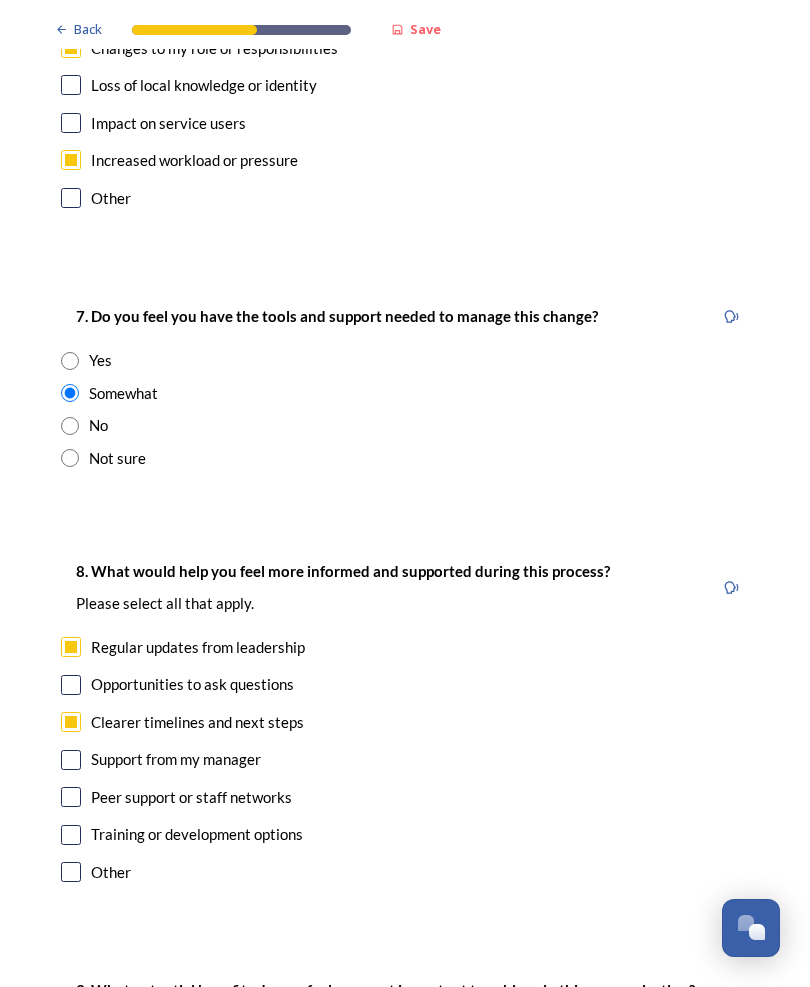 scroll, scrollTop: 4057, scrollLeft: 0, axis: vertical 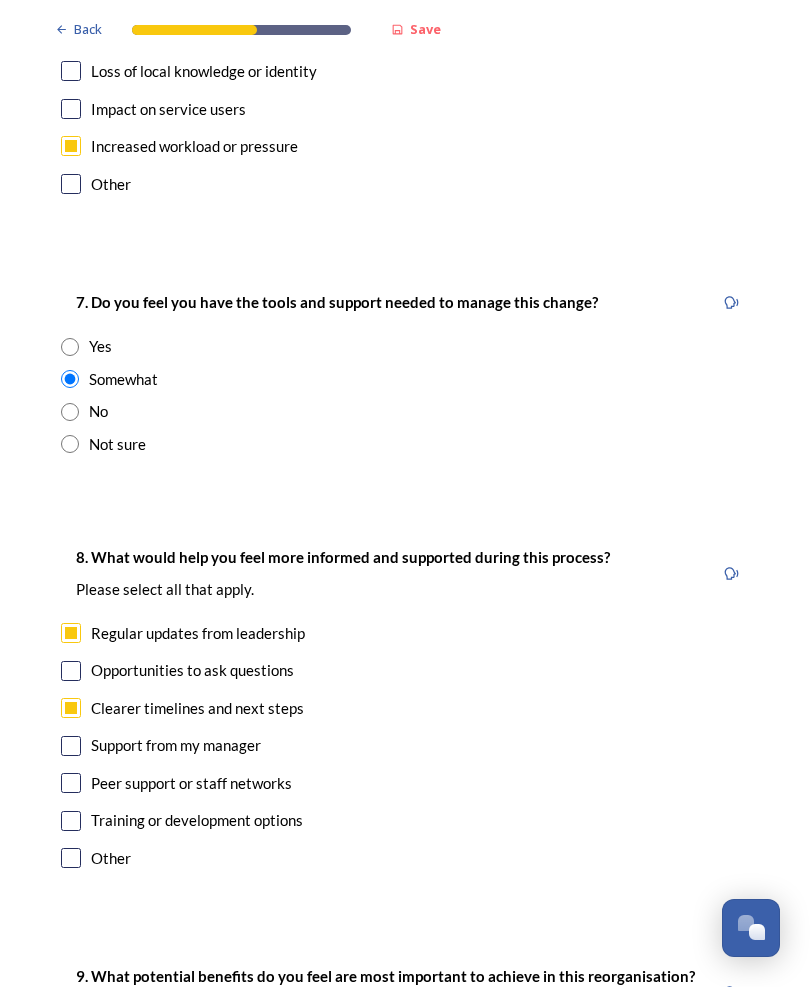 click at bounding box center [71, 858] 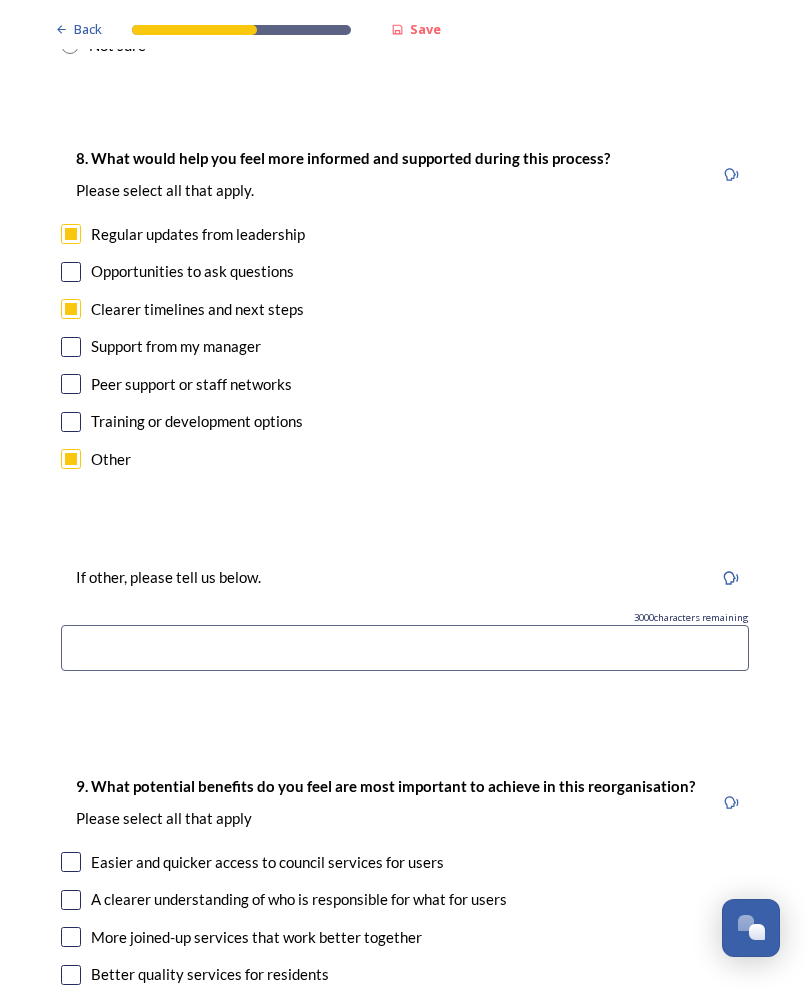 scroll, scrollTop: 4456, scrollLeft: 0, axis: vertical 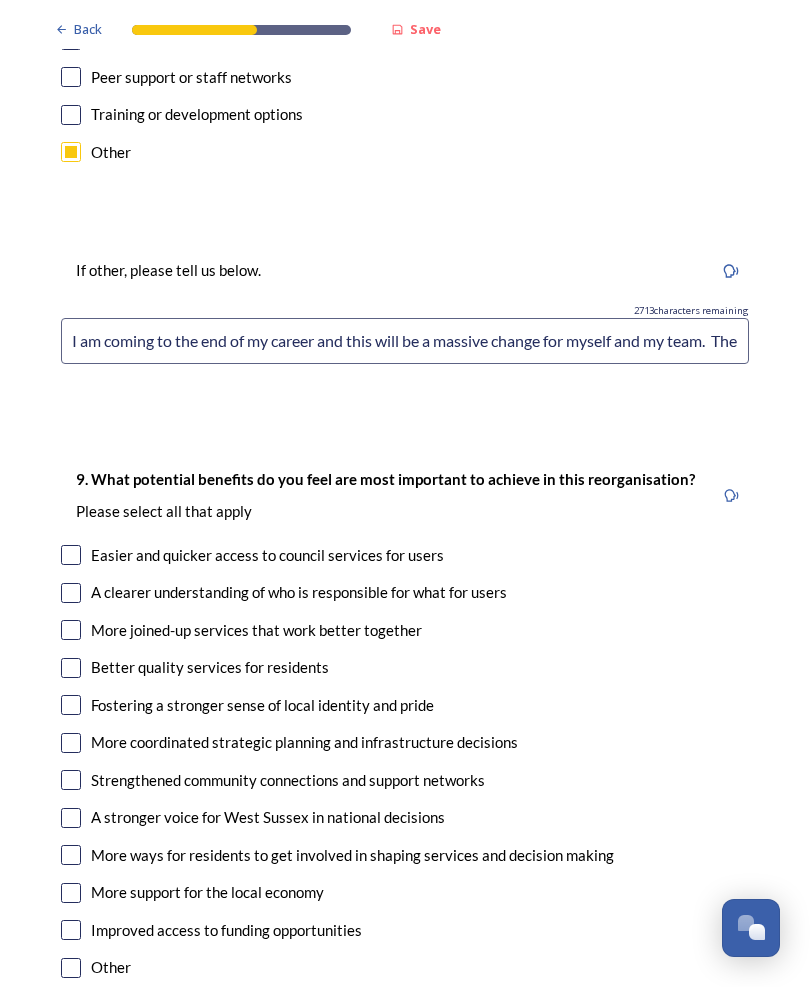 type on "I am coming to the end of my career and this will be a massive change for myself and my team.  There needs to be greater certainty about how to manage the change. I do not want to move to a unitary Council but I want to support my team and colleagues who are concerned about the changes." 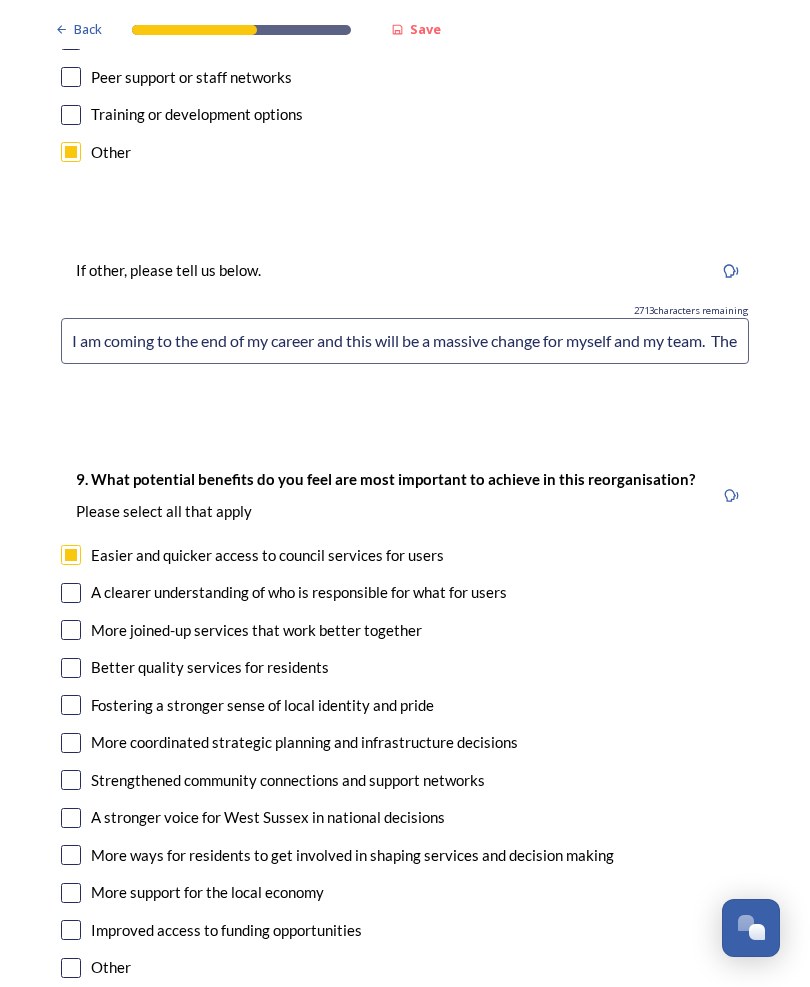 checkbox on "true" 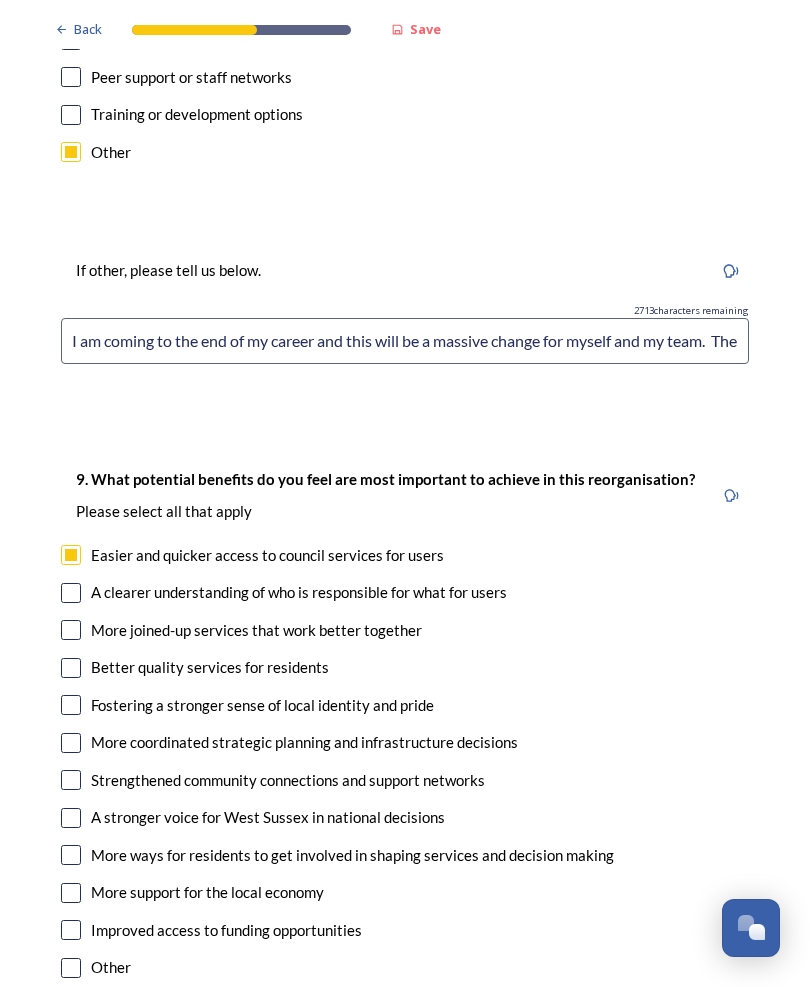 click at bounding box center (71, 630) 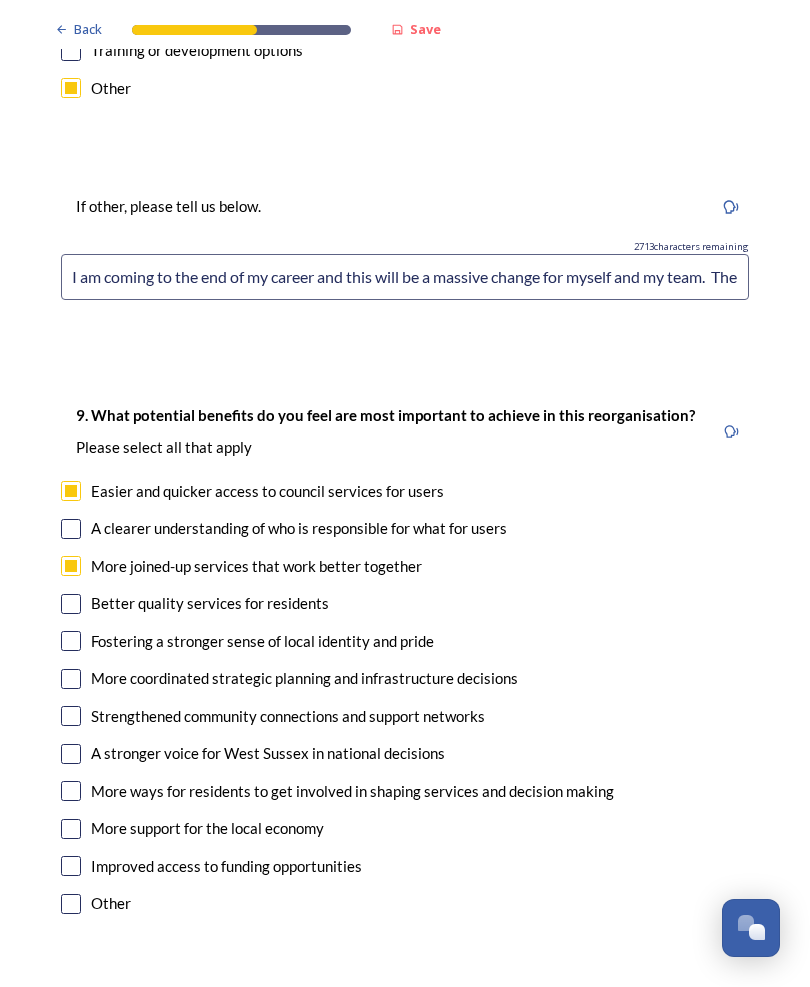 scroll, scrollTop: 4828, scrollLeft: 0, axis: vertical 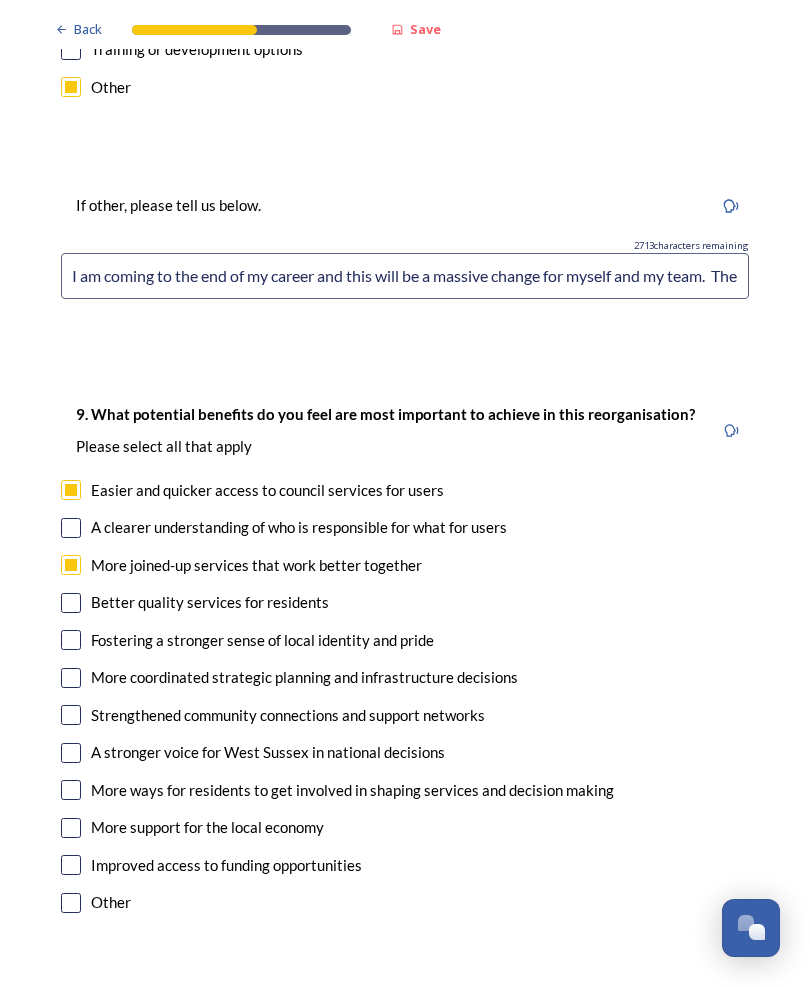 click on "More coordinated strategic planning and infrastructure decisions" at bounding box center (304, 677) 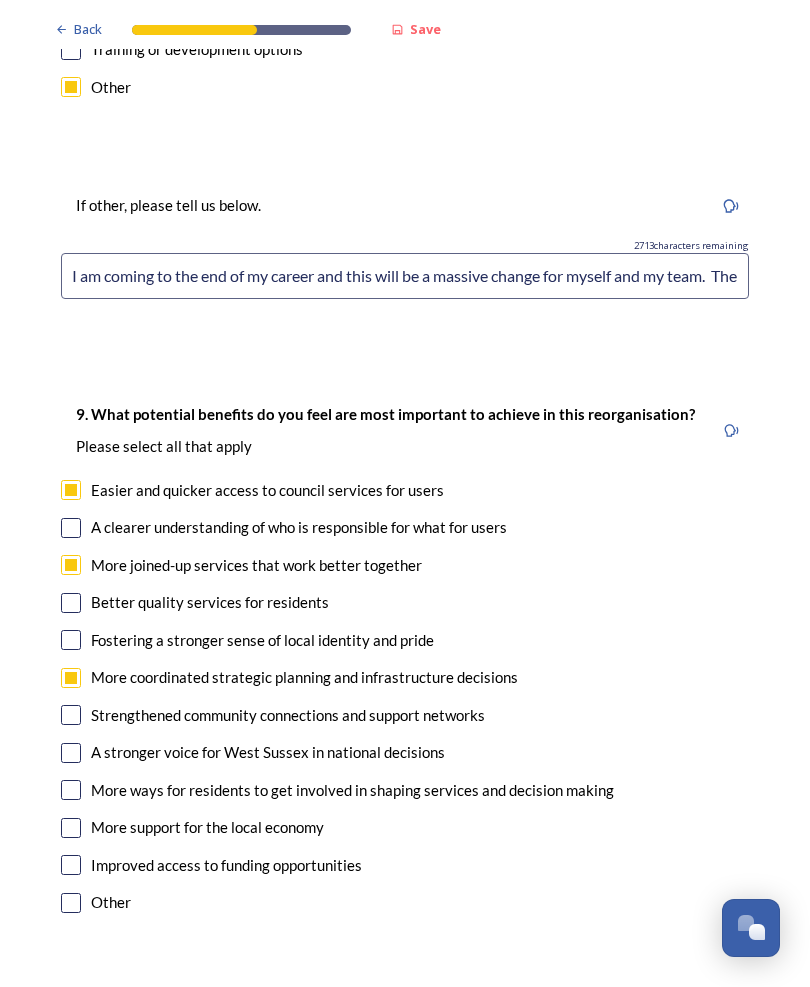 checkbox on "true" 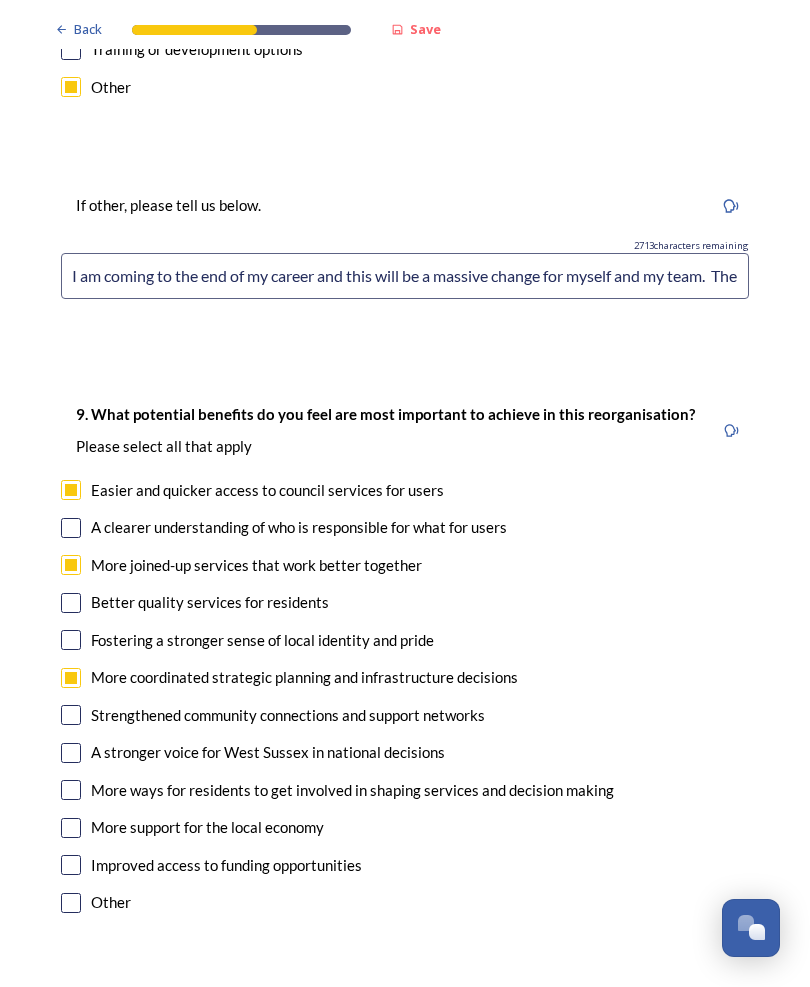 click at bounding box center [71, 753] 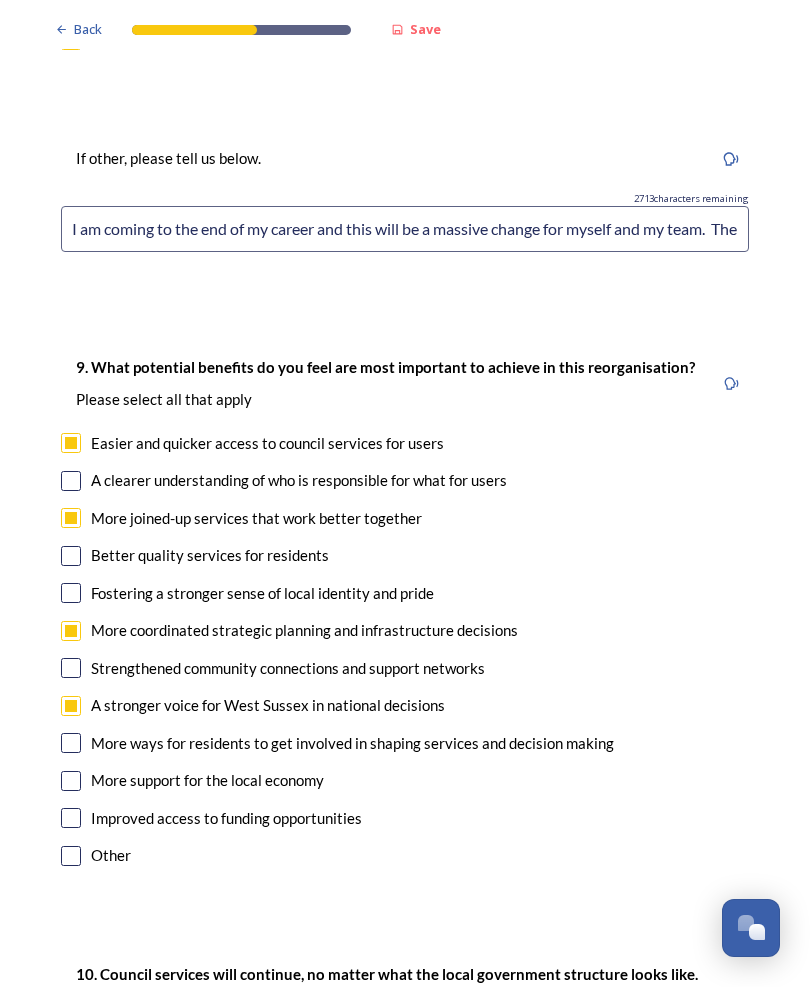 scroll, scrollTop: 4876, scrollLeft: 0, axis: vertical 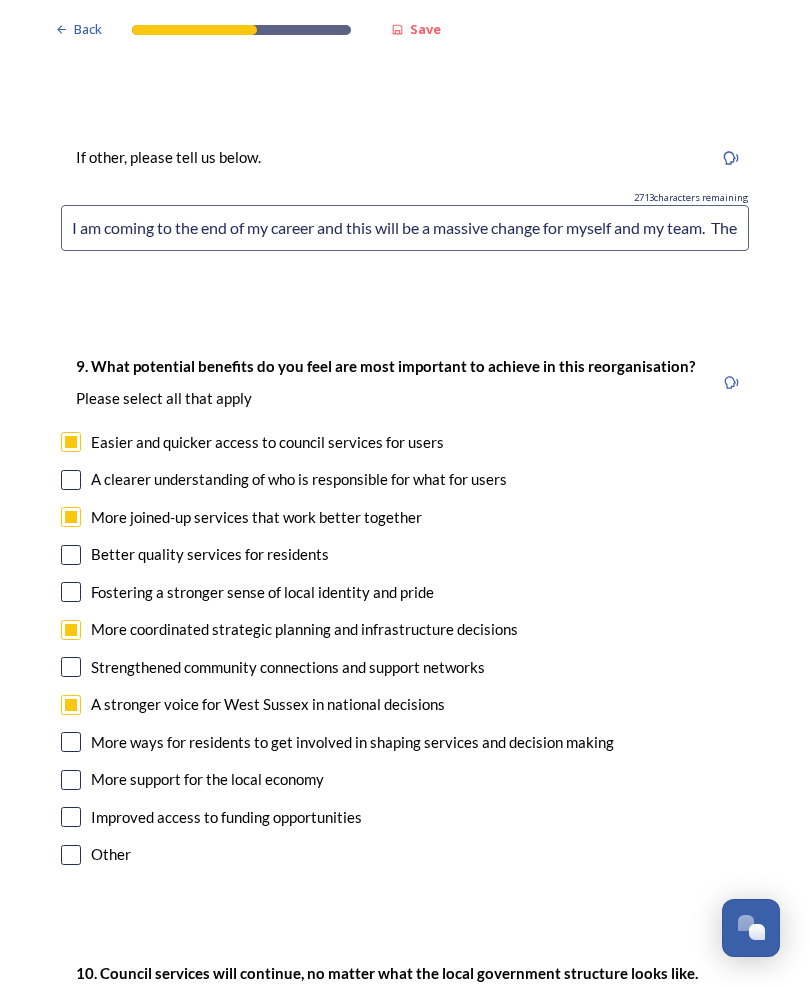 click at bounding box center (71, 817) 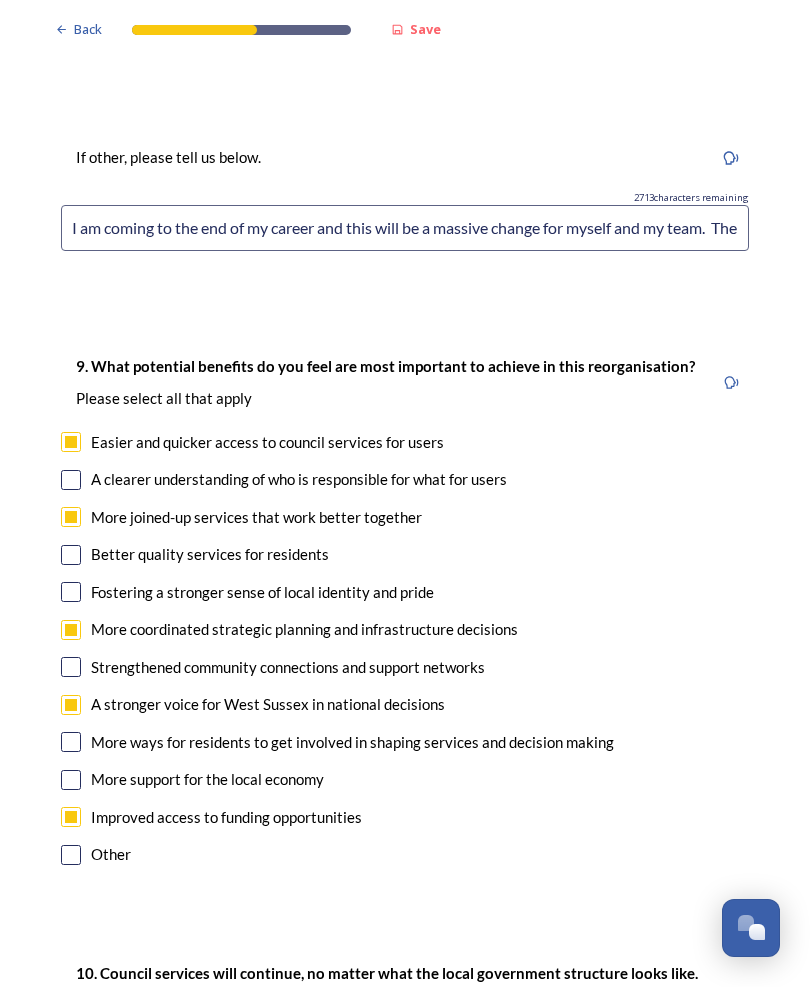 click on "9. What potential benefits do you feel are most important to achieve in this reorganisation? ﻿Please select all that apply Easier and quicker access to council services for users A clearer understanding of who is responsible for what for users More joined-up services that work better together Better quality services for residents Fostering a stronger sense of local identity and pride More coordinated strategic planning and infrastructure decisions  Strengthened community connections and support networks A stronger voice for West Sussex in national decisions More ways for residents to get involved in shaping services and decision making More support for the local economy Improved access to funding opportunities Other" at bounding box center [405, 612] 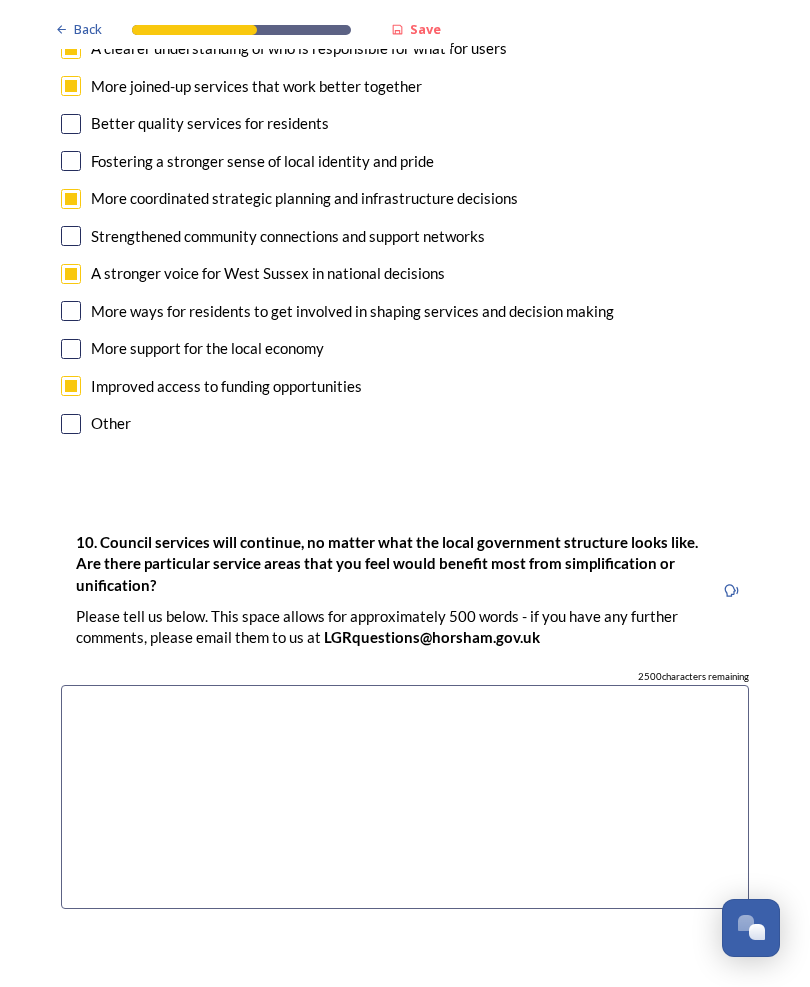 scroll, scrollTop: 5308, scrollLeft: 0, axis: vertical 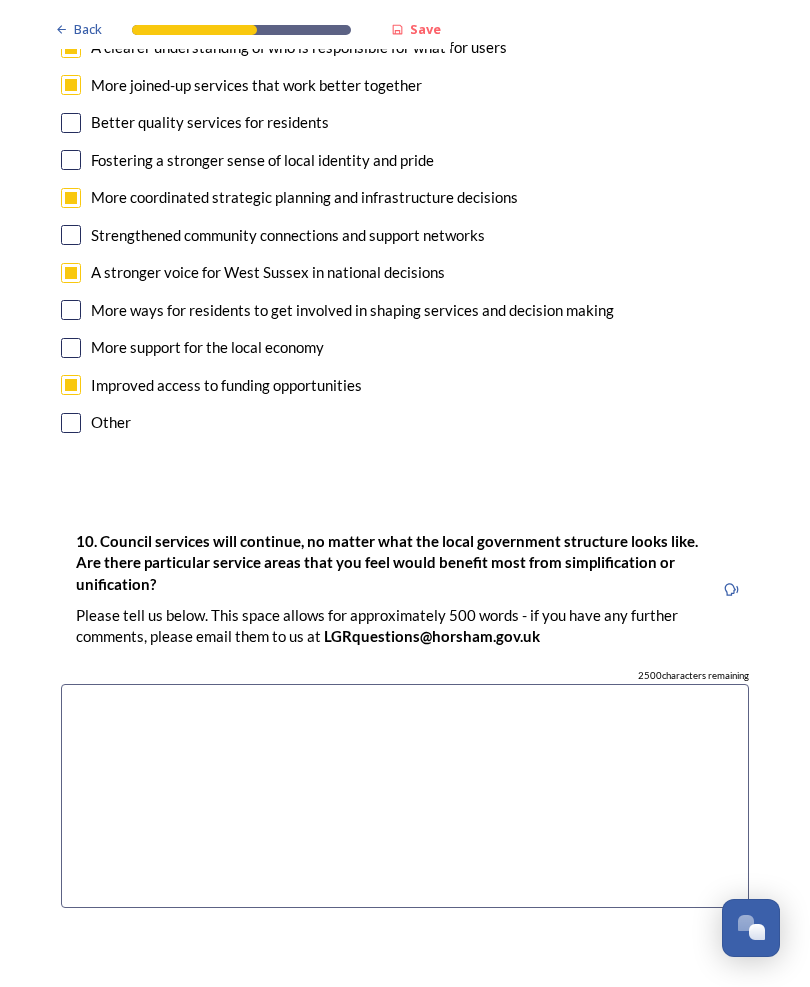 click at bounding box center (405, 796) 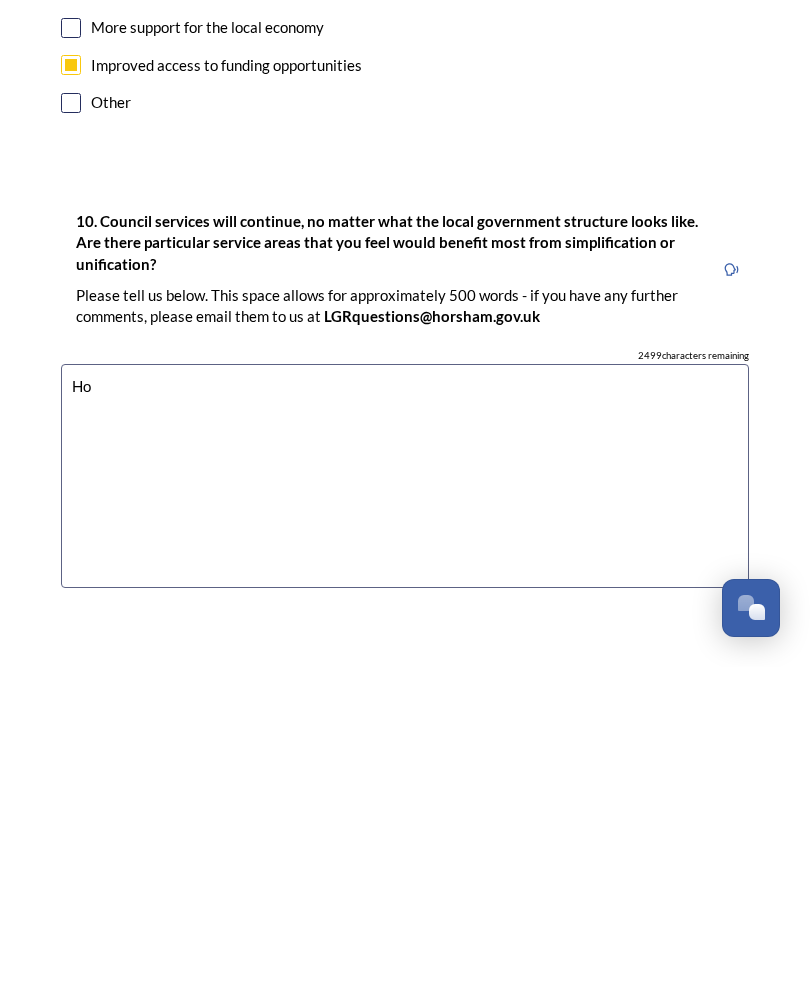 type on "H" 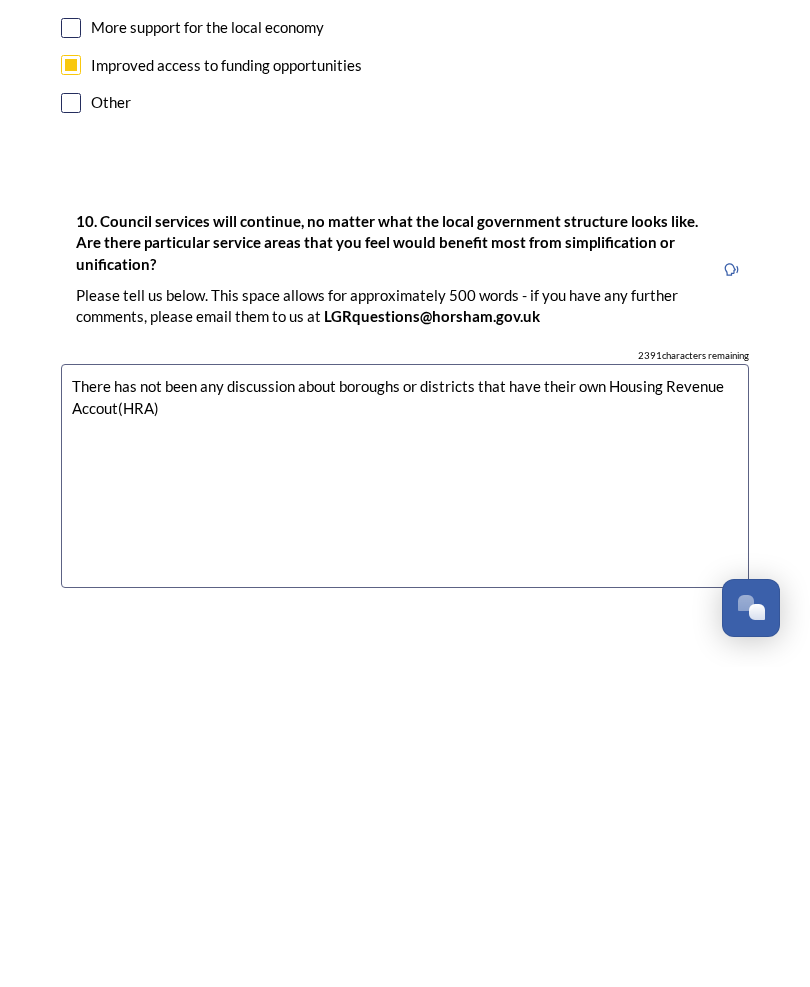 click on "There has not been any discussion about boroughs or districts that have their own Housing Revenue Accout(HRA)" at bounding box center (405, 796) 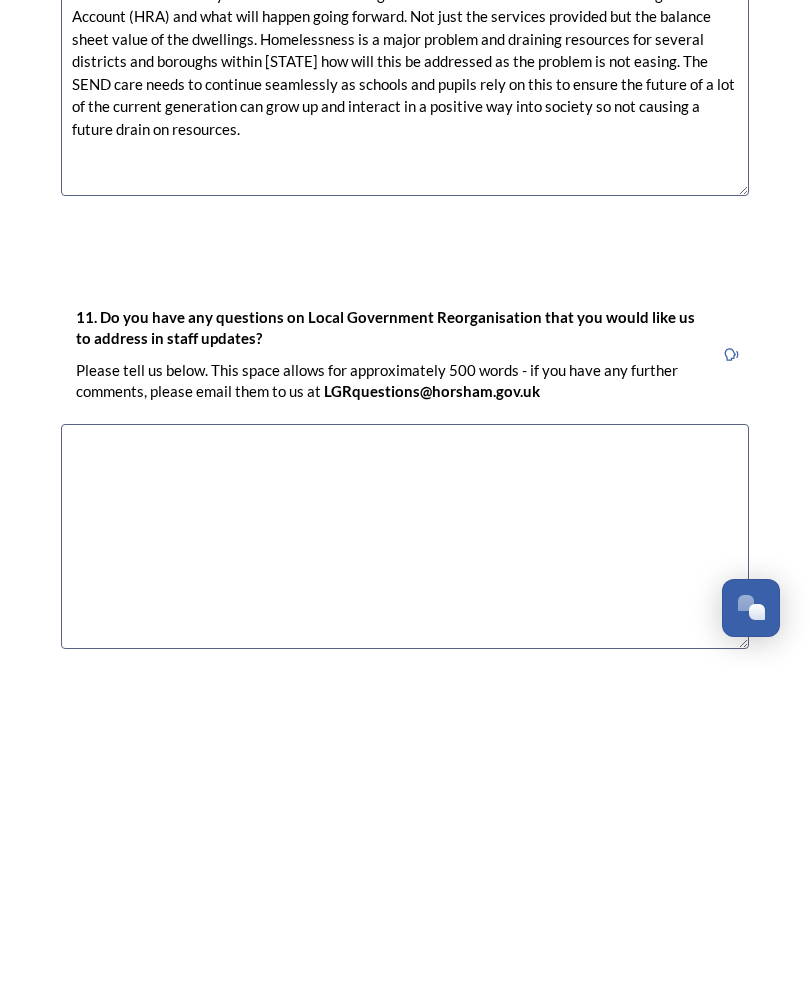 scroll, scrollTop: 5700, scrollLeft: 0, axis: vertical 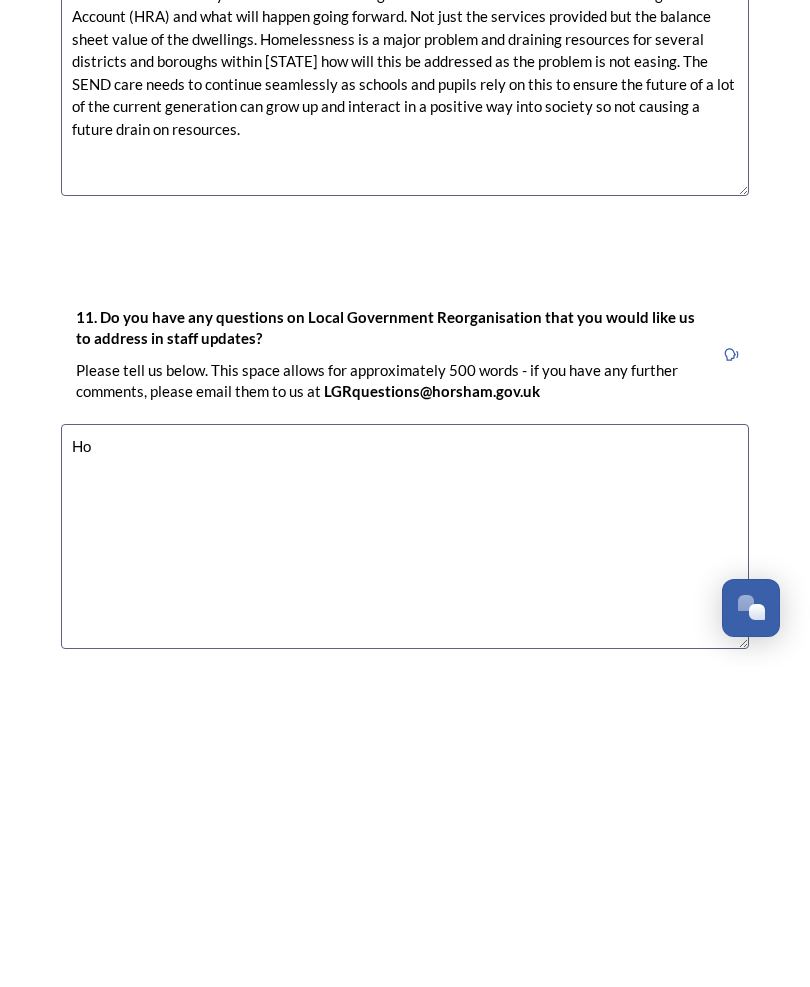 type on "H" 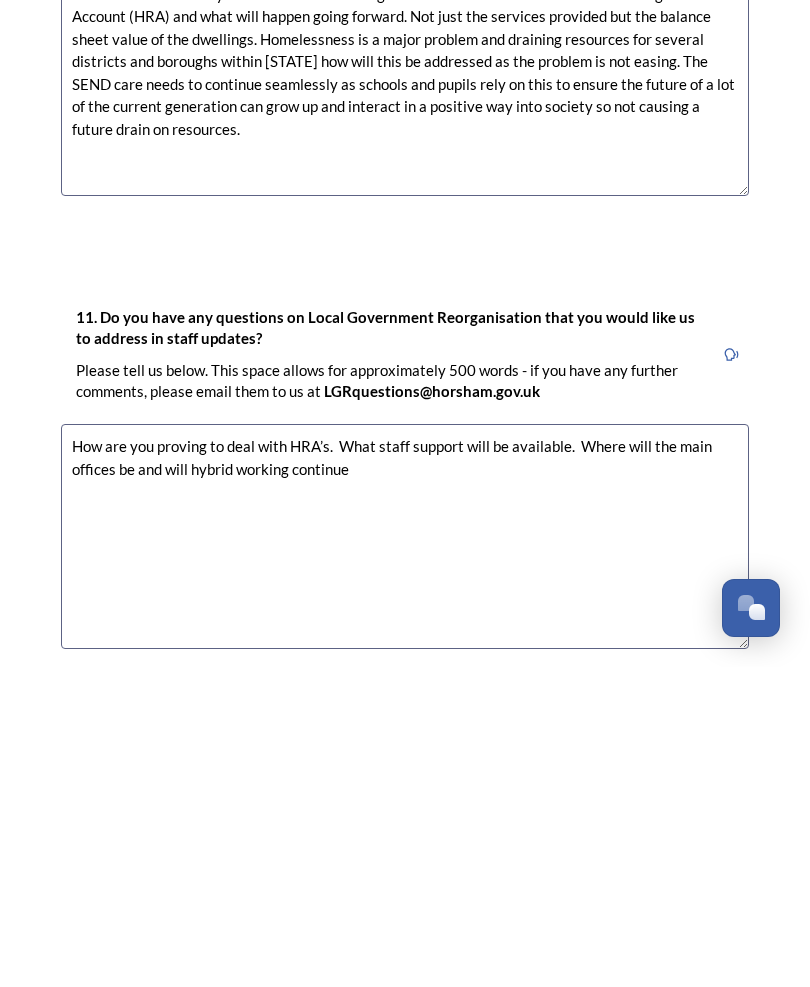type on "How are you proving to deal with HRA’s.  What staff support will be available.  Where will the main offices be and will hybrid working continue." 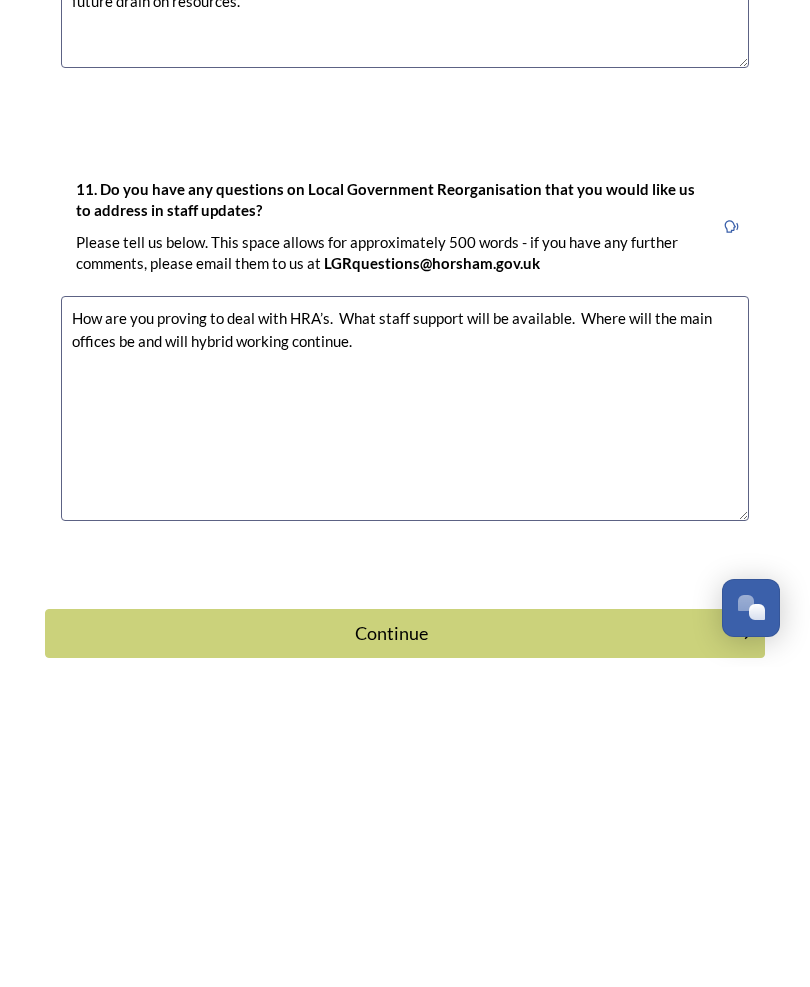 scroll, scrollTop: 5828, scrollLeft: 0, axis: vertical 